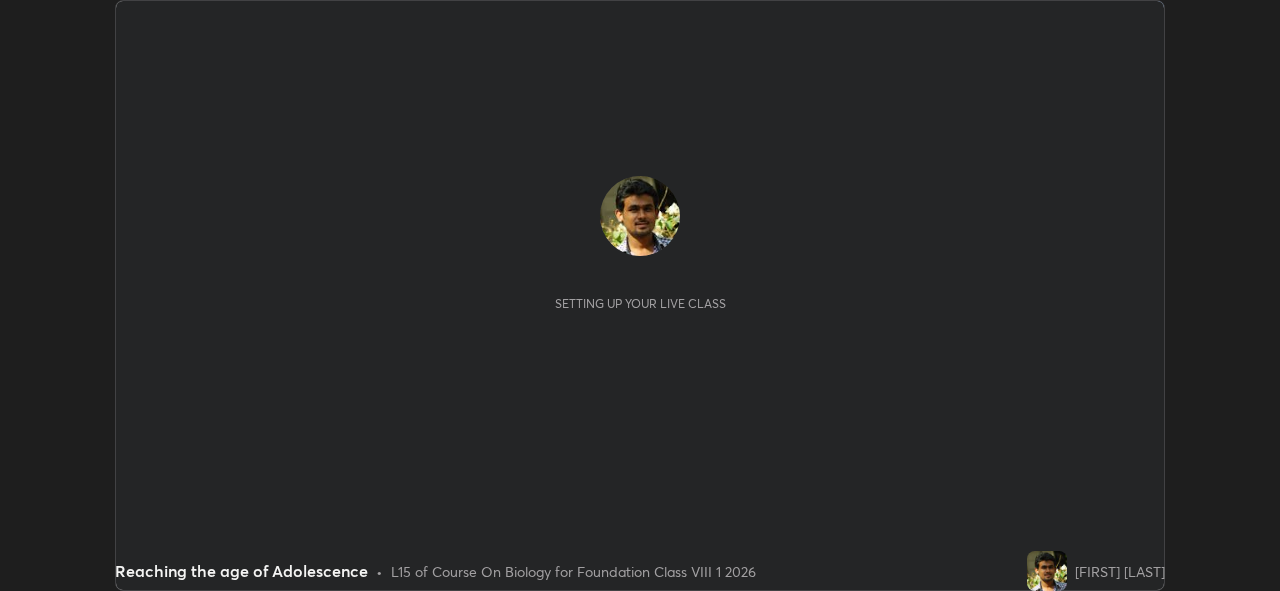 scroll, scrollTop: 0, scrollLeft: 0, axis: both 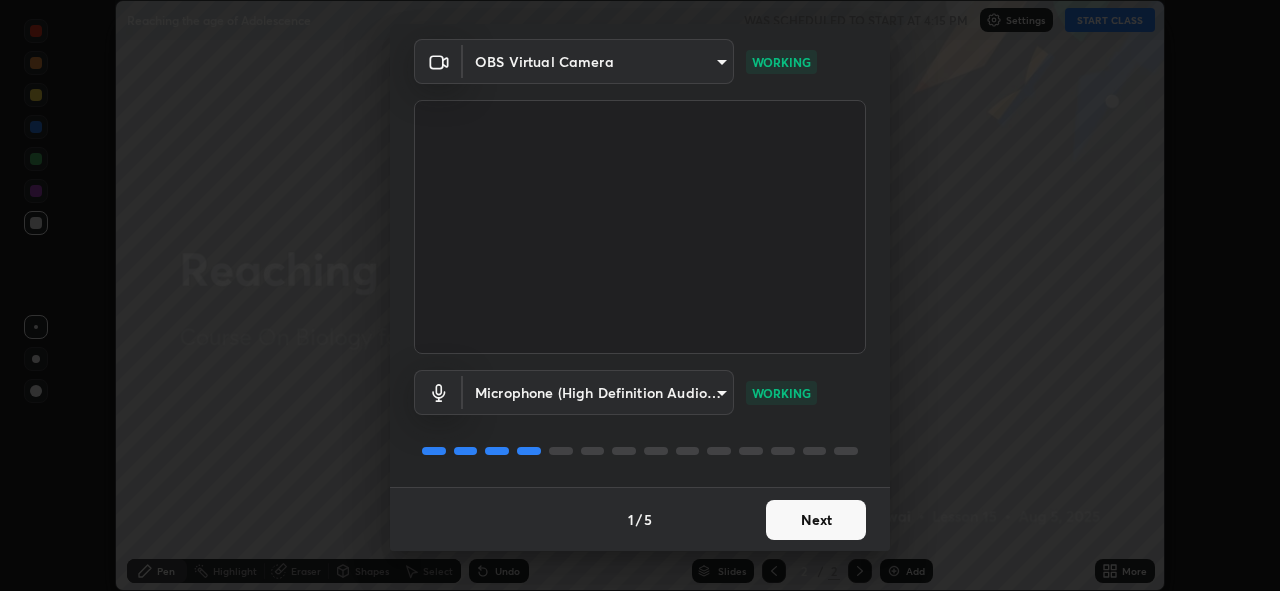 click on "Next" at bounding box center [816, 520] 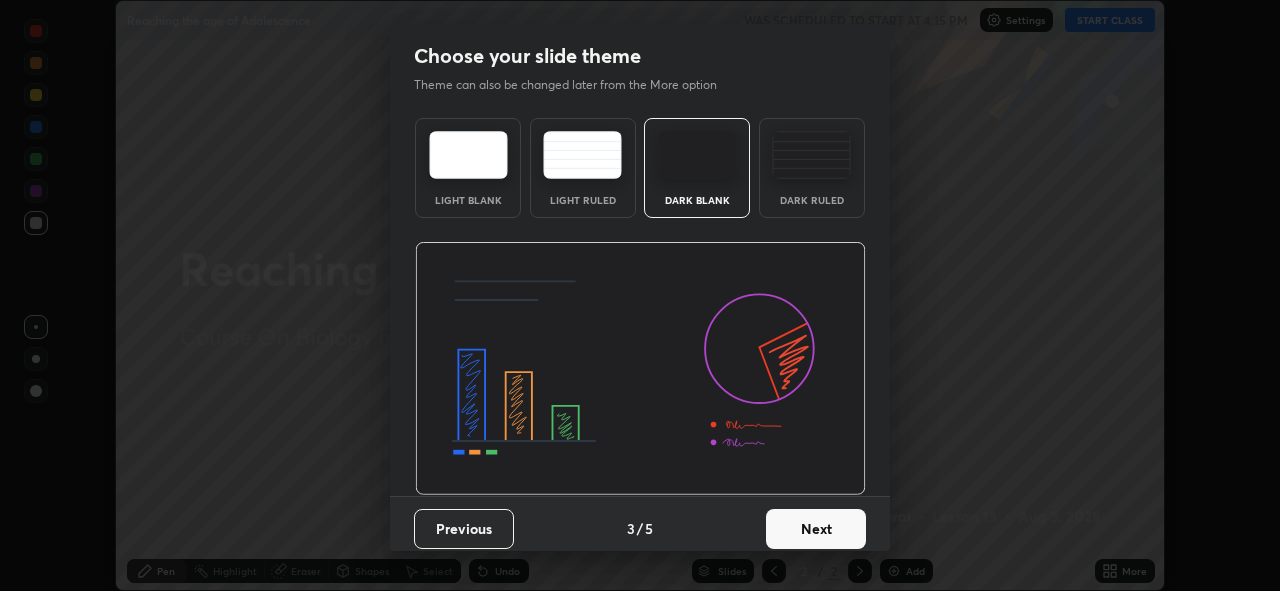 click on "Next" at bounding box center (816, 529) 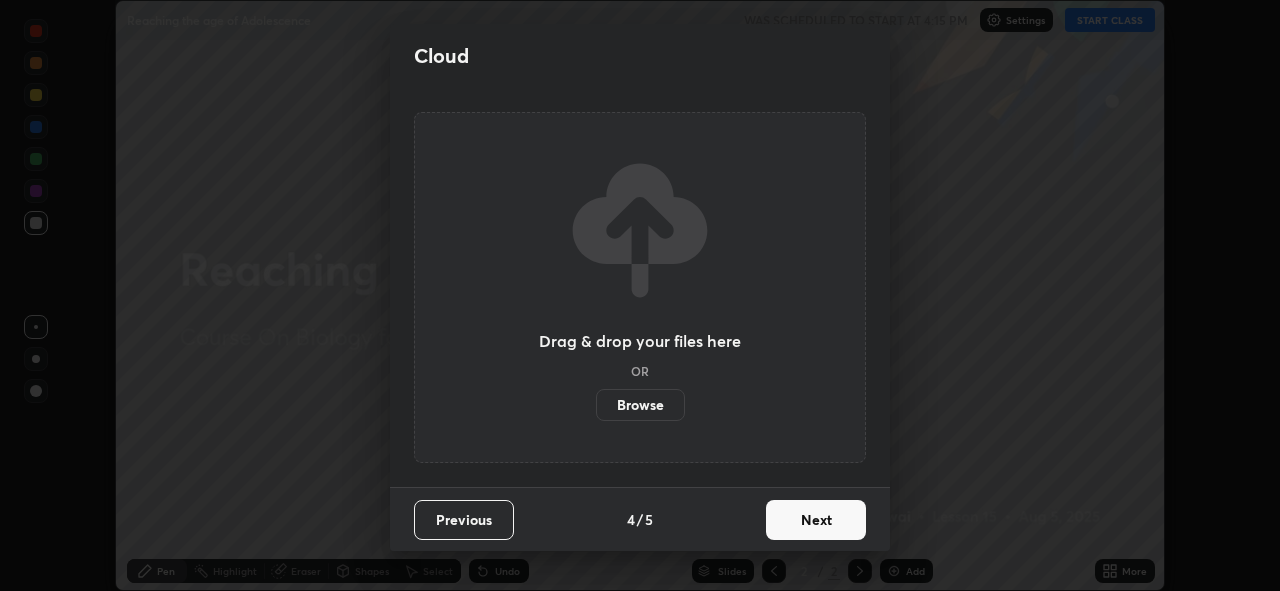 click on "Next" at bounding box center (816, 520) 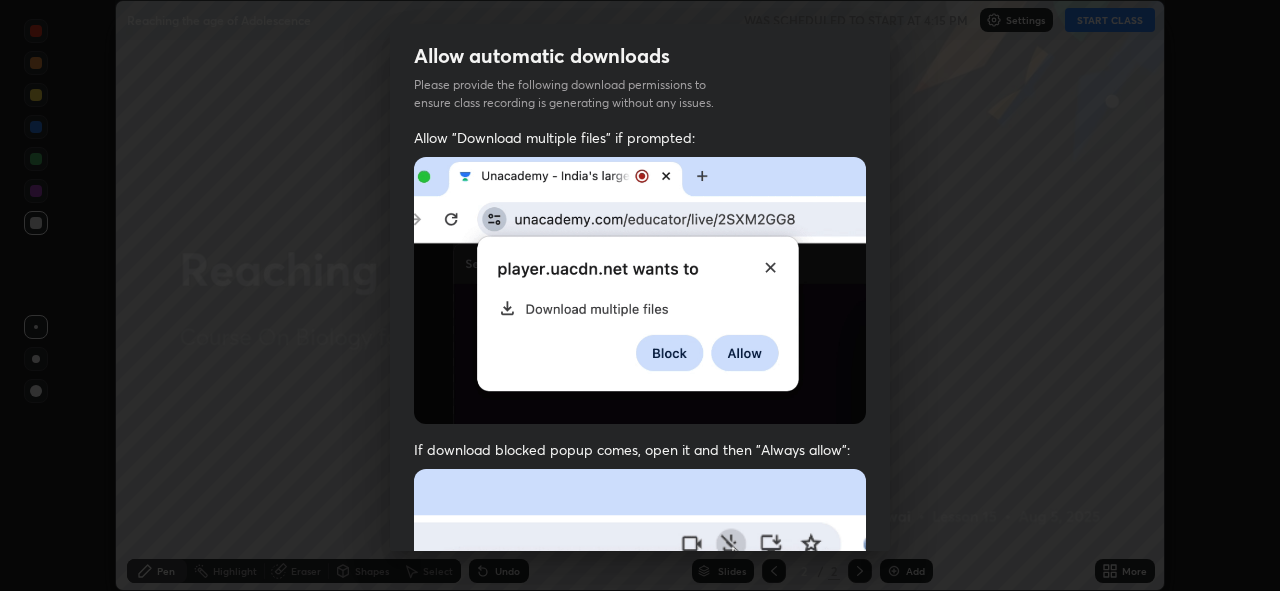 click at bounding box center [640, 687] 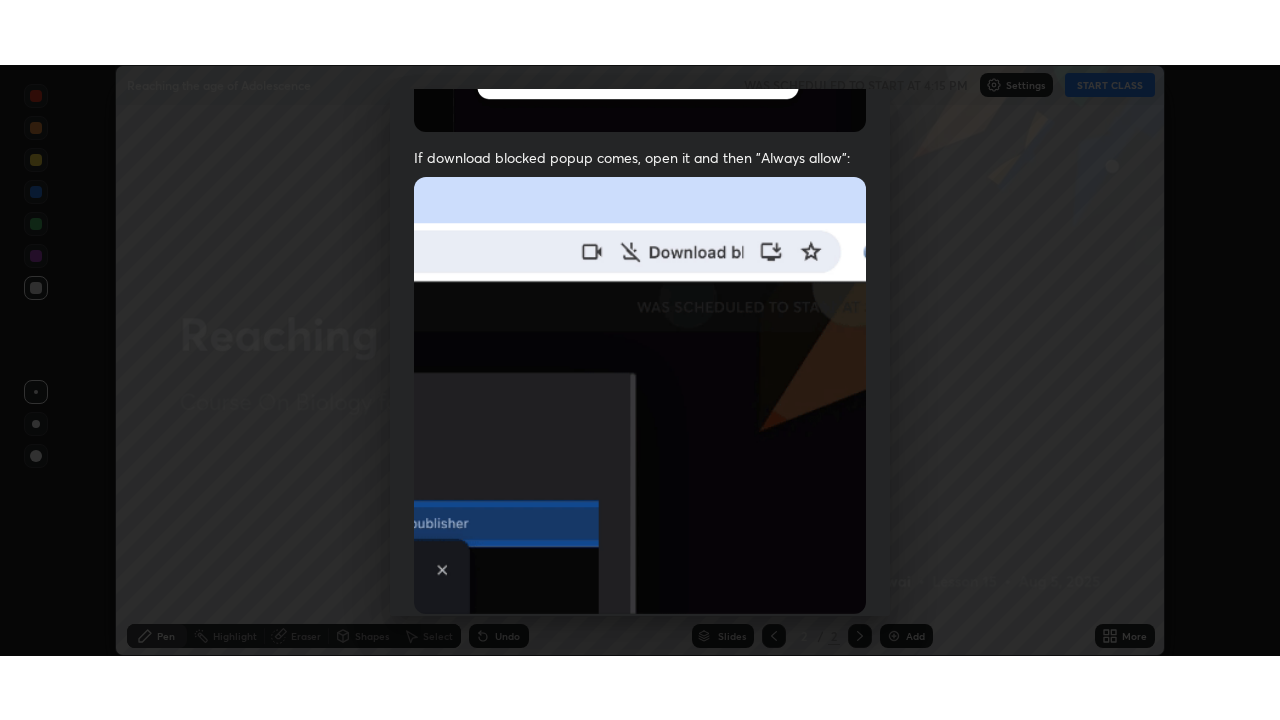 scroll, scrollTop: 473, scrollLeft: 0, axis: vertical 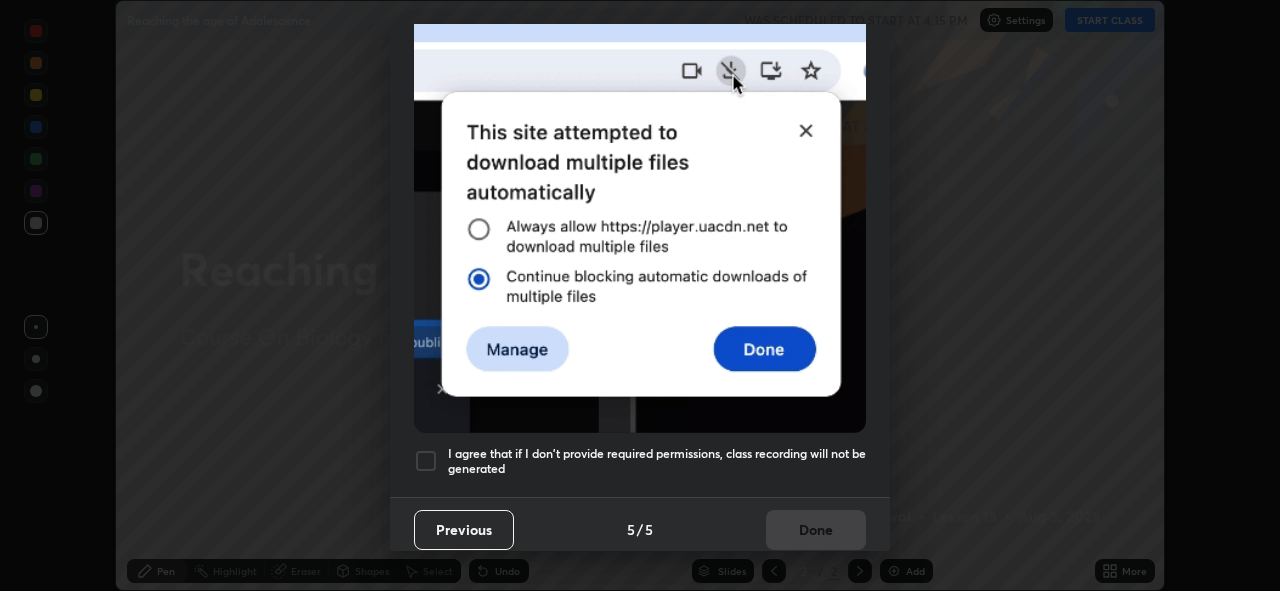 click on "Previous 5 / 5 Done" at bounding box center [640, 529] 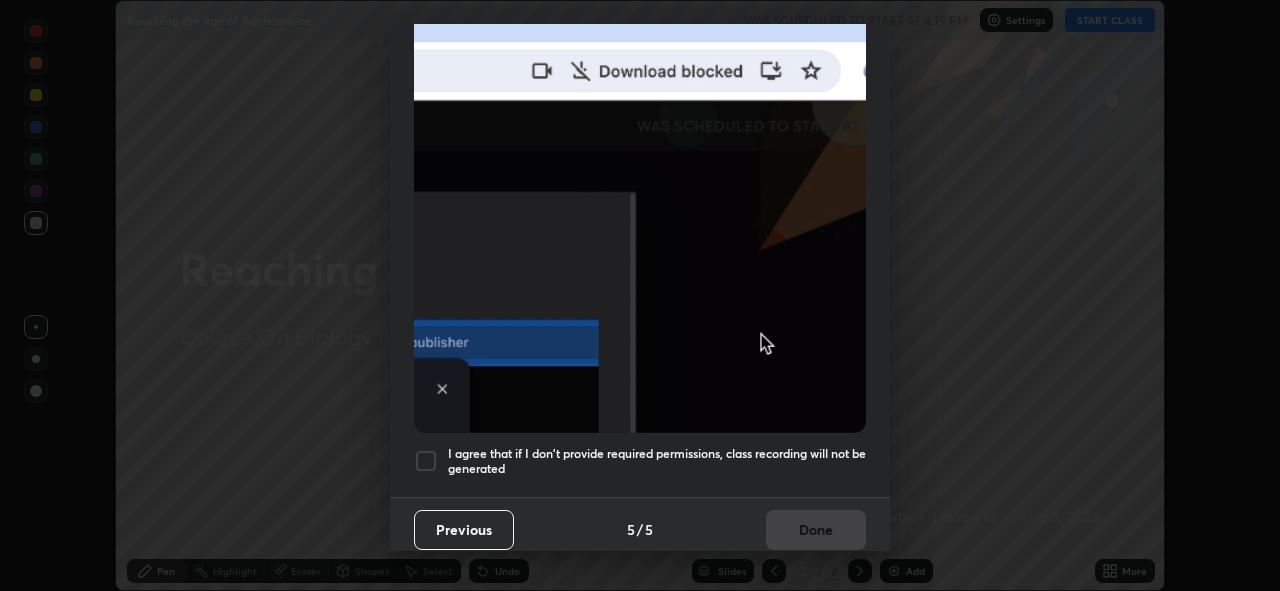 click on "I agree that if I don't provide required permissions, class recording will not be generated" at bounding box center (657, 461) 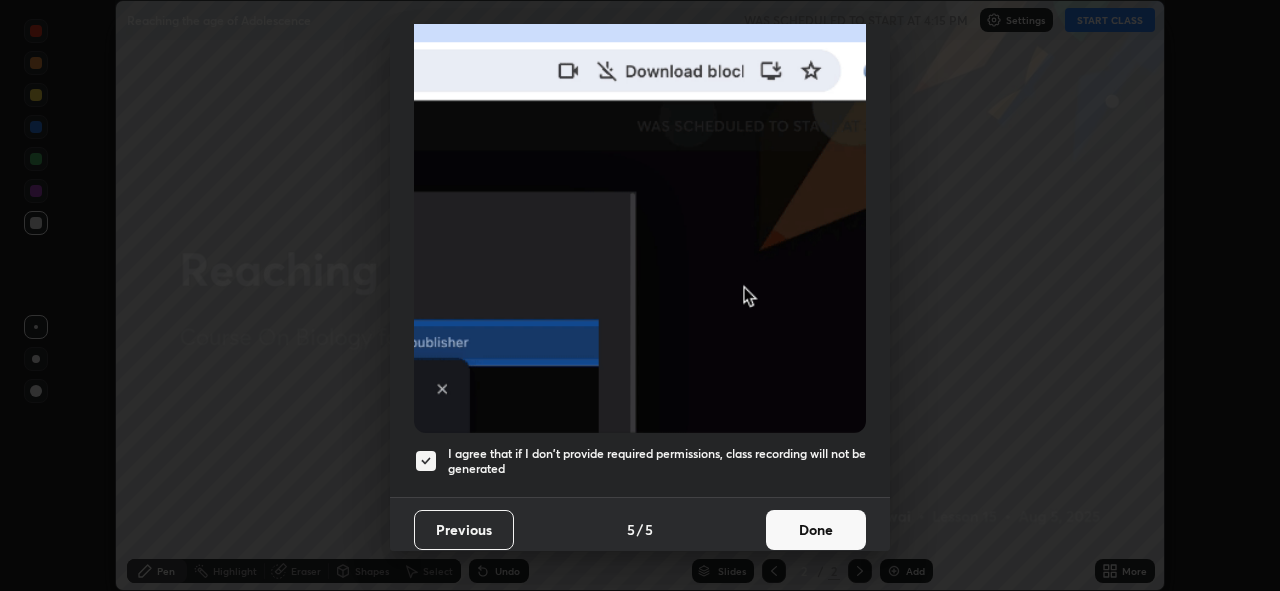 click on "Done" at bounding box center (816, 530) 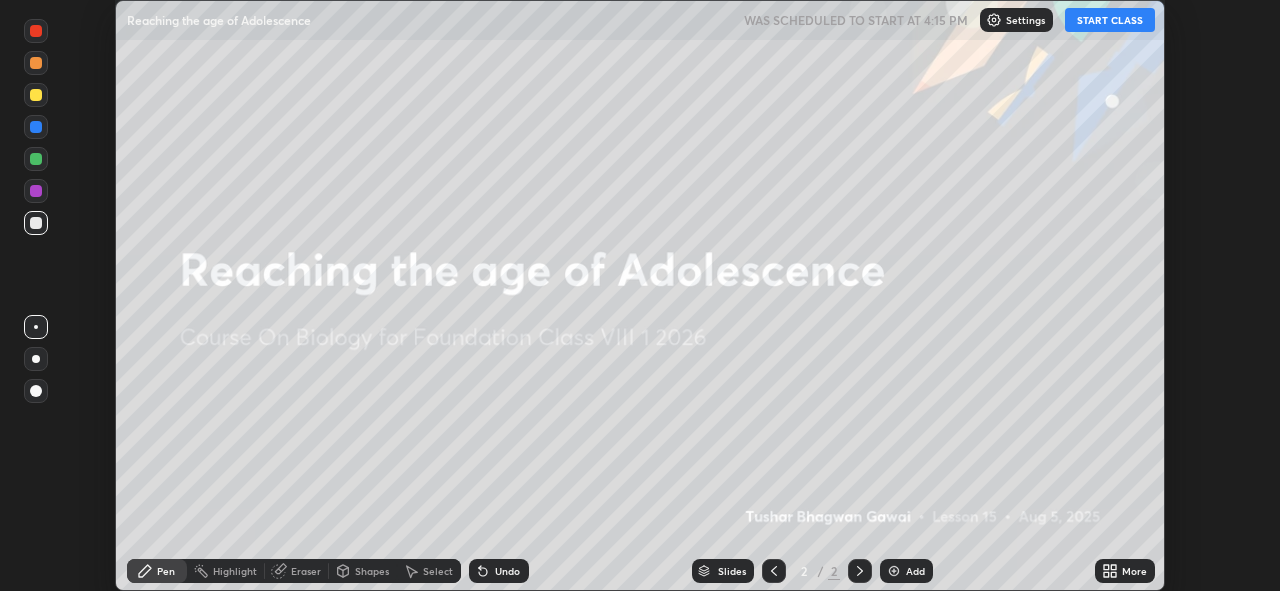 click 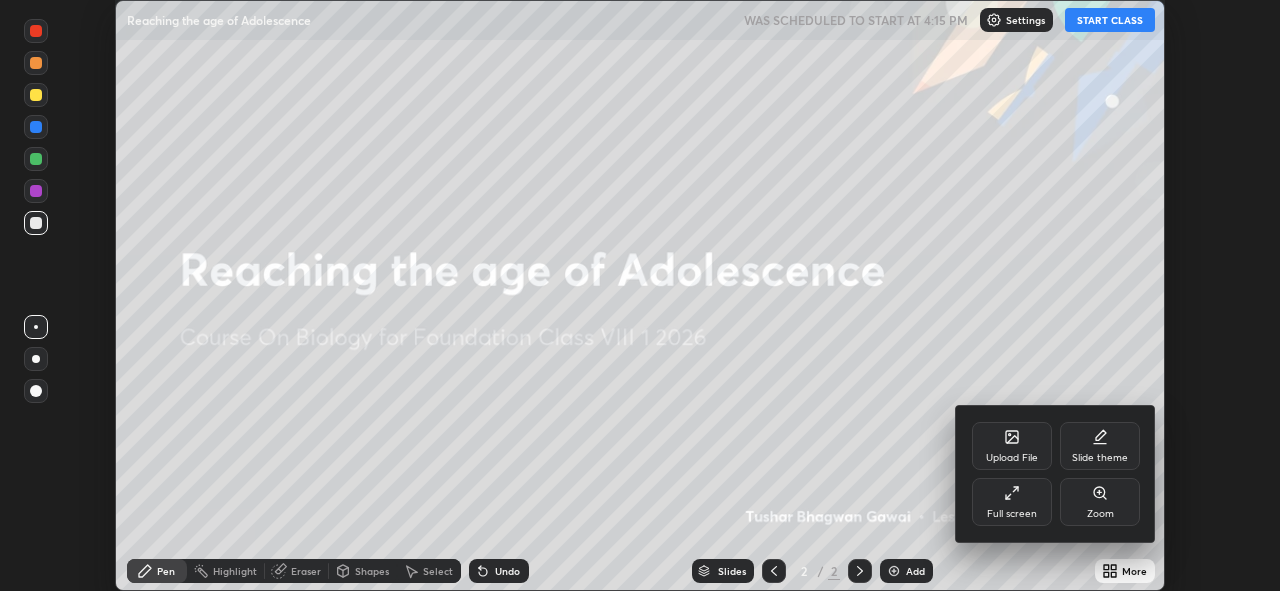 click on "Full screen" at bounding box center [1012, 502] 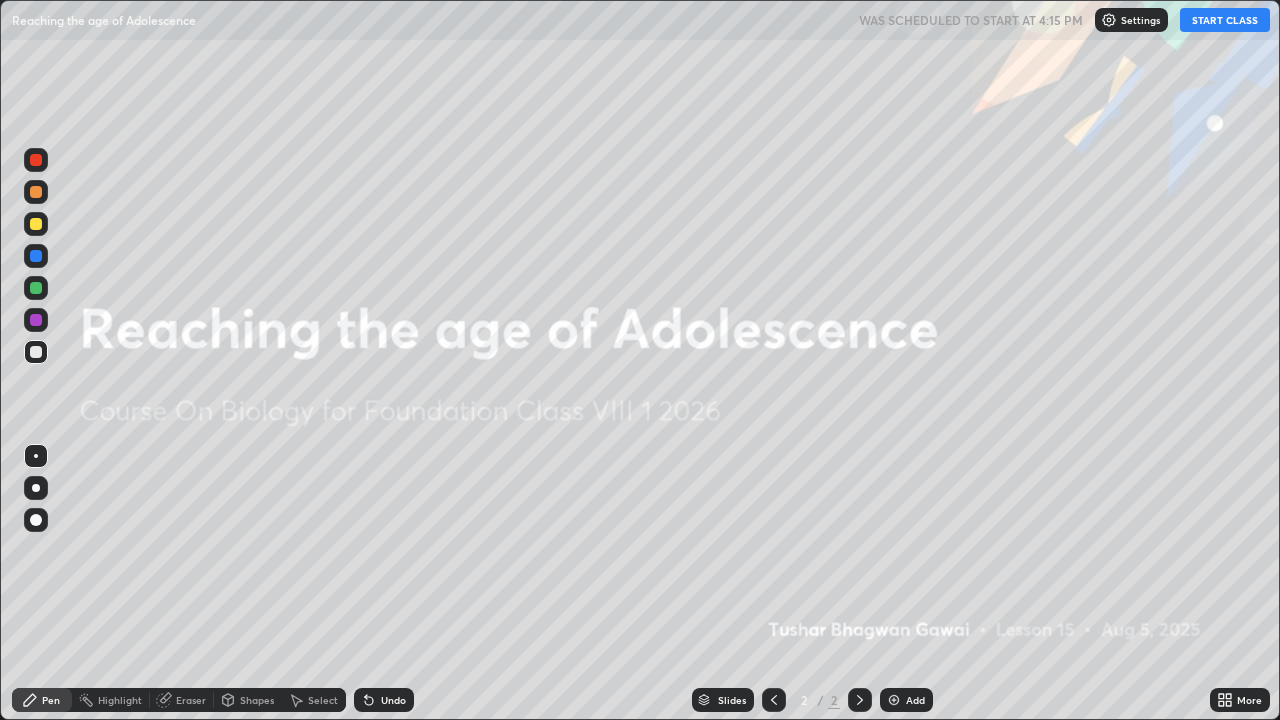 scroll, scrollTop: 99280, scrollLeft: 98720, axis: both 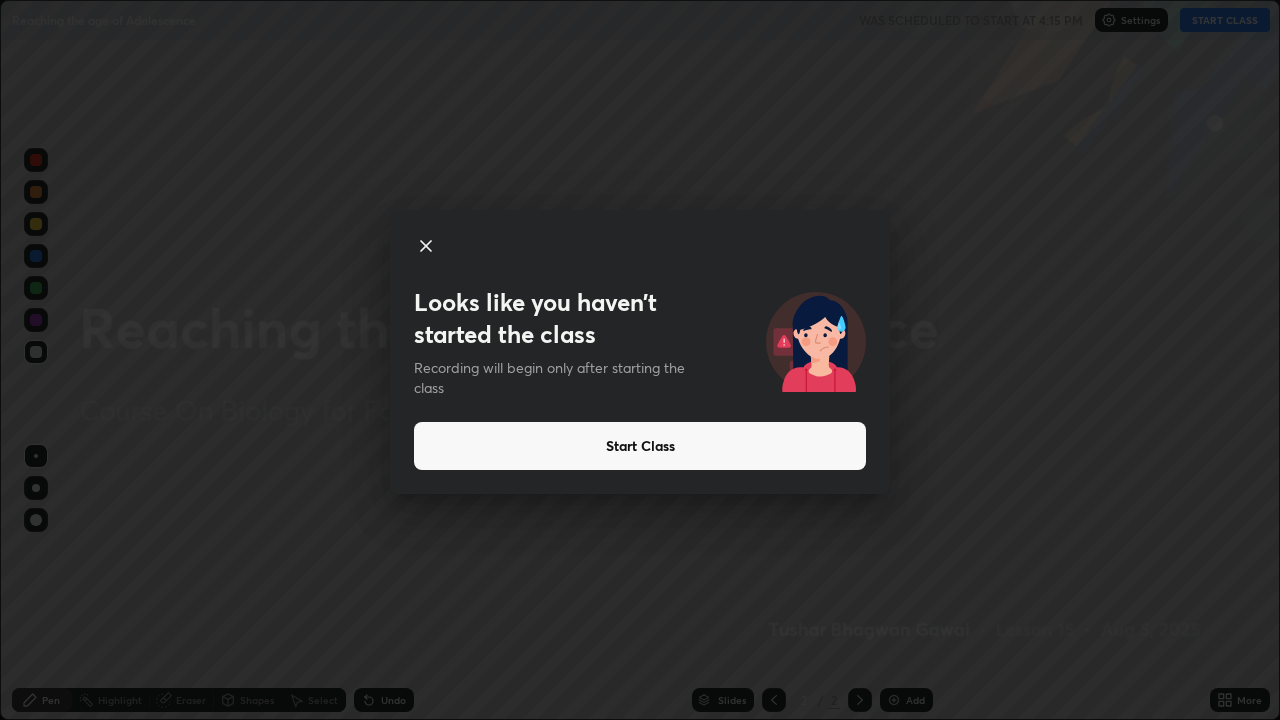 click on "Start Class" at bounding box center (640, 446) 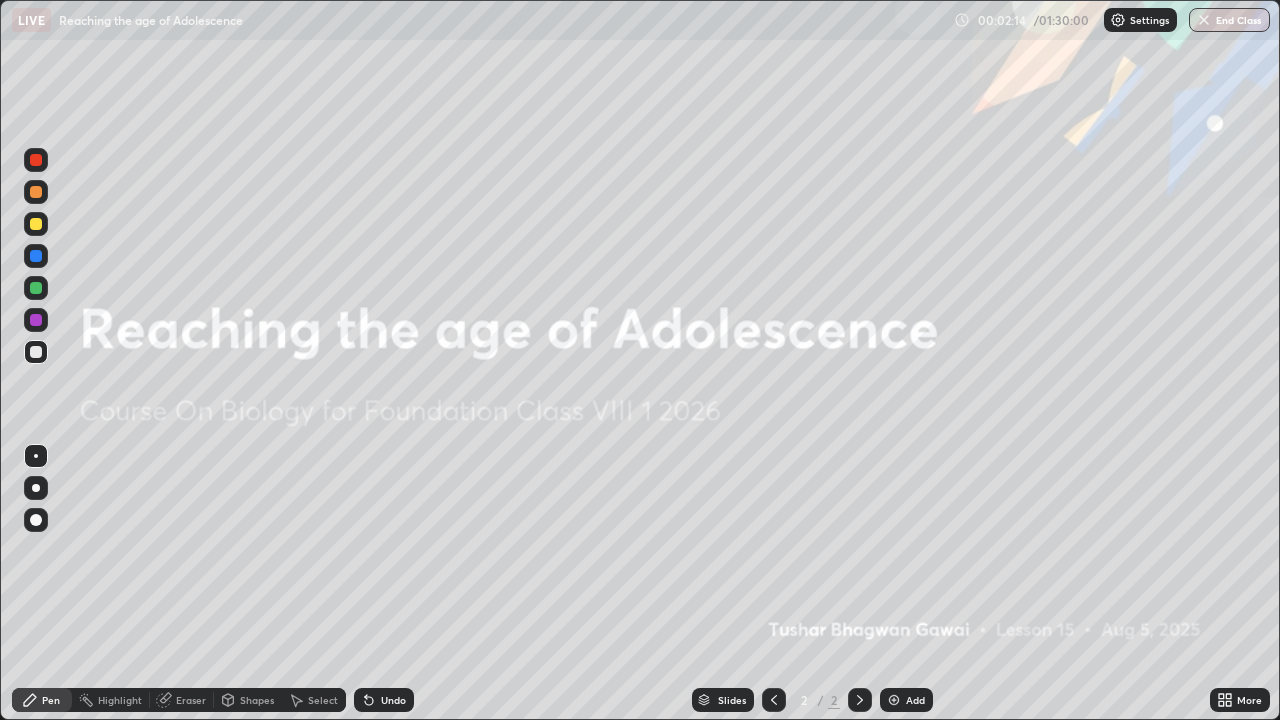 click on "Add" at bounding box center [906, 700] 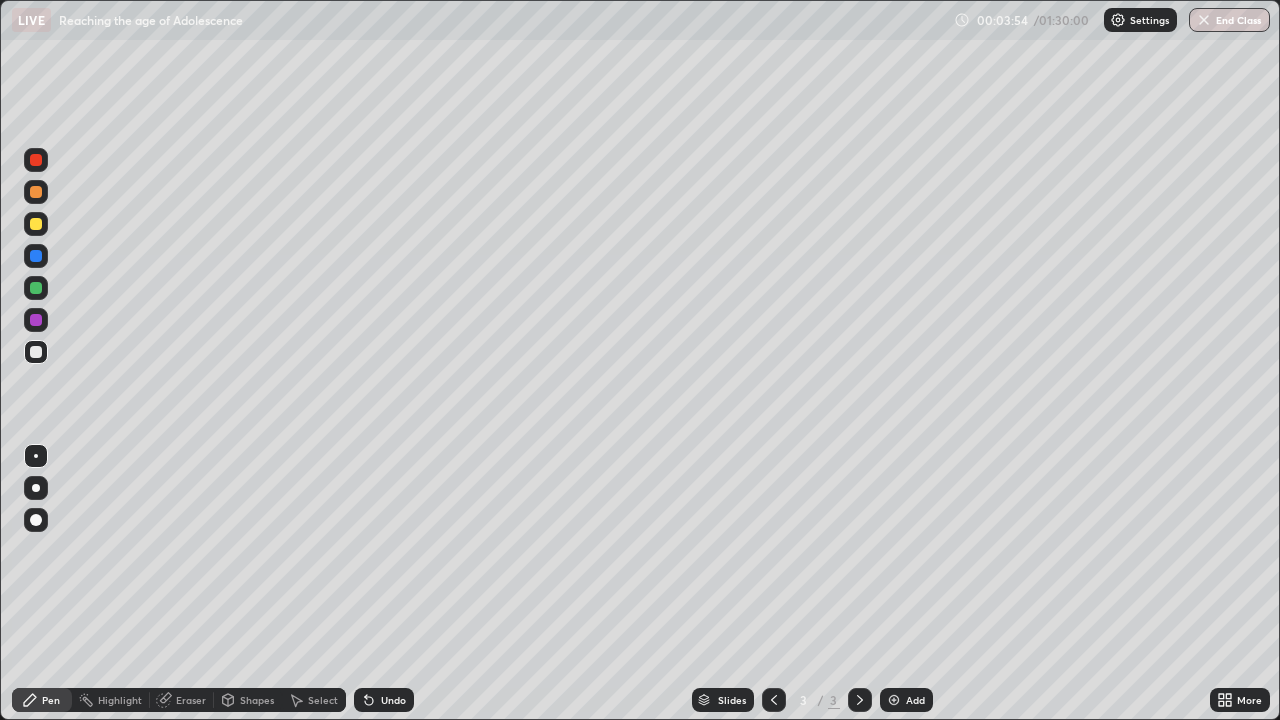 click at bounding box center (36, 224) 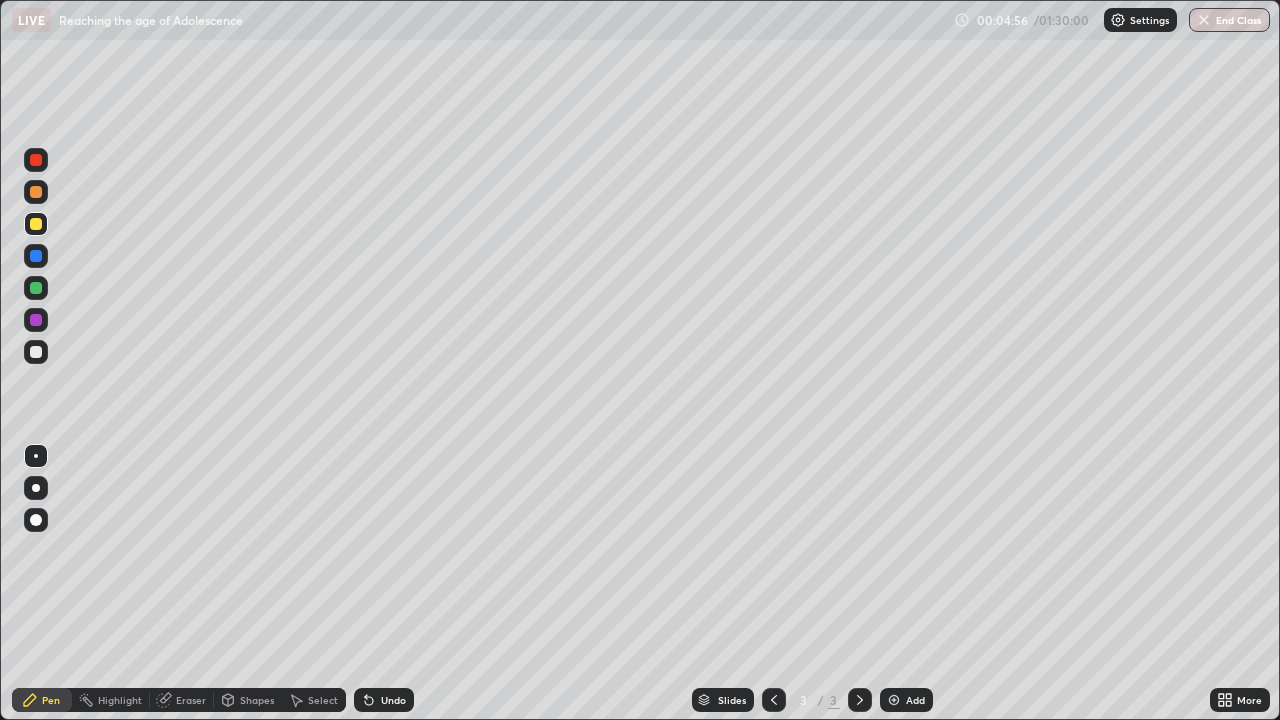 click at bounding box center (894, 700) 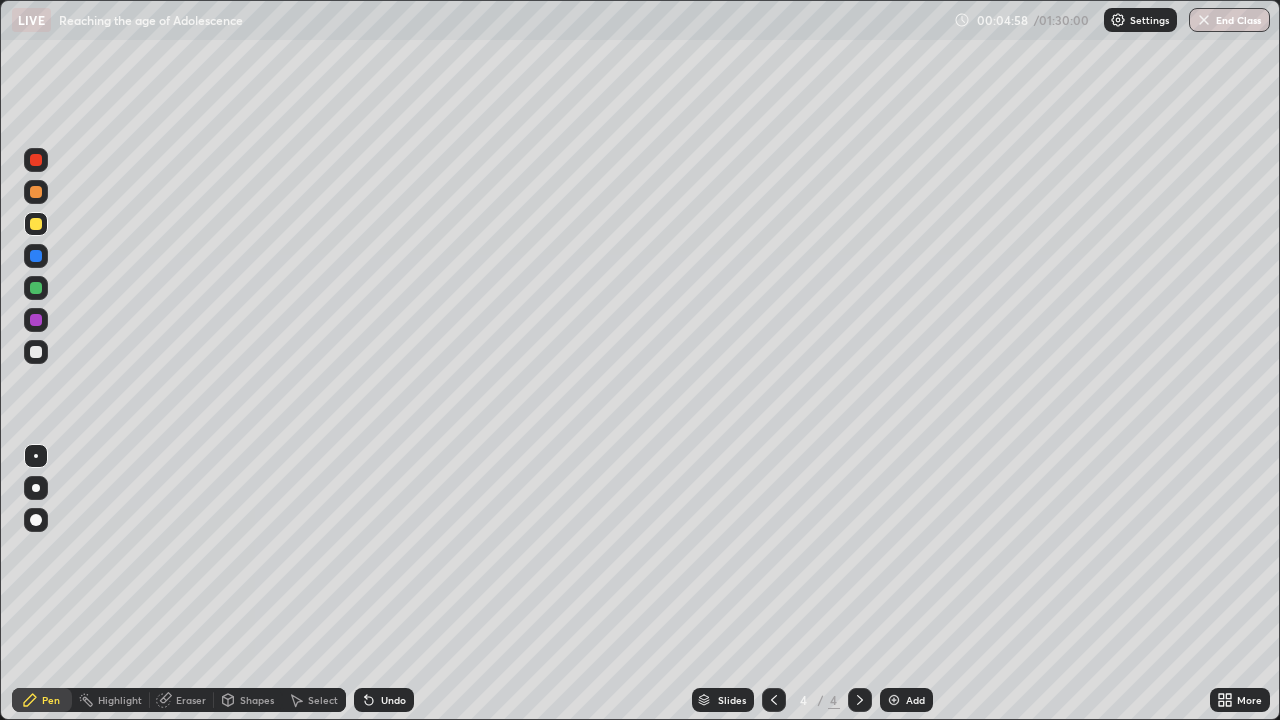 click at bounding box center [36, 224] 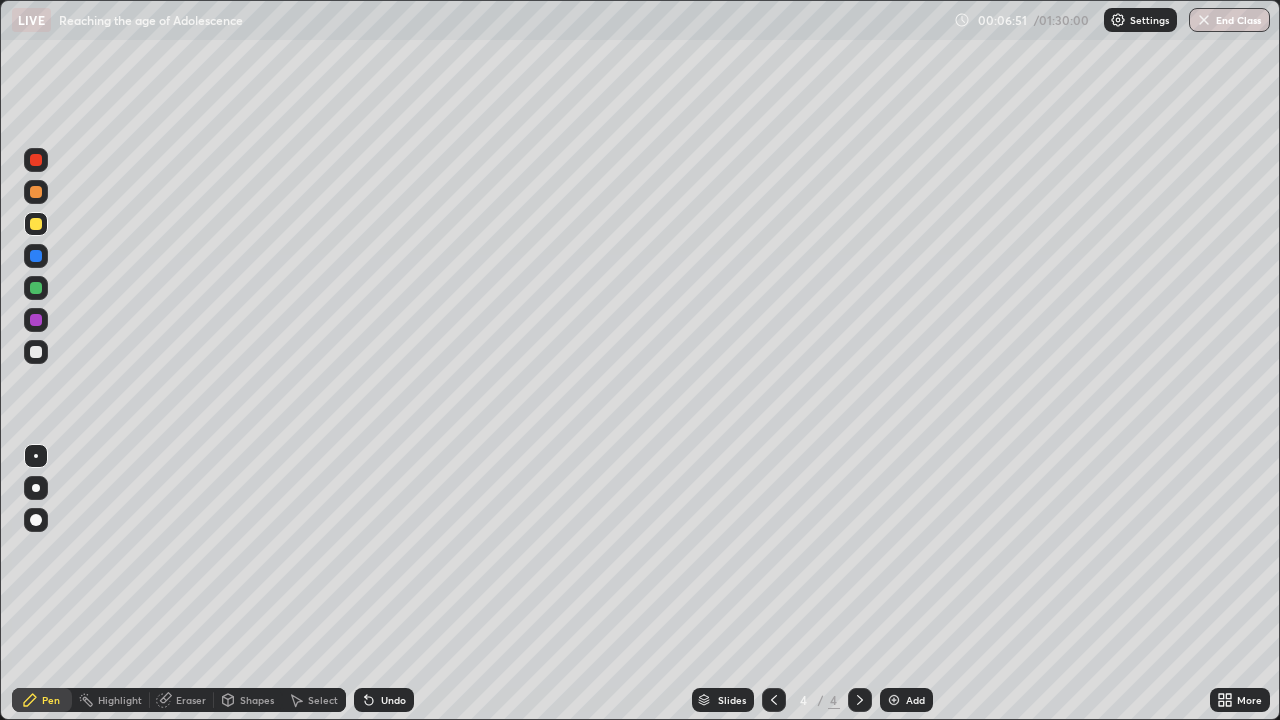 click at bounding box center [36, 160] 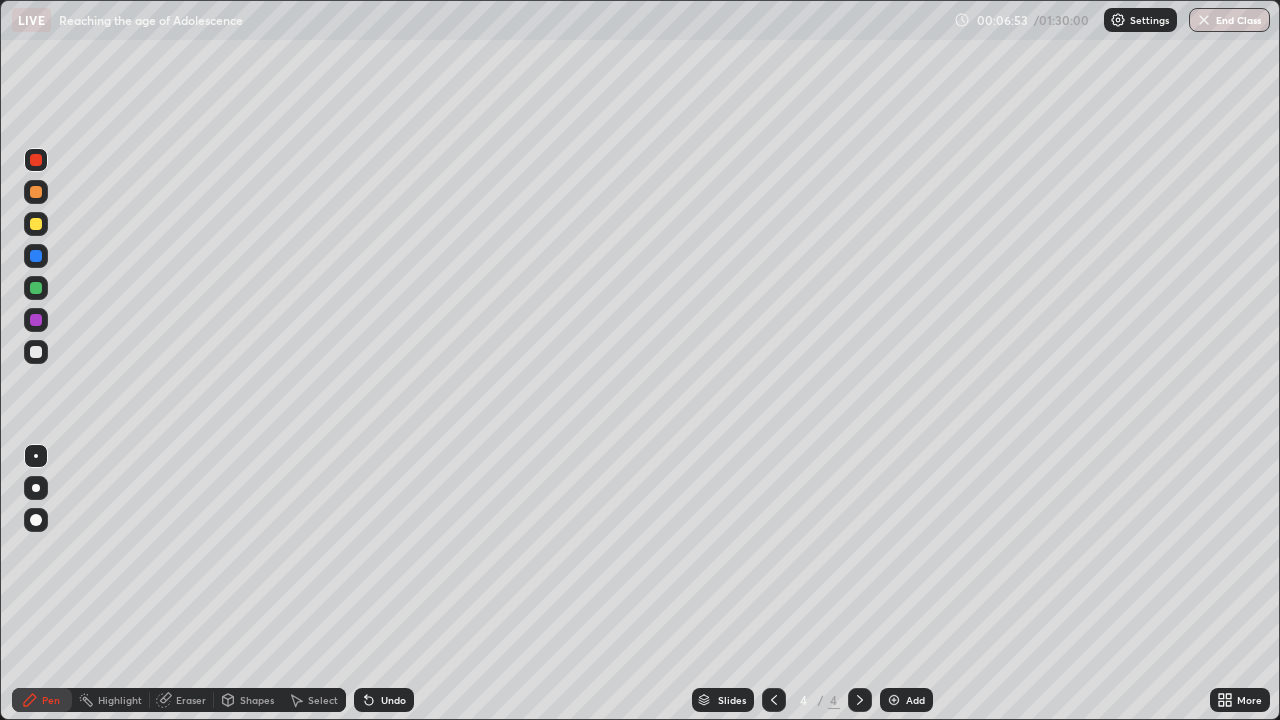 click at bounding box center [36, 224] 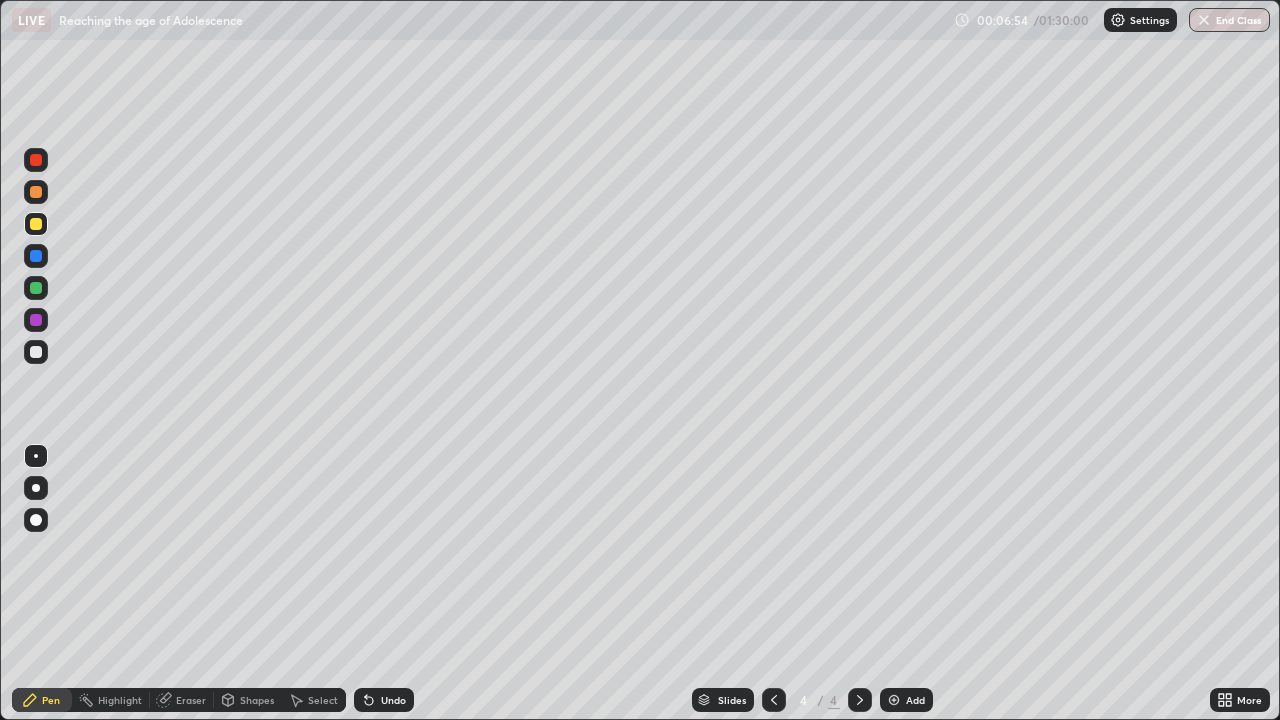click at bounding box center (36, 256) 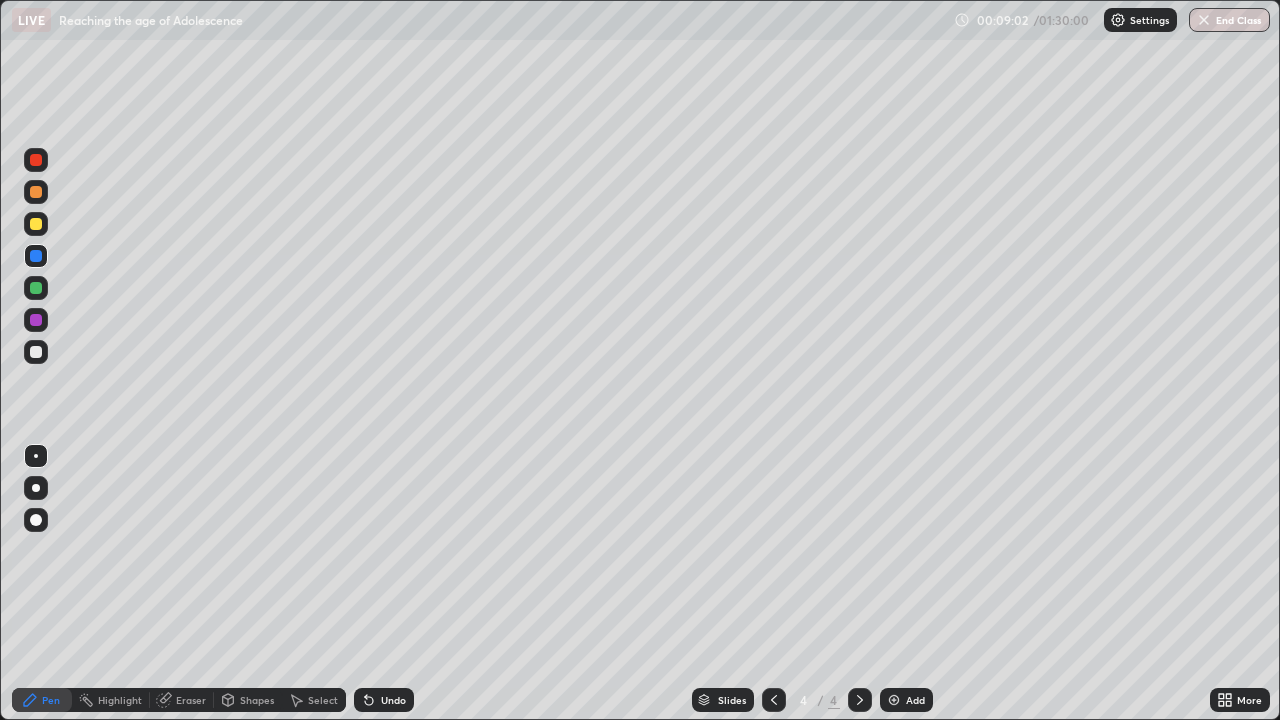 click on "Add" at bounding box center (906, 700) 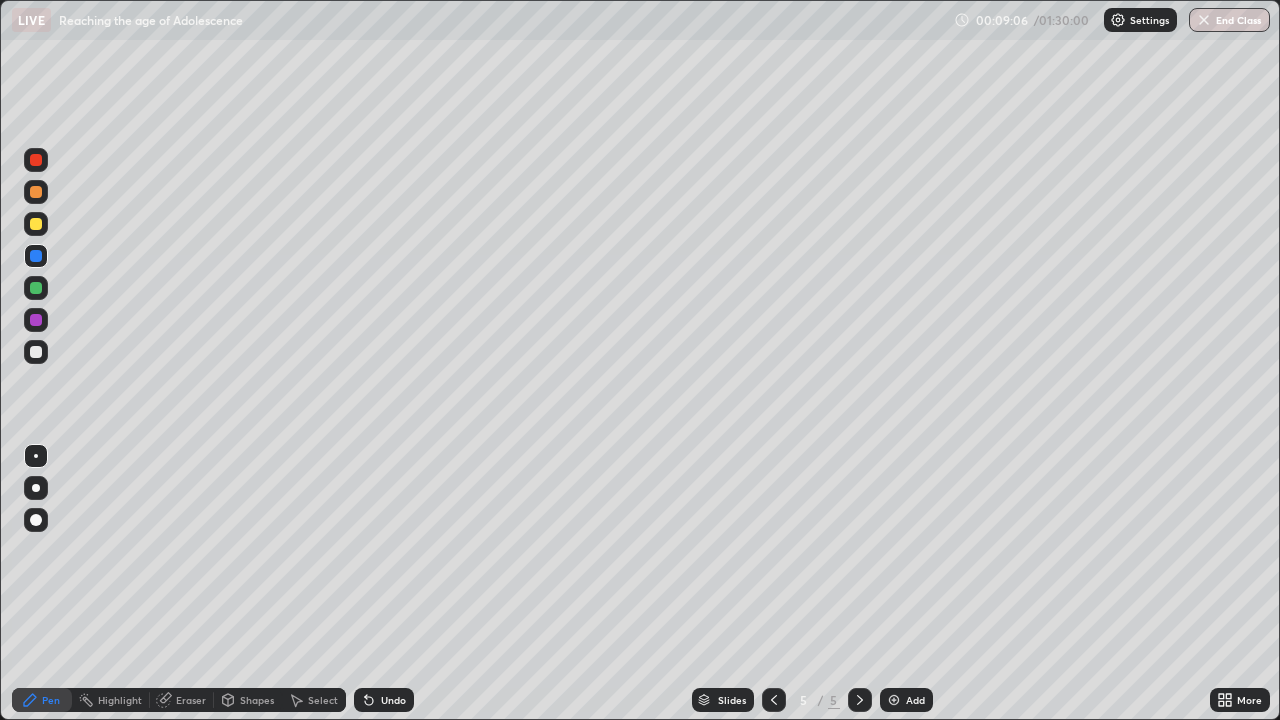click at bounding box center (36, 352) 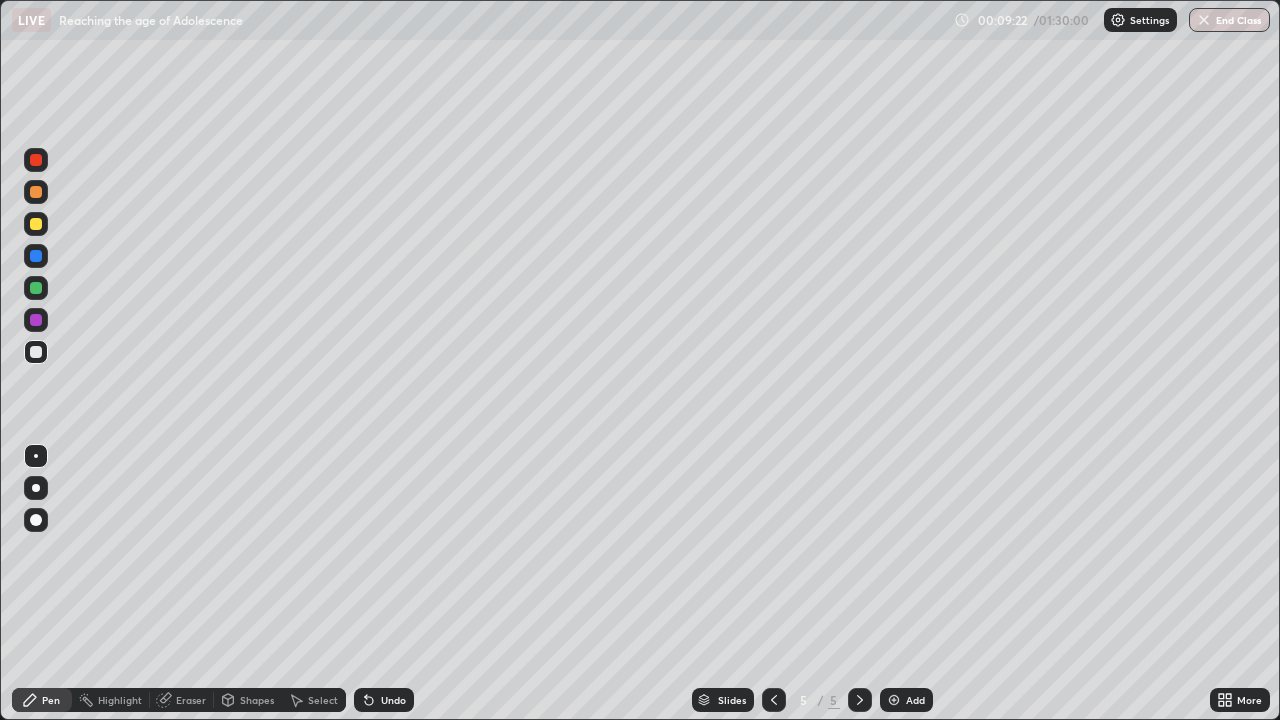 click on "Undo" at bounding box center [393, 700] 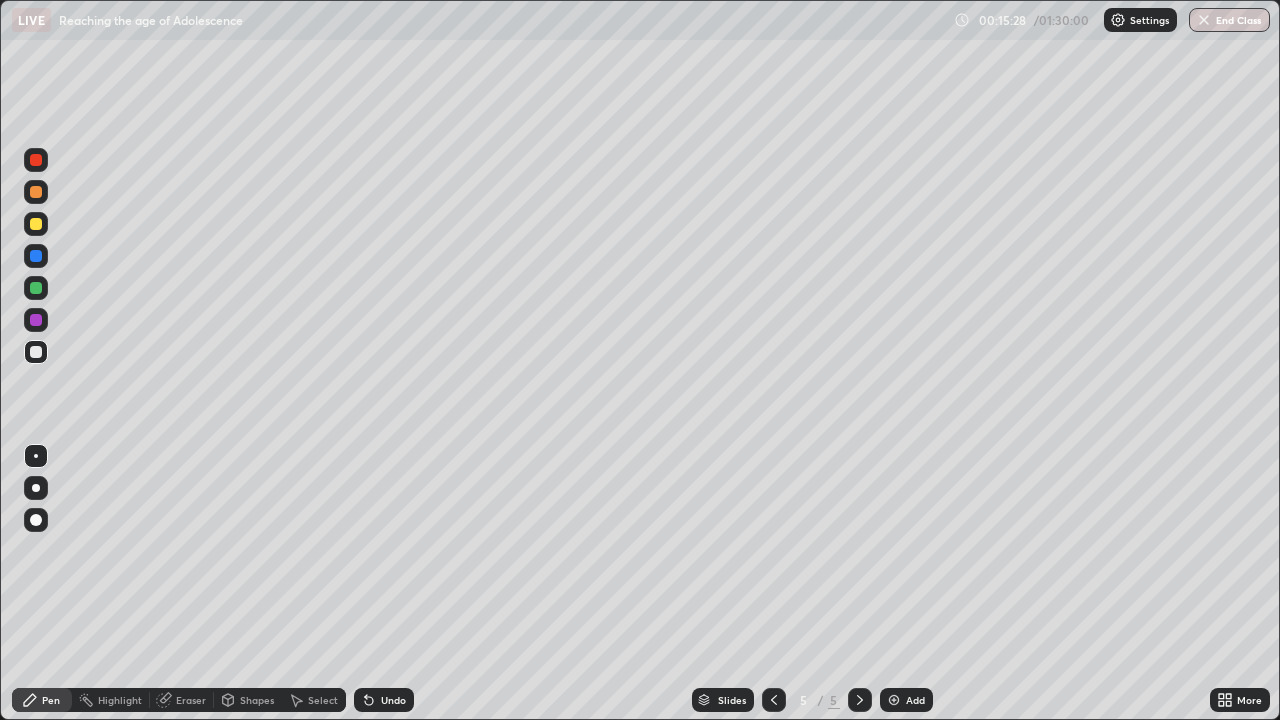 click at bounding box center [894, 700] 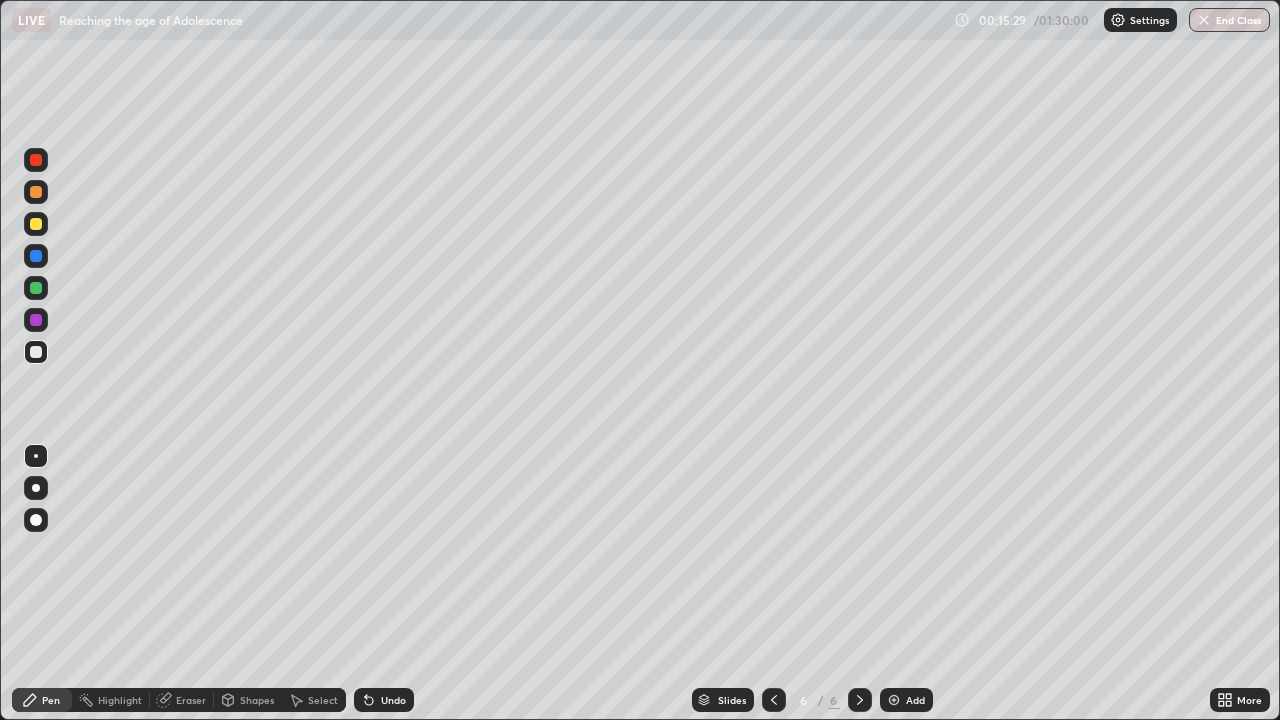 click at bounding box center (36, 352) 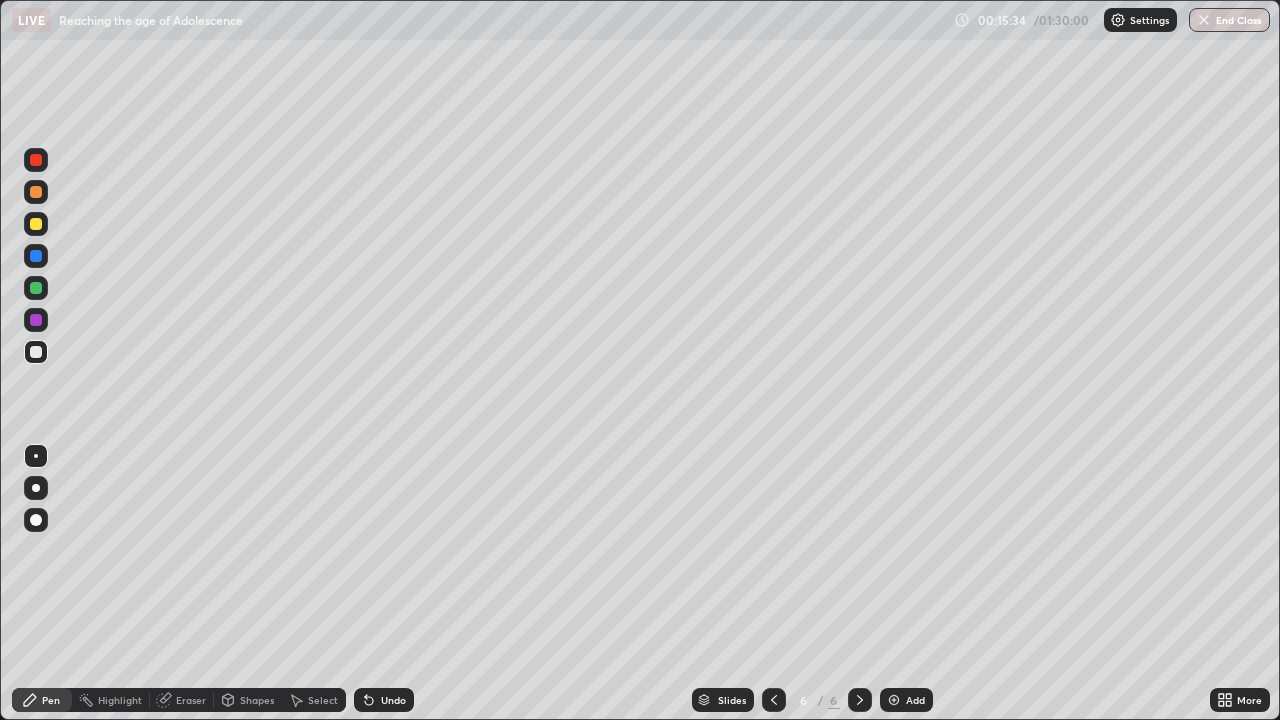click at bounding box center (36, 160) 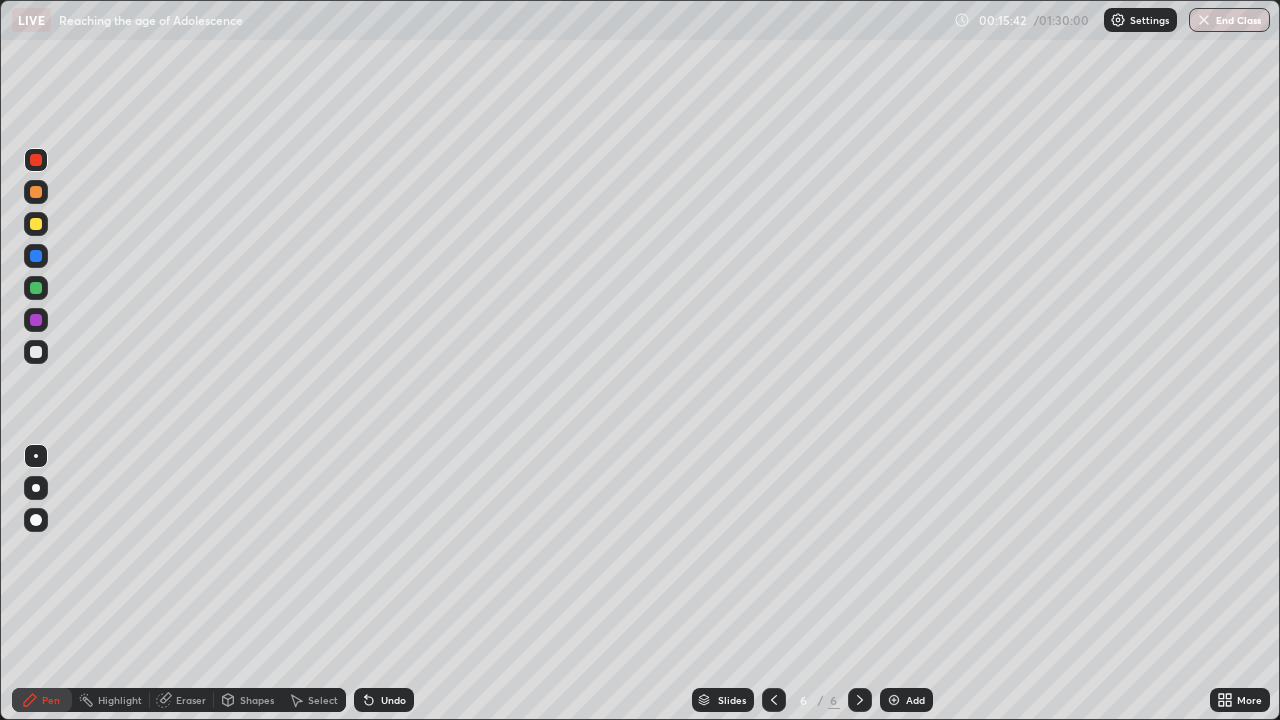 click at bounding box center [36, 224] 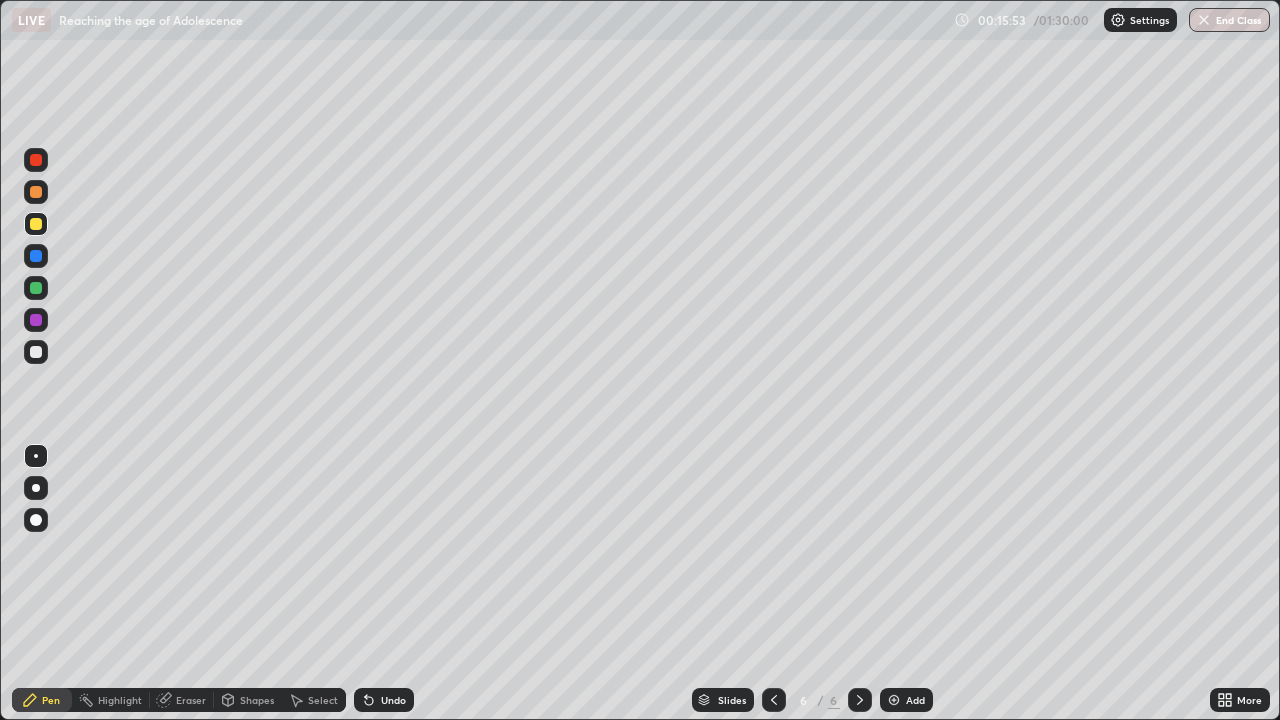 click on "Undo" at bounding box center [393, 700] 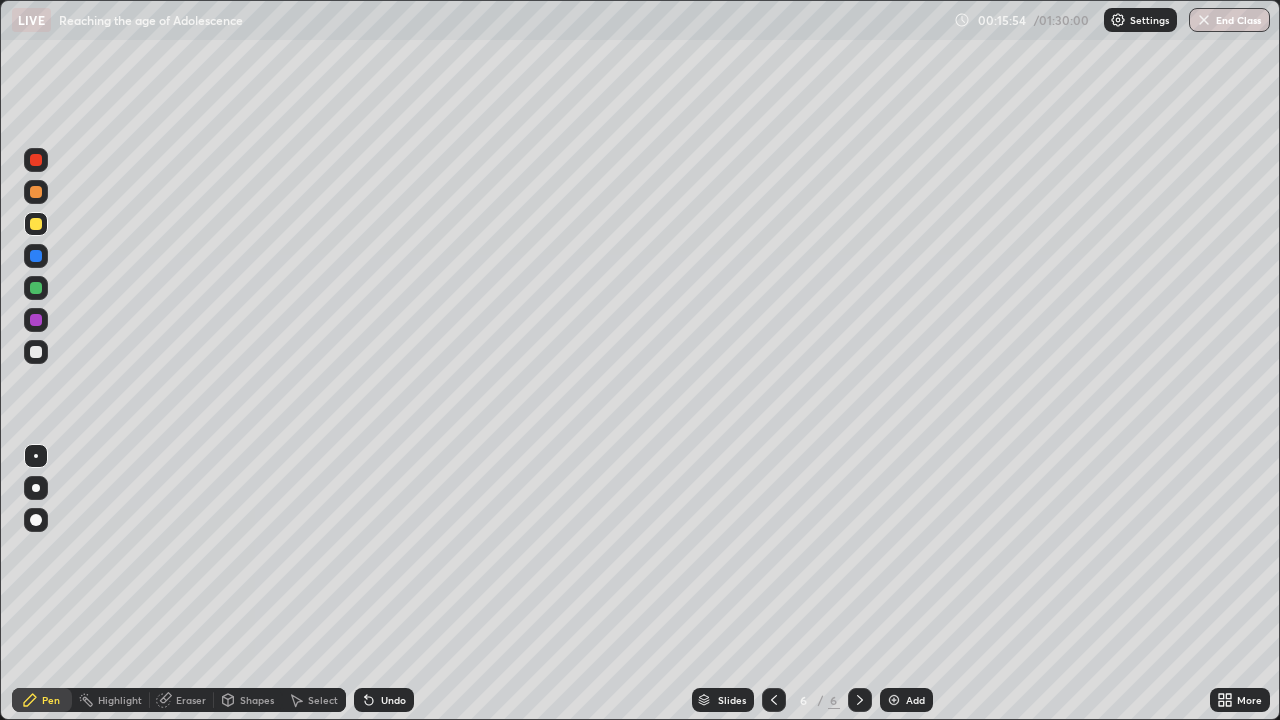 click on "Undo" at bounding box center (393, 700) 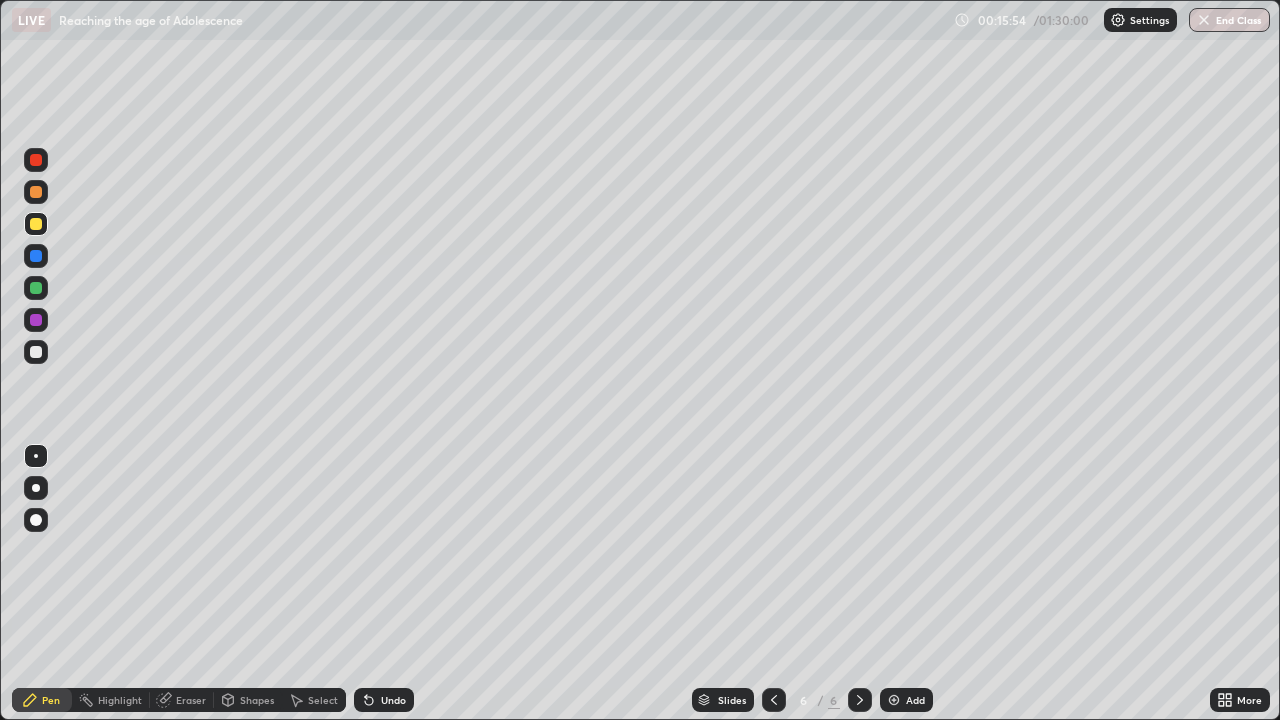 click on "Undo" at bounding box center [393, 700] 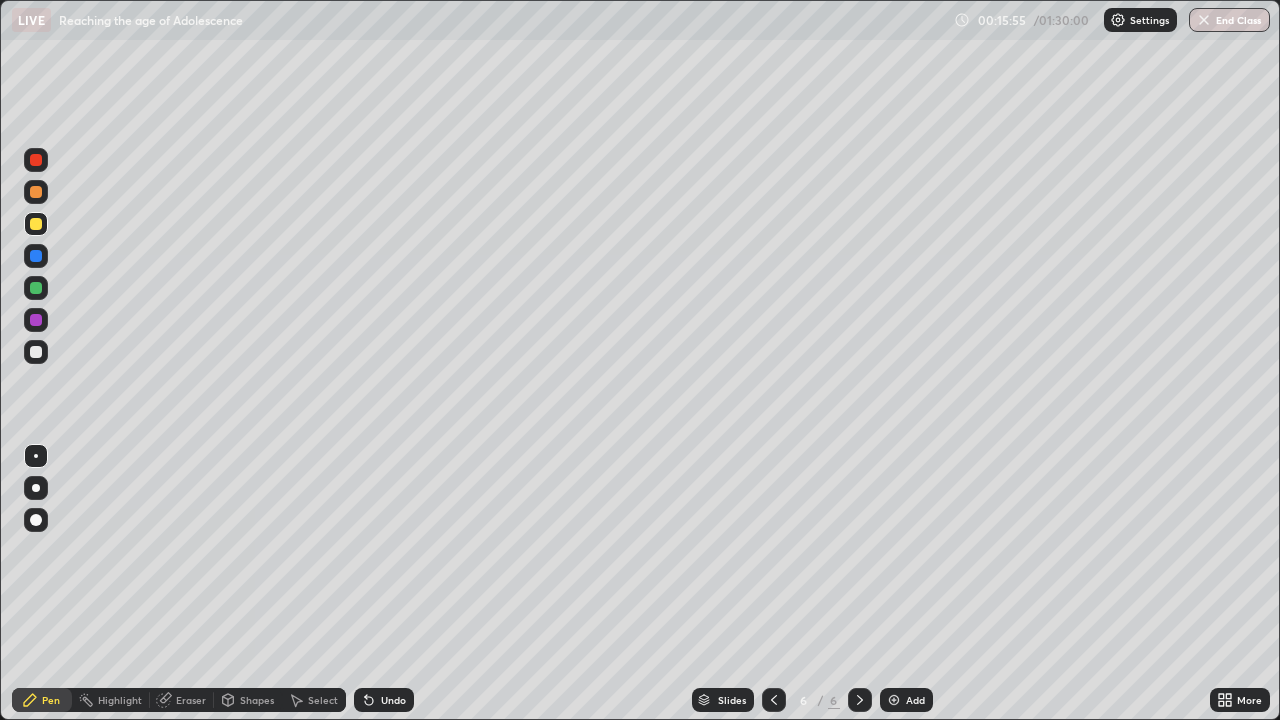 click on "Undo" at bounding box center [384, 700] 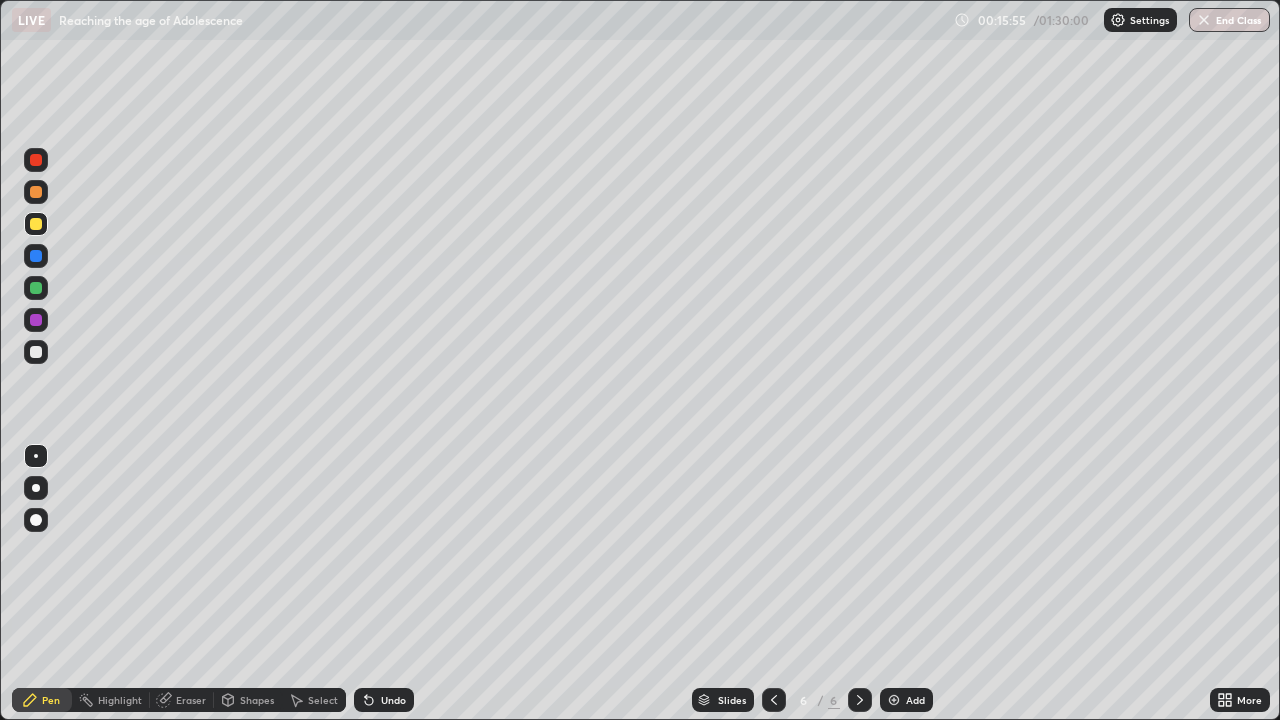 click on "Undo" at bounding box center [393, 700] 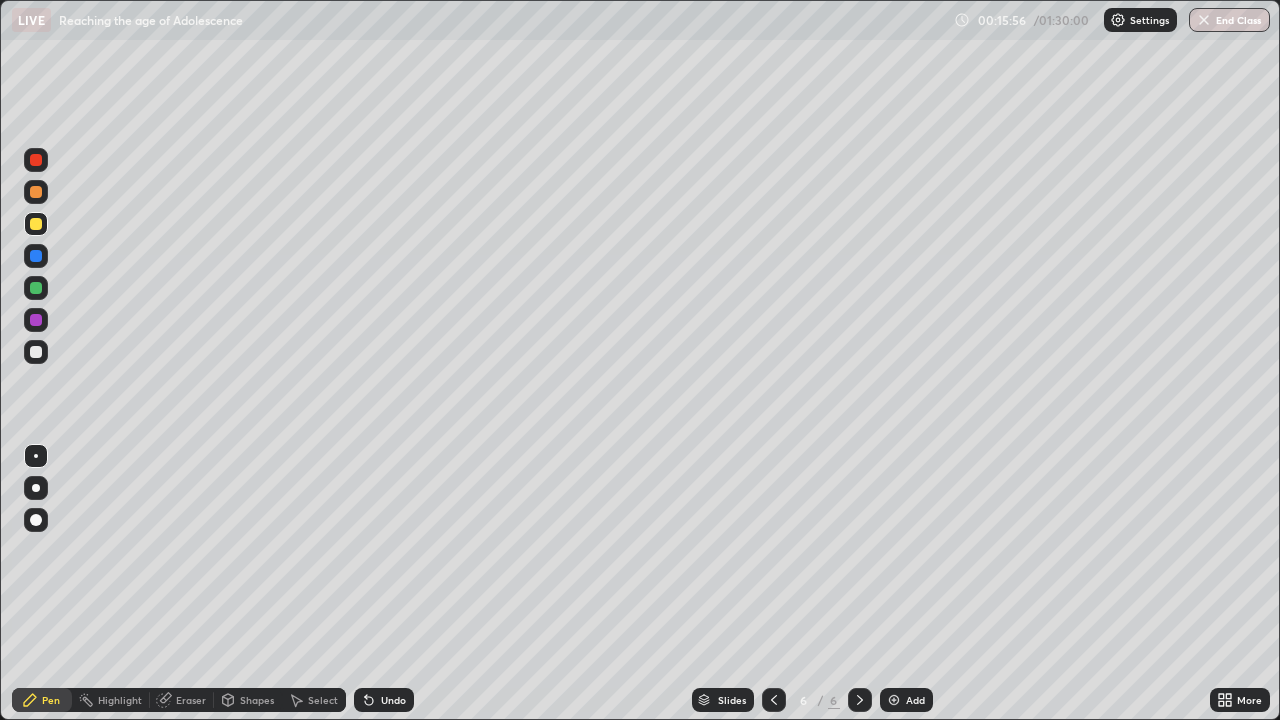 click on "Undo" at bounding box center [393, 700] 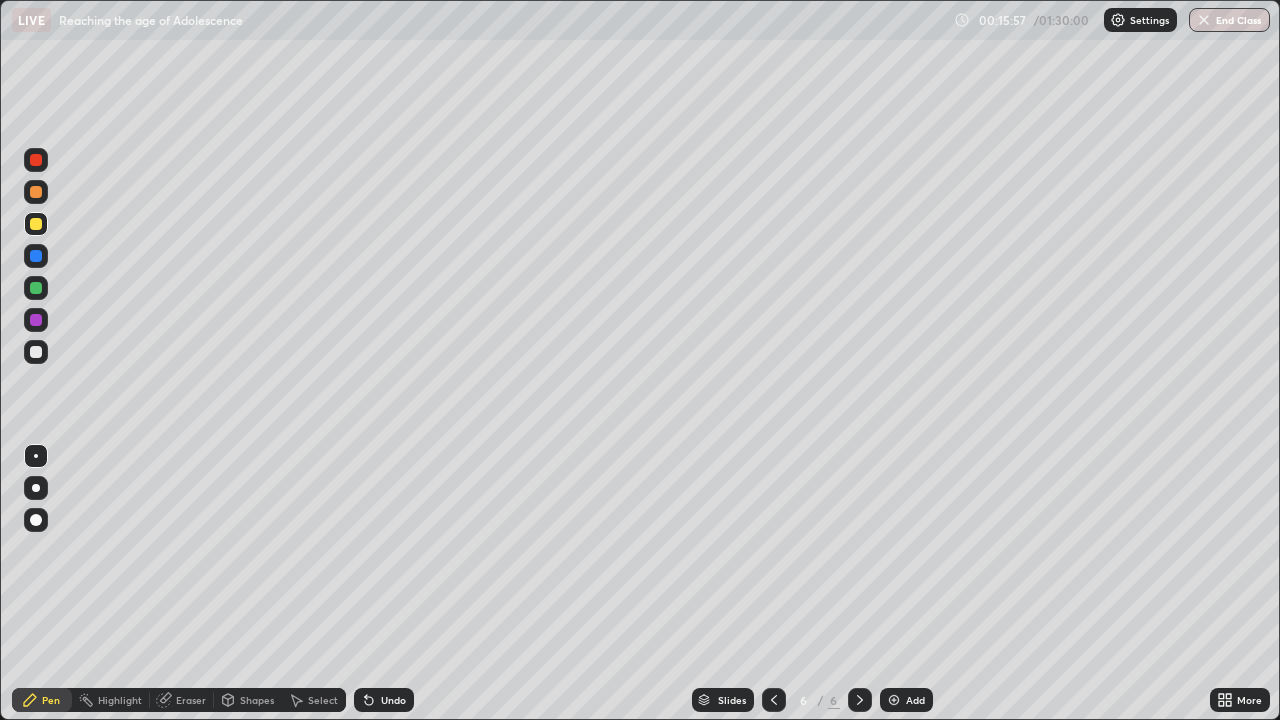 click on "Undo" at bounding box center [393, 700] 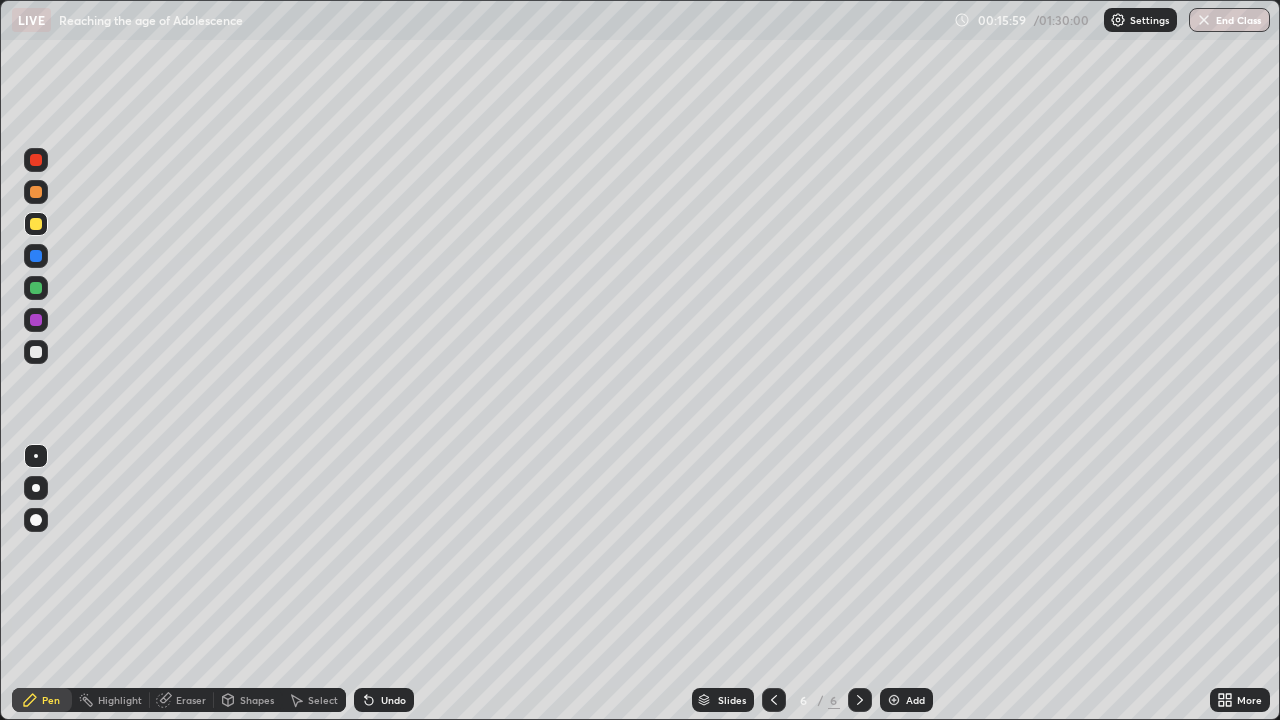 click at bounding box center [36, 224] 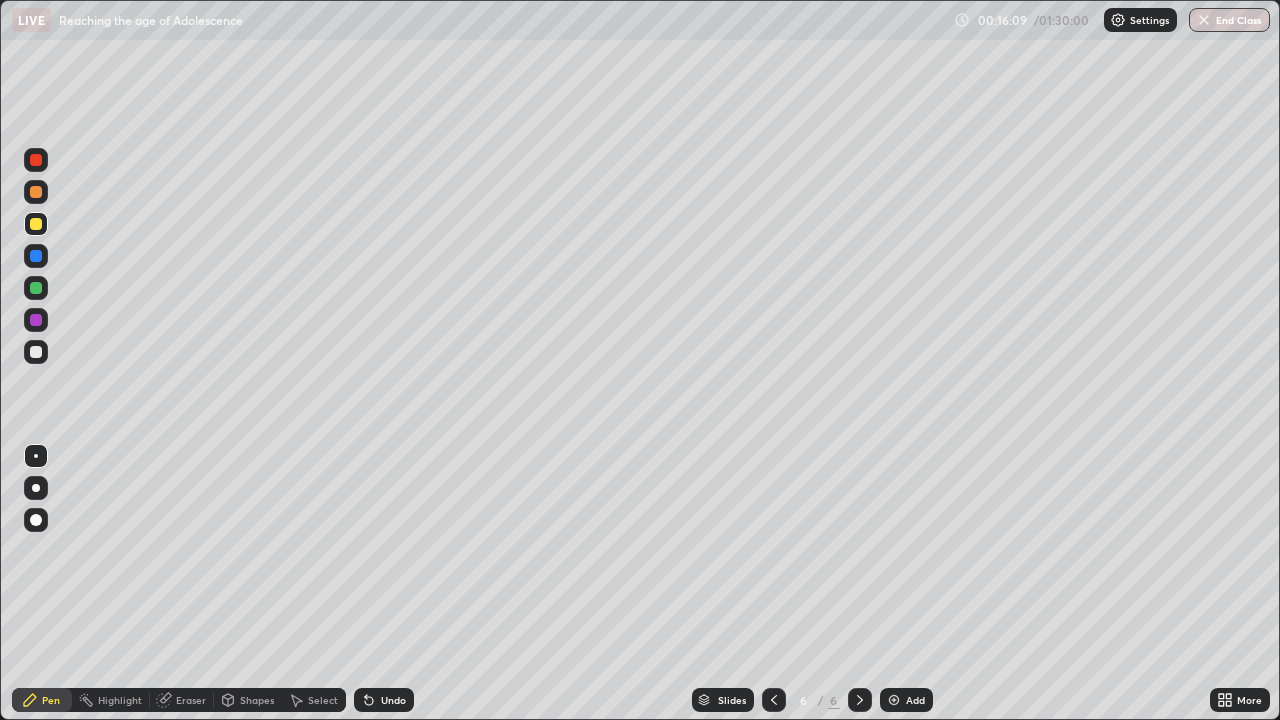 click at bounding box center (36, 352) 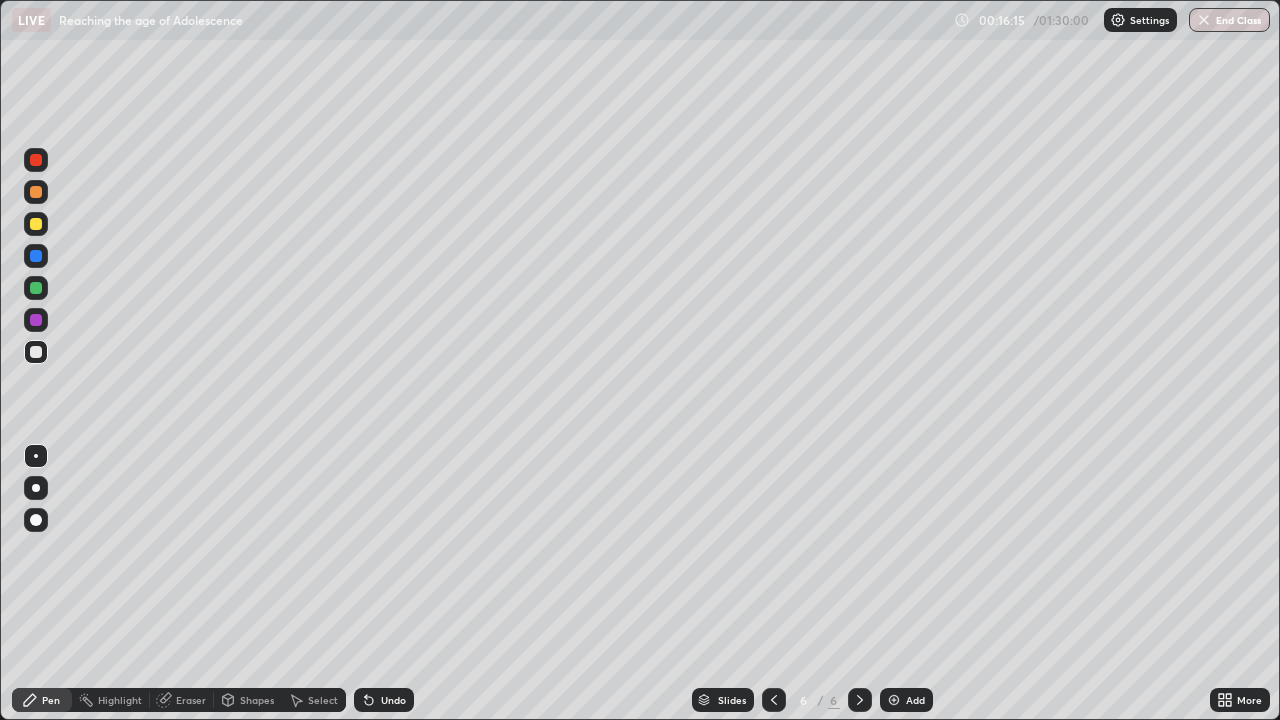 click at bounding box center (36, 192) 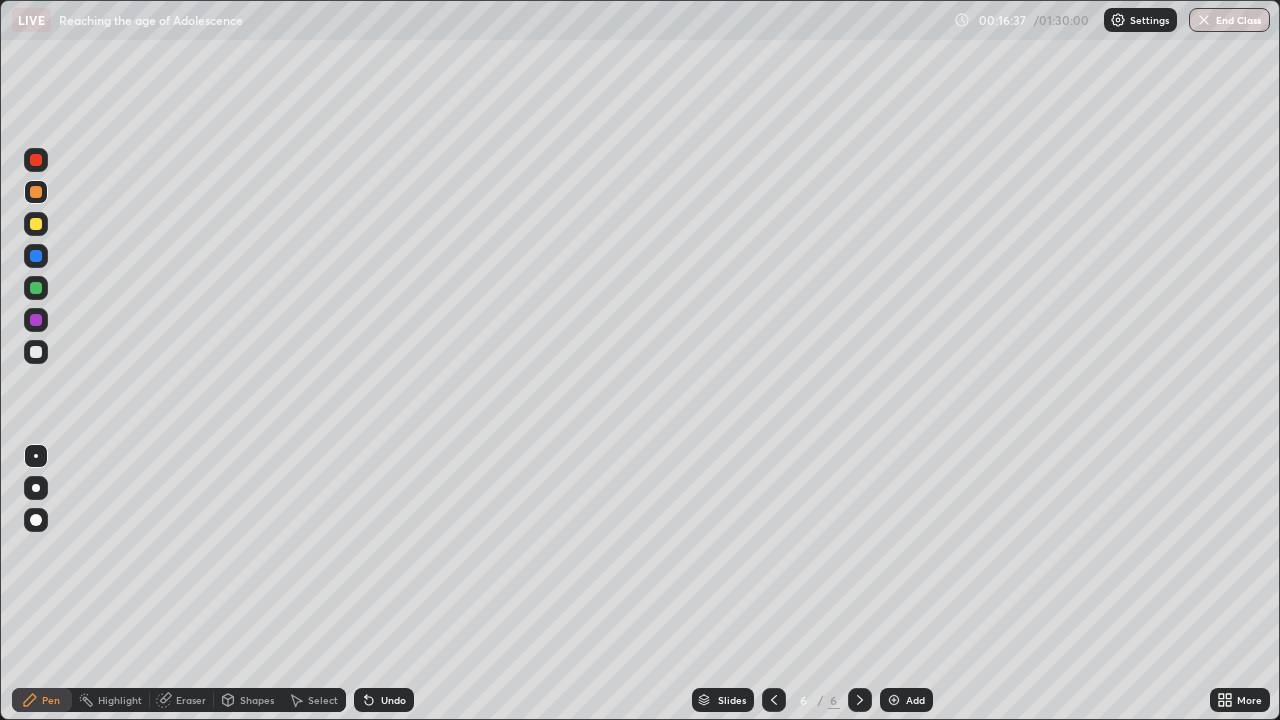 click at bounding box center [36, 224] 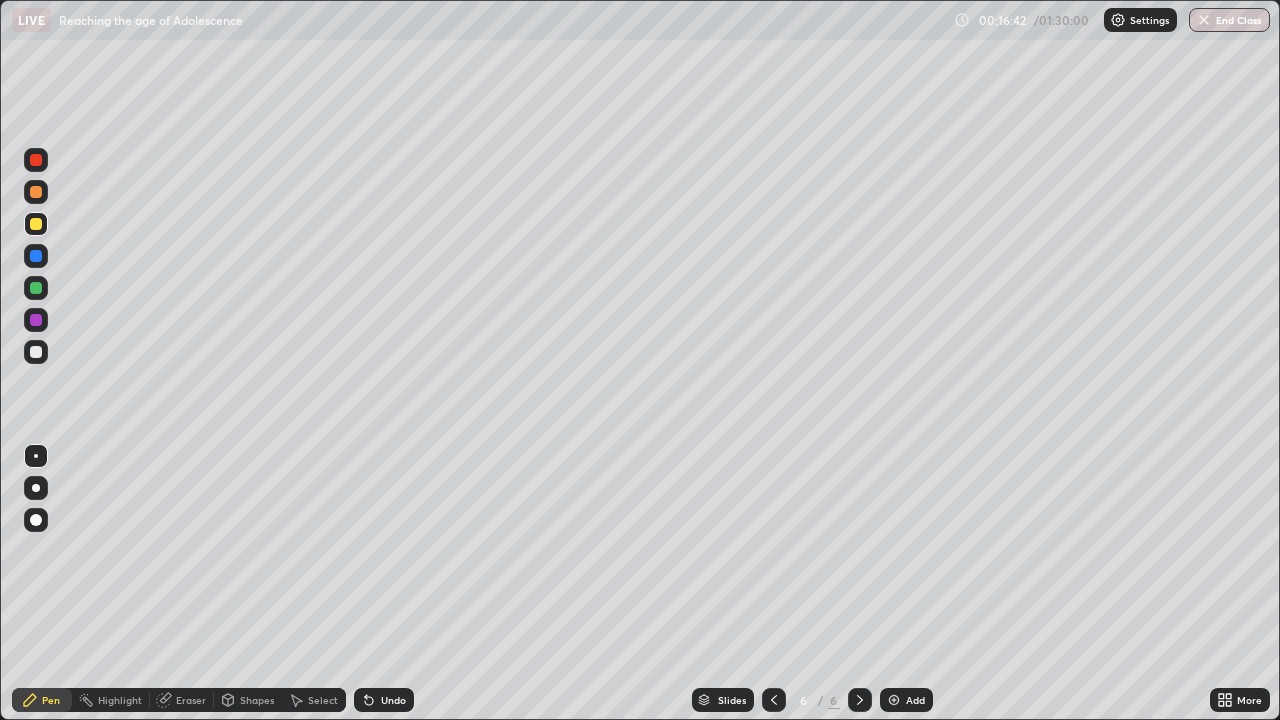 click at bounding box center (36, 160) 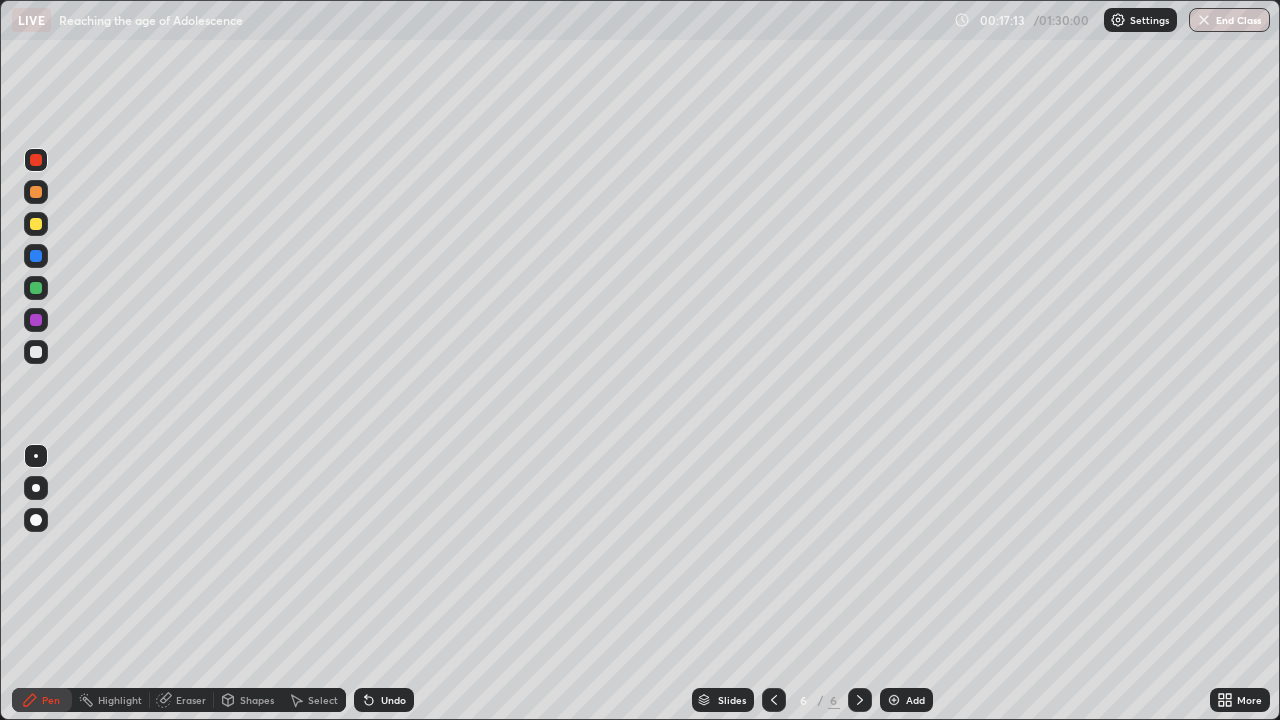 click at bounding box center [36, 224] 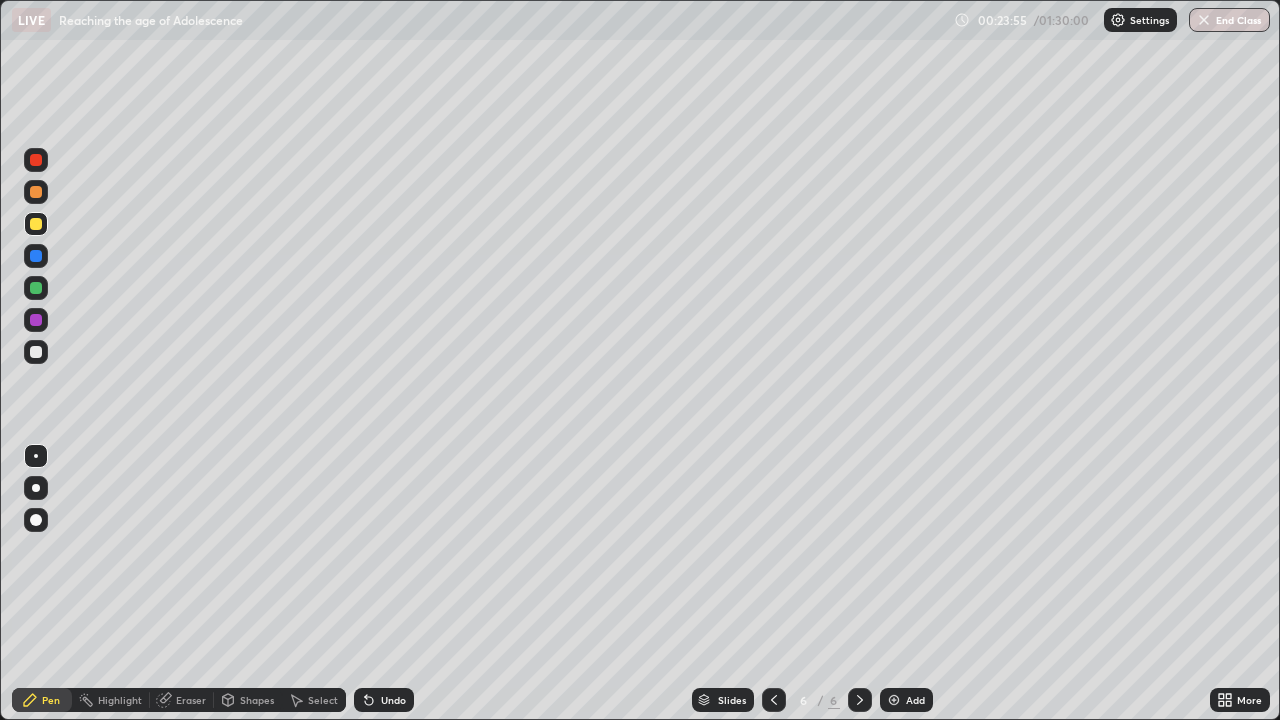 click at bounding box center (894, 700) 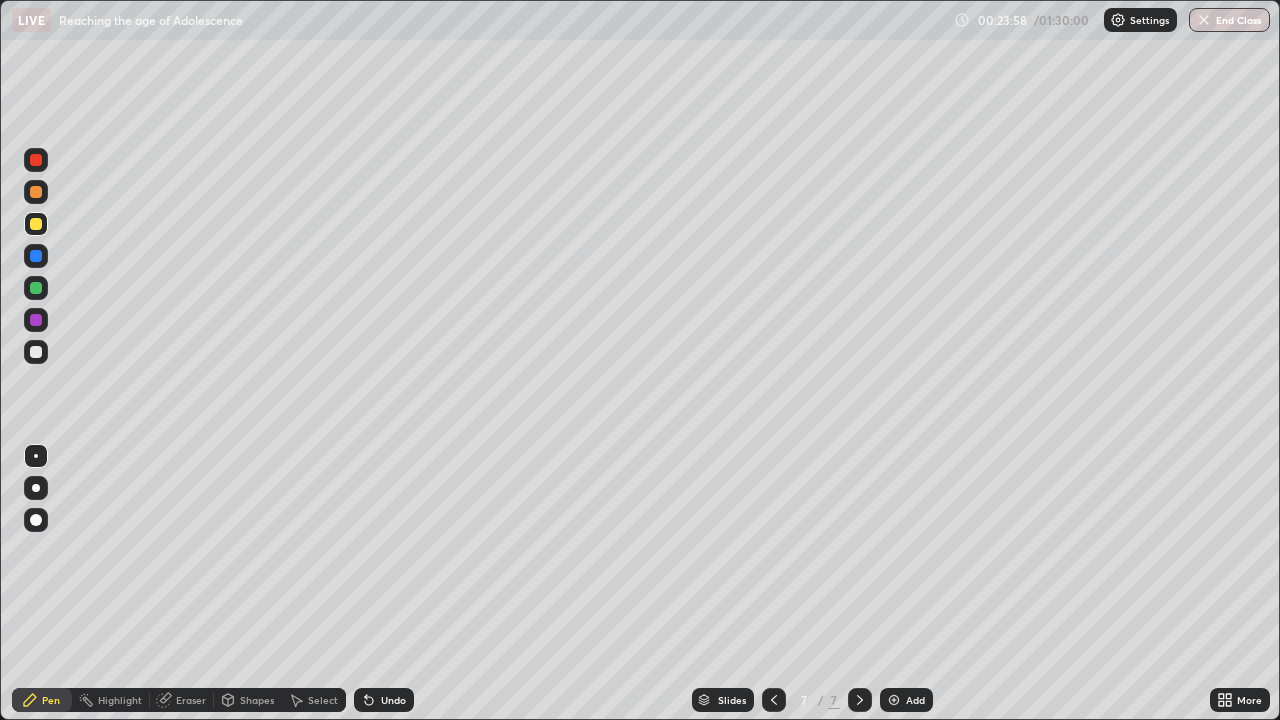 click at bounding box center [36, 352] 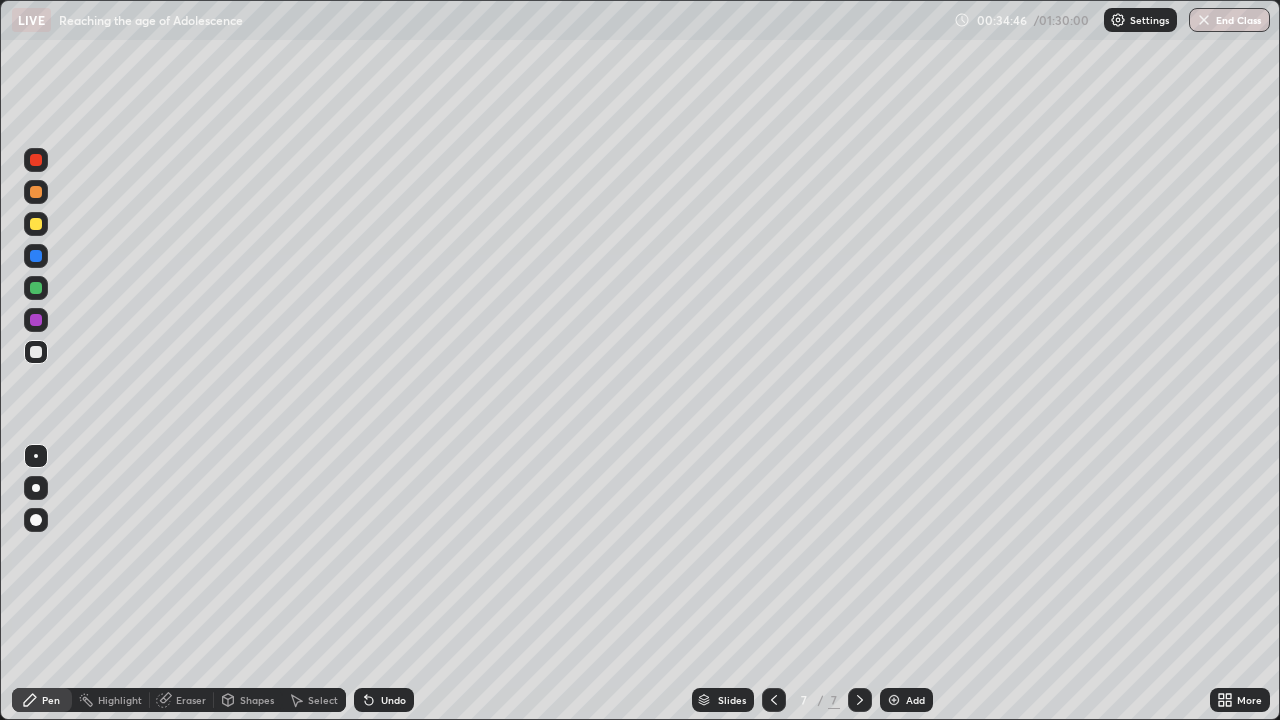 click at bounding box center [894, 700] 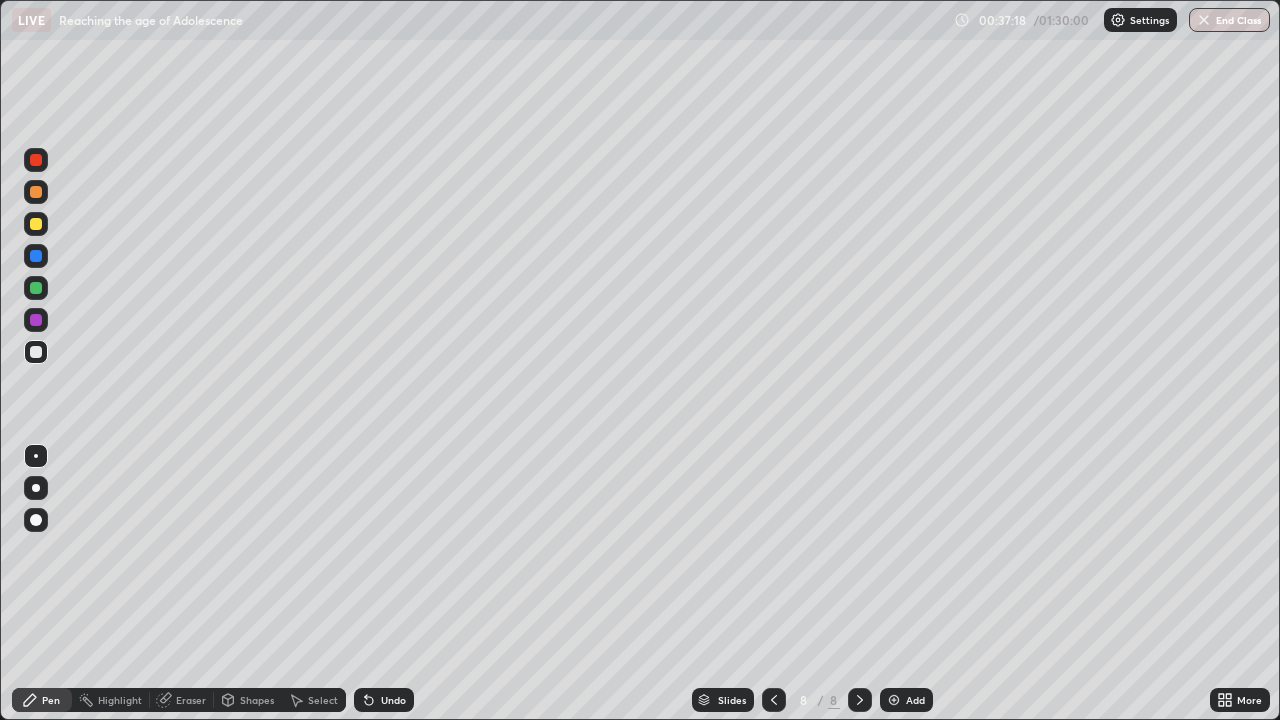 click at bounding box center (894, 700) 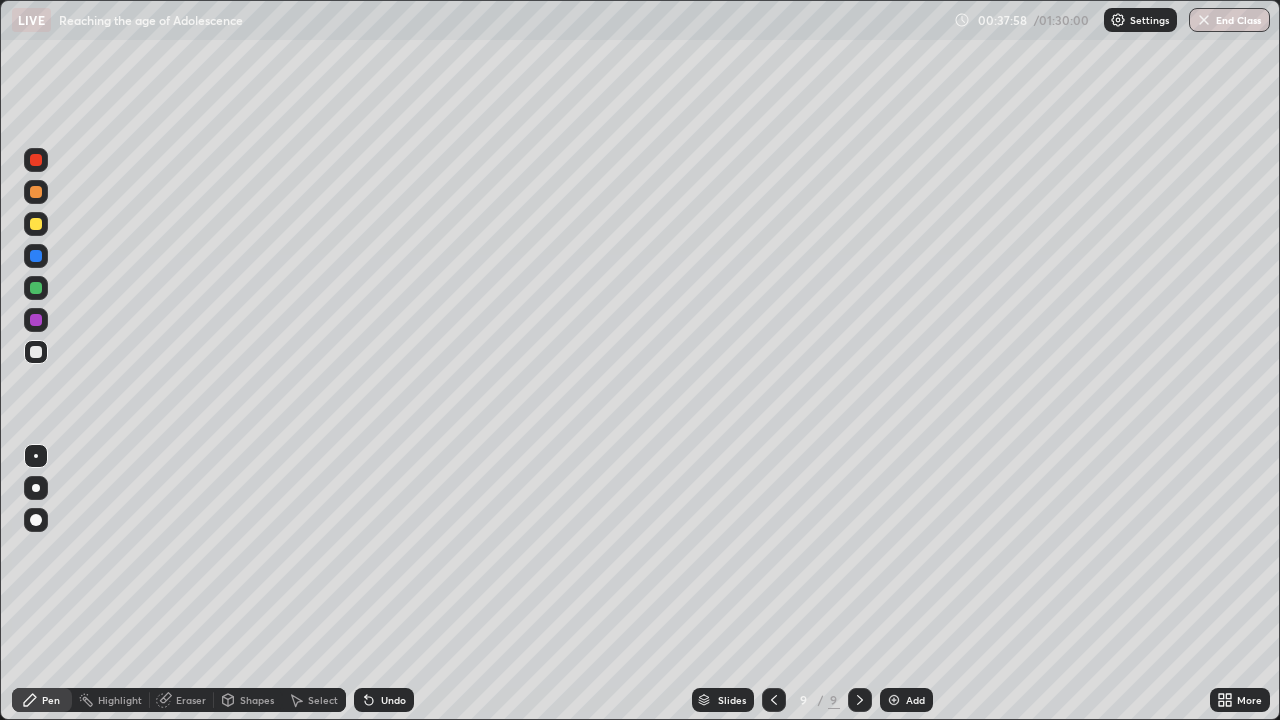click 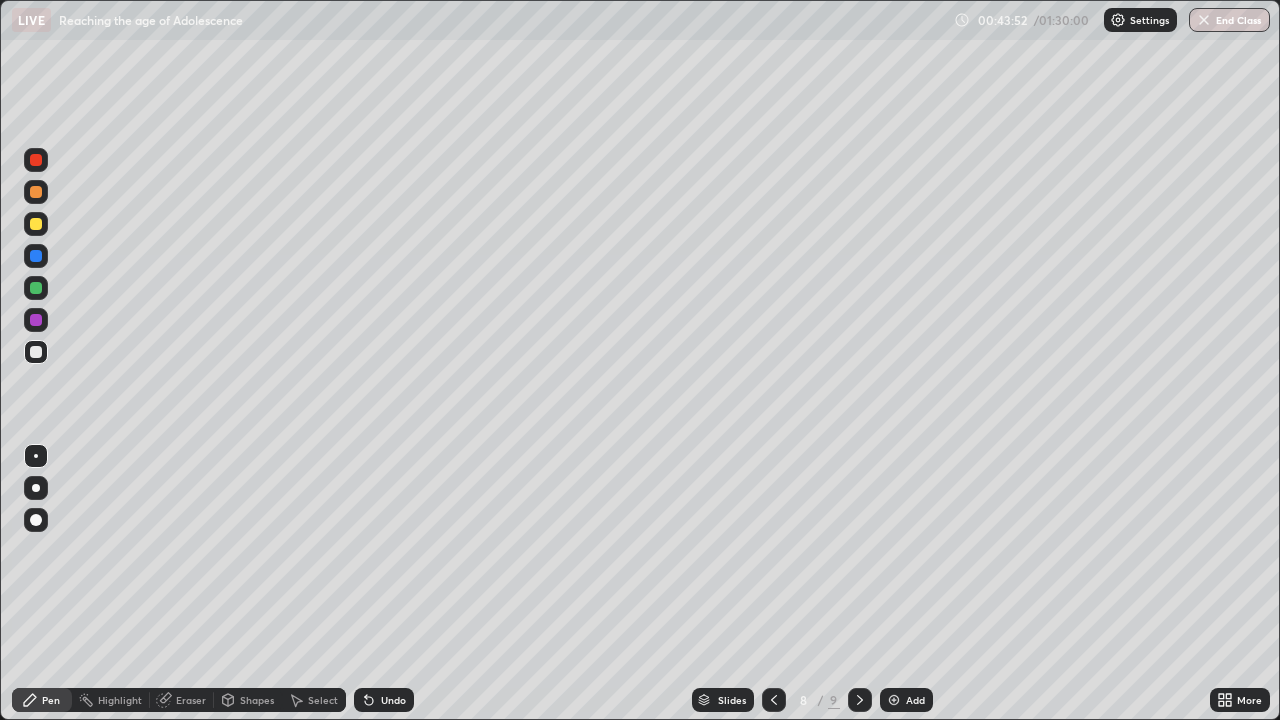 click 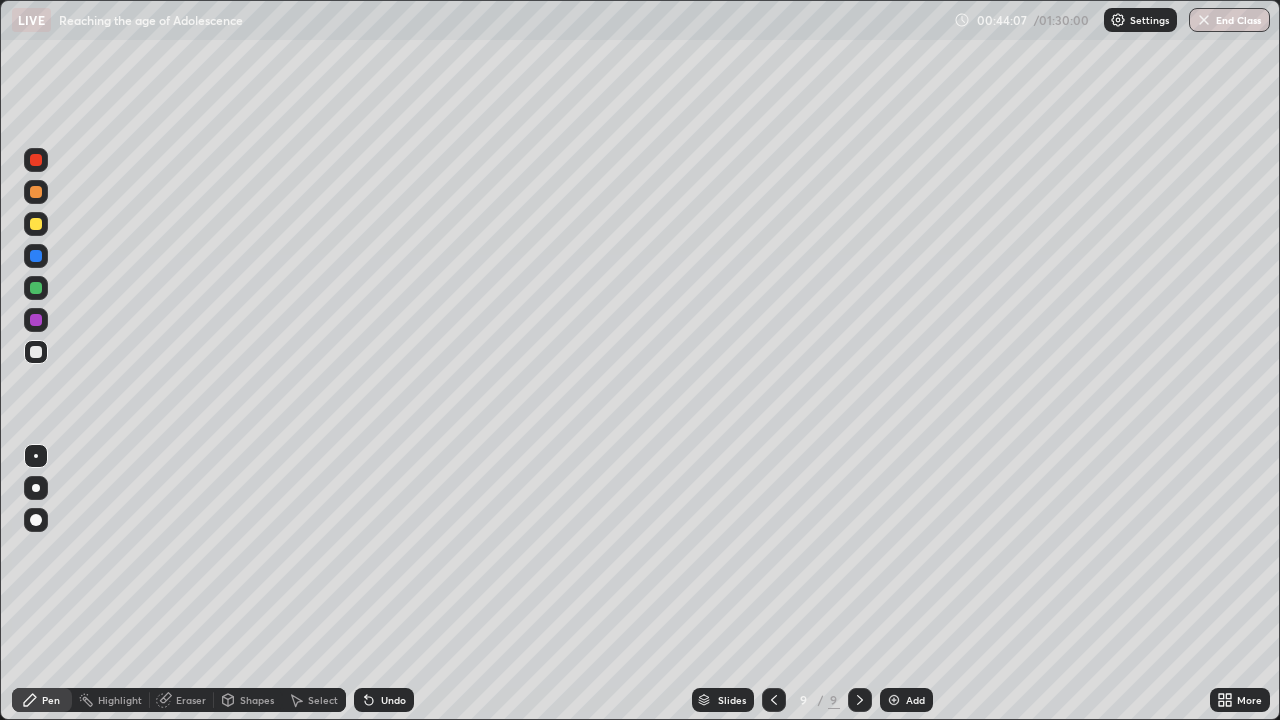 click at bounding box center (894, 700) 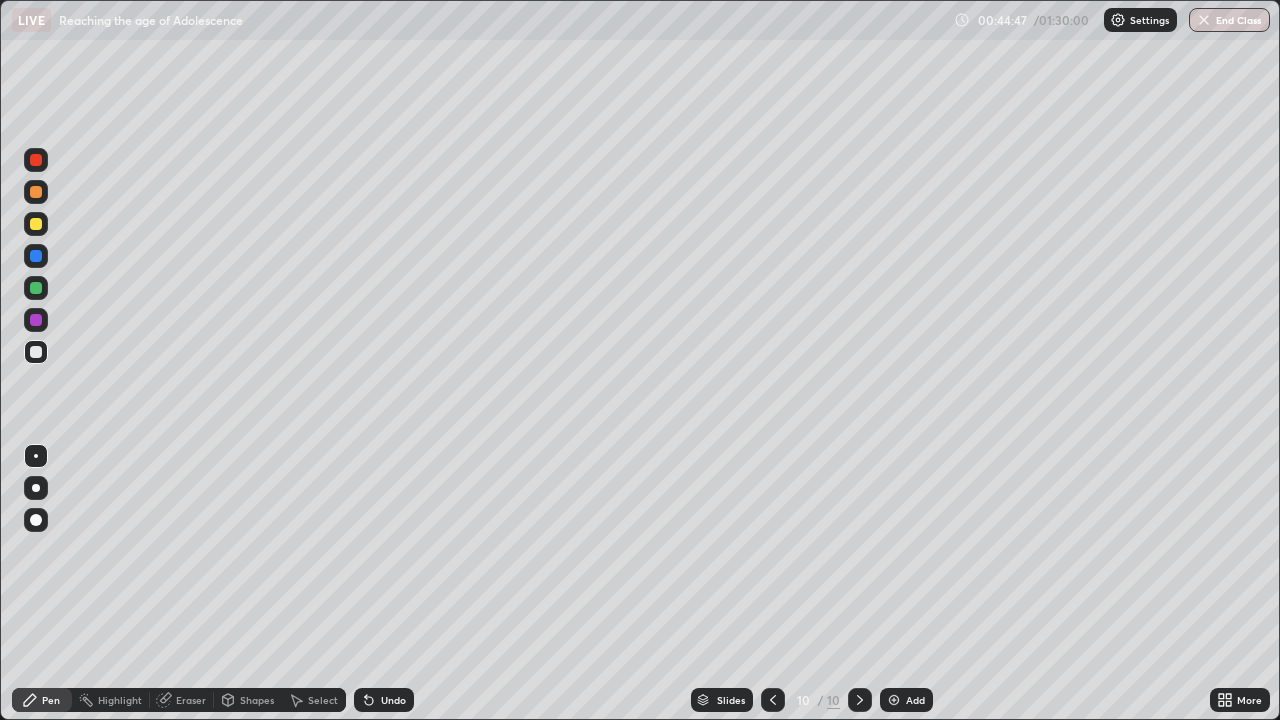 click on "Undo" at bounding box center (393, 700) 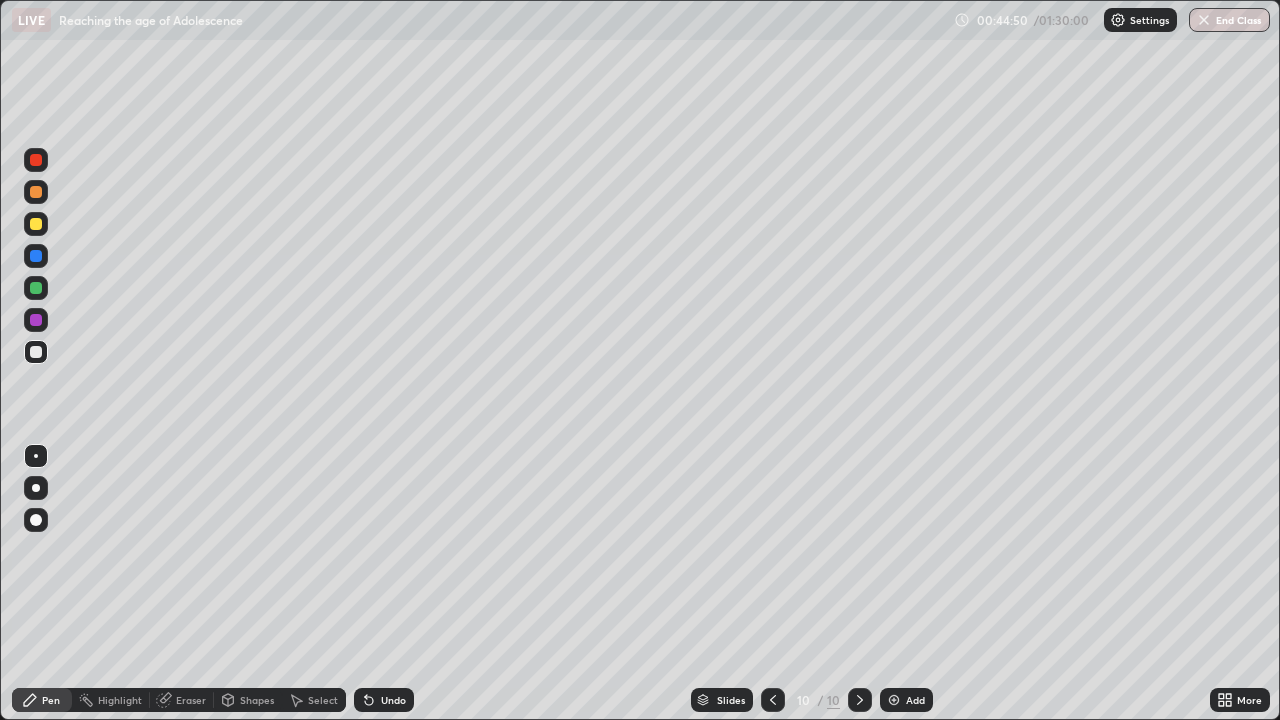 click on "Undo" at bounding box center (393, 700) 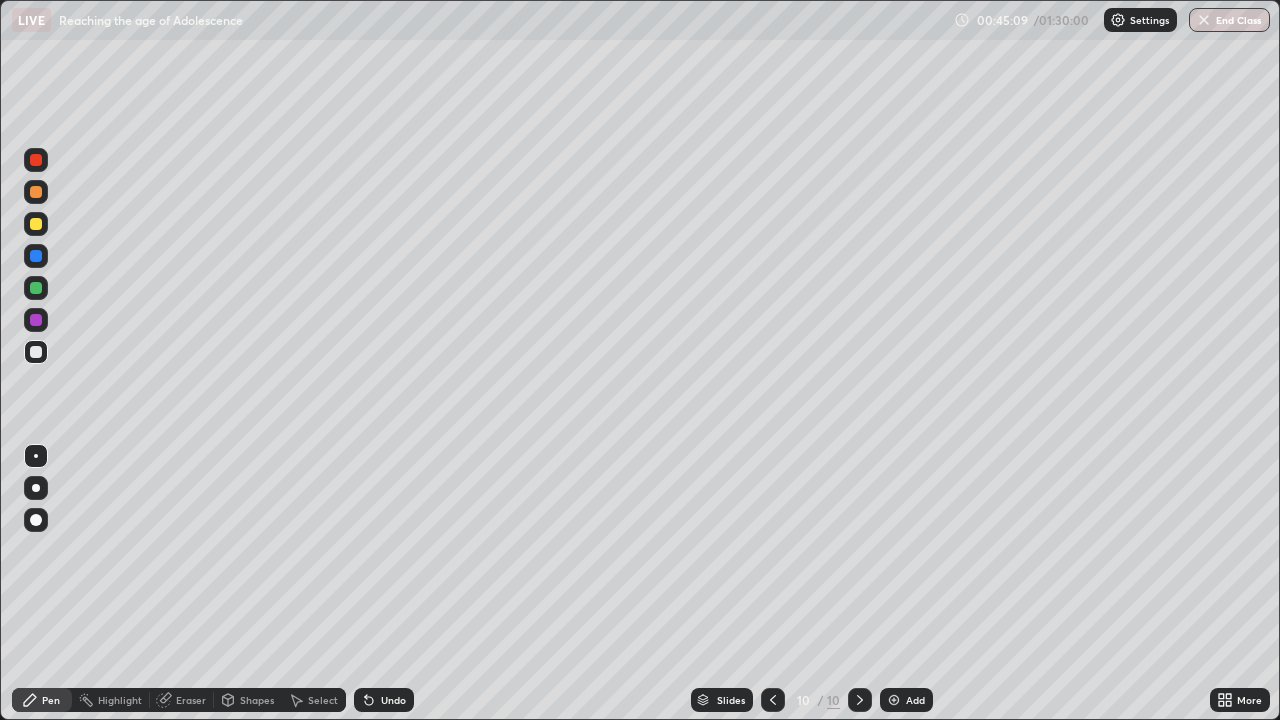 click at bounding box center [36, 224] 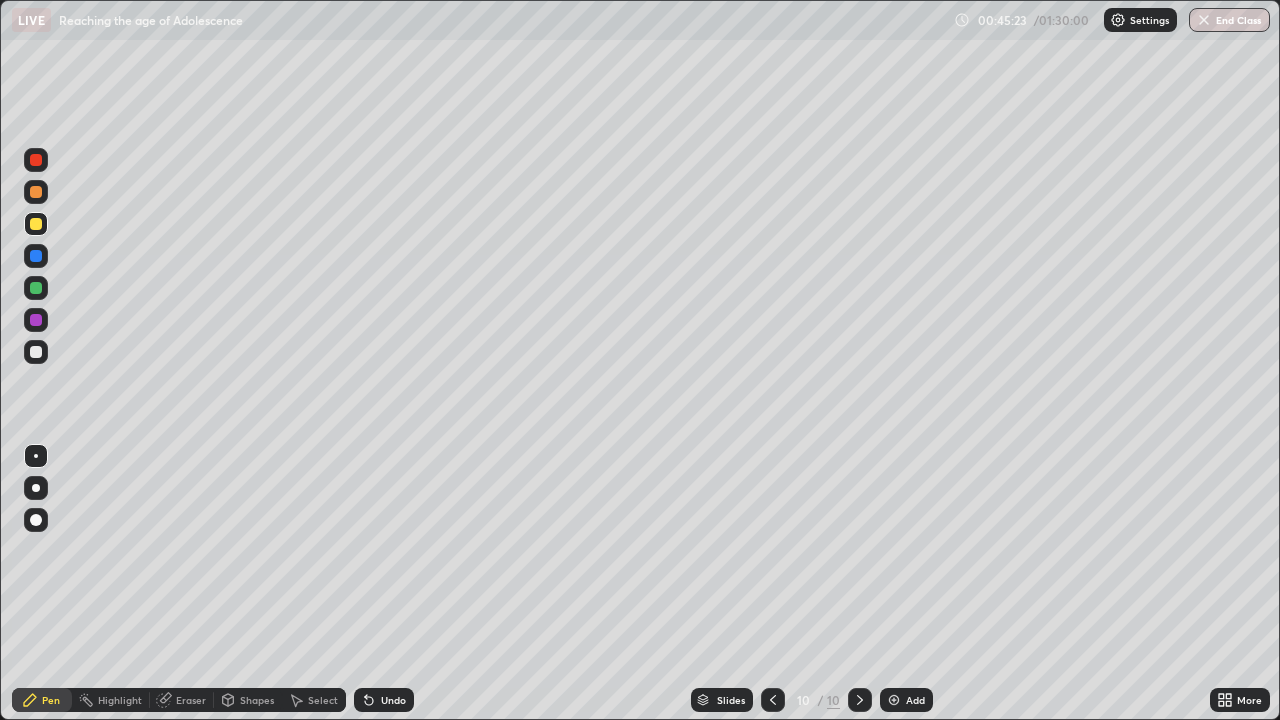 click at bounding box center [36, 352] 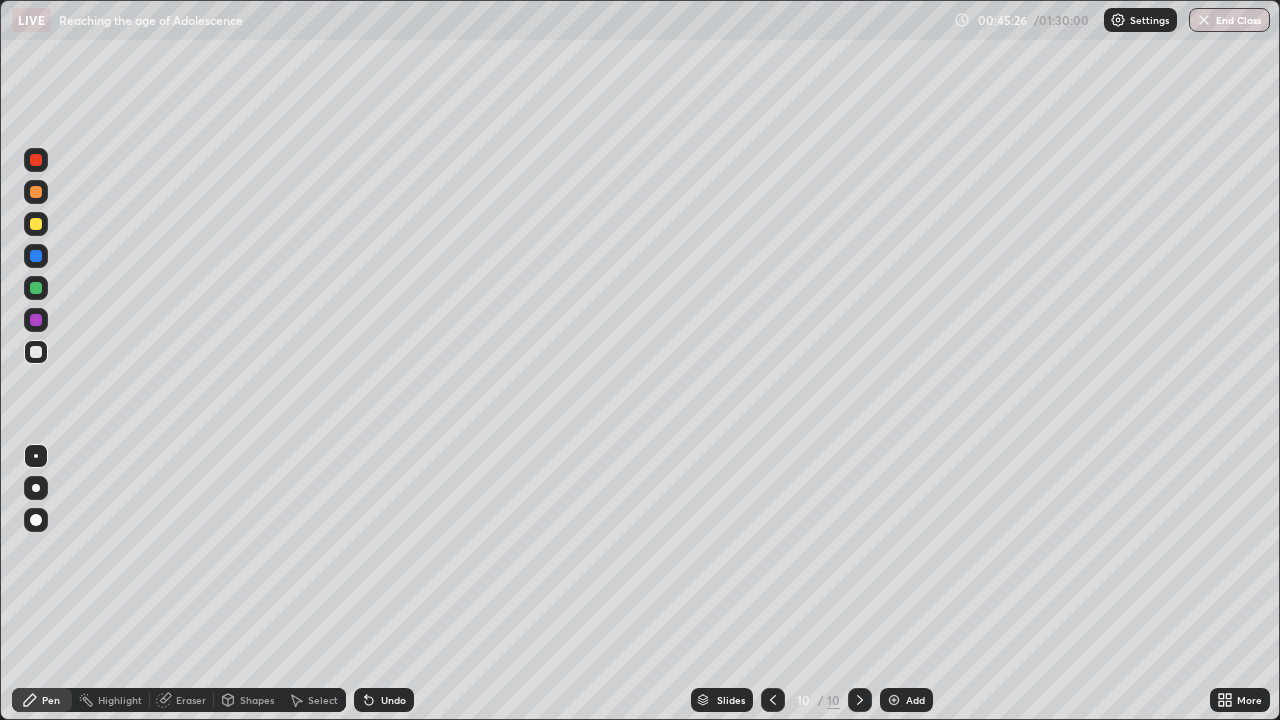 click at bounding box center (36, 224) 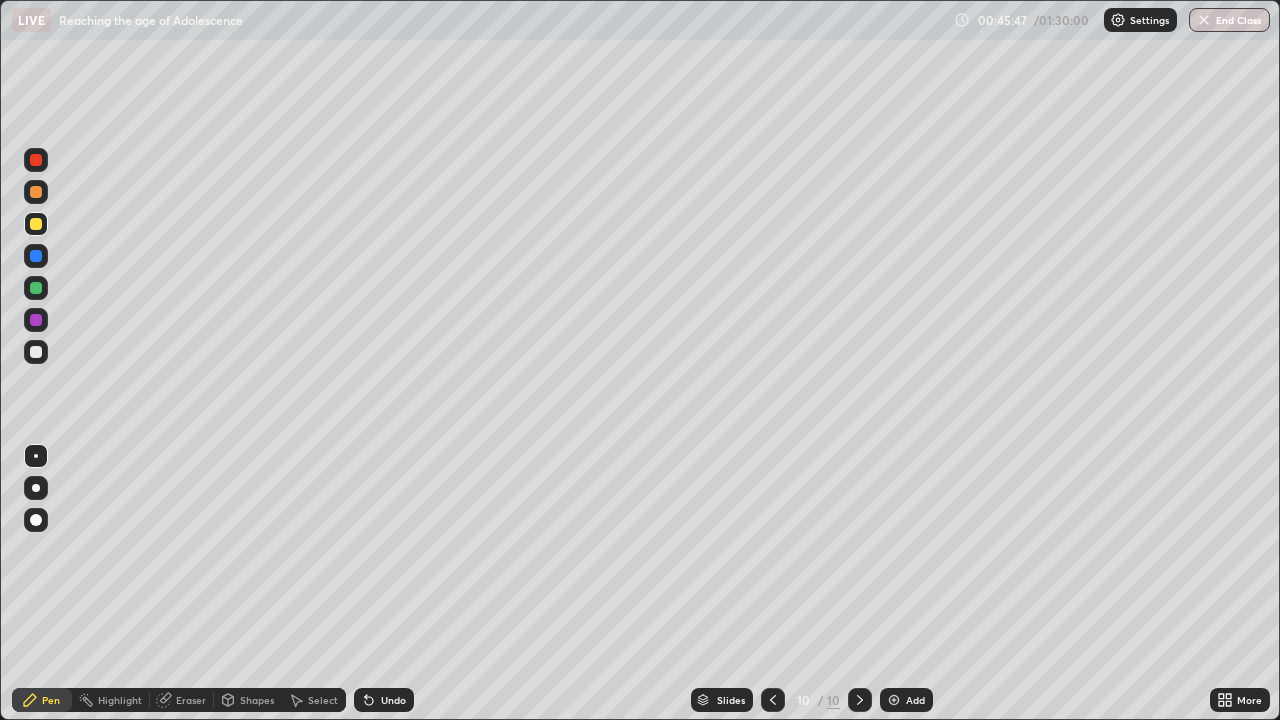 click at bounding box center (36, 352) 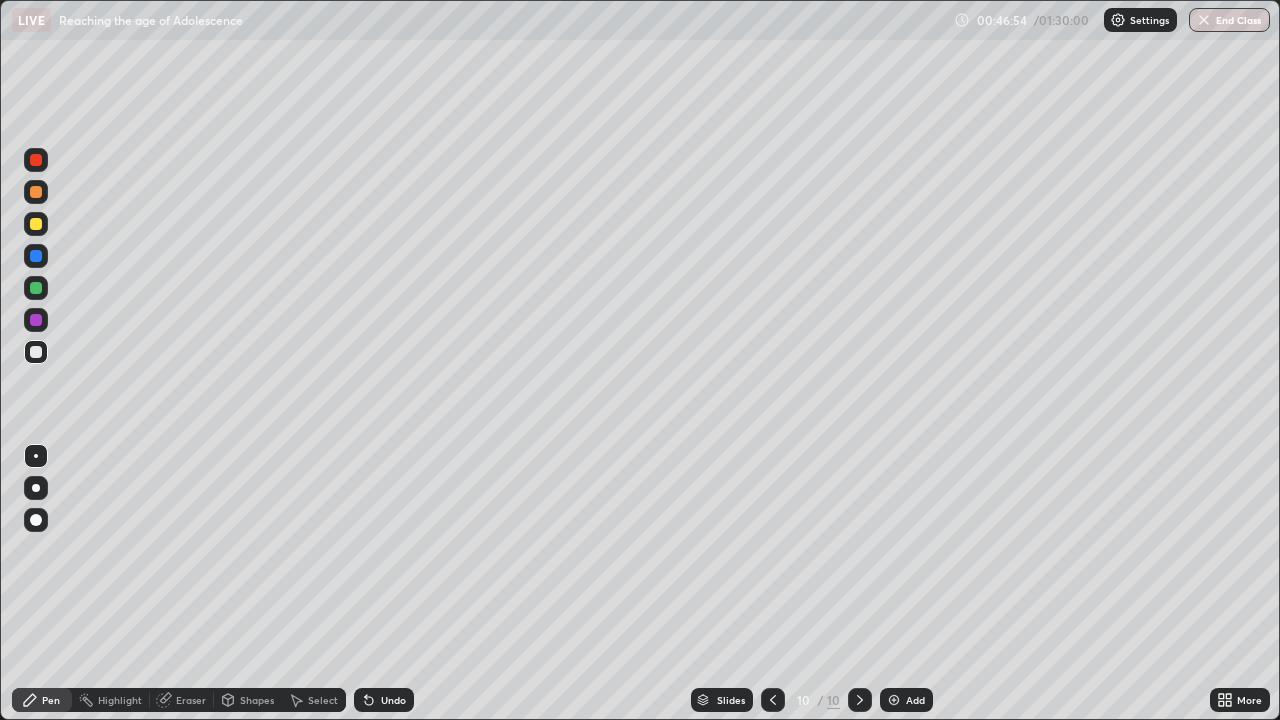 click at bounding box center (894, 700) 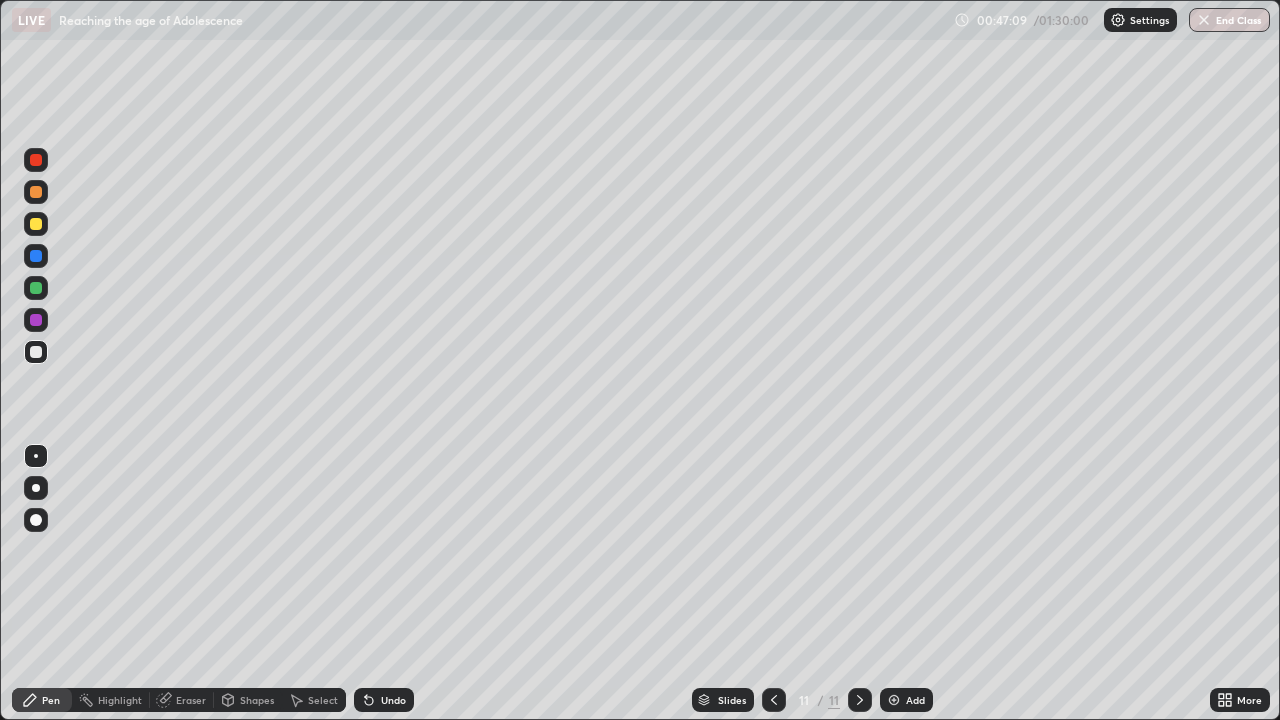 click at bounding box center (36, 192) 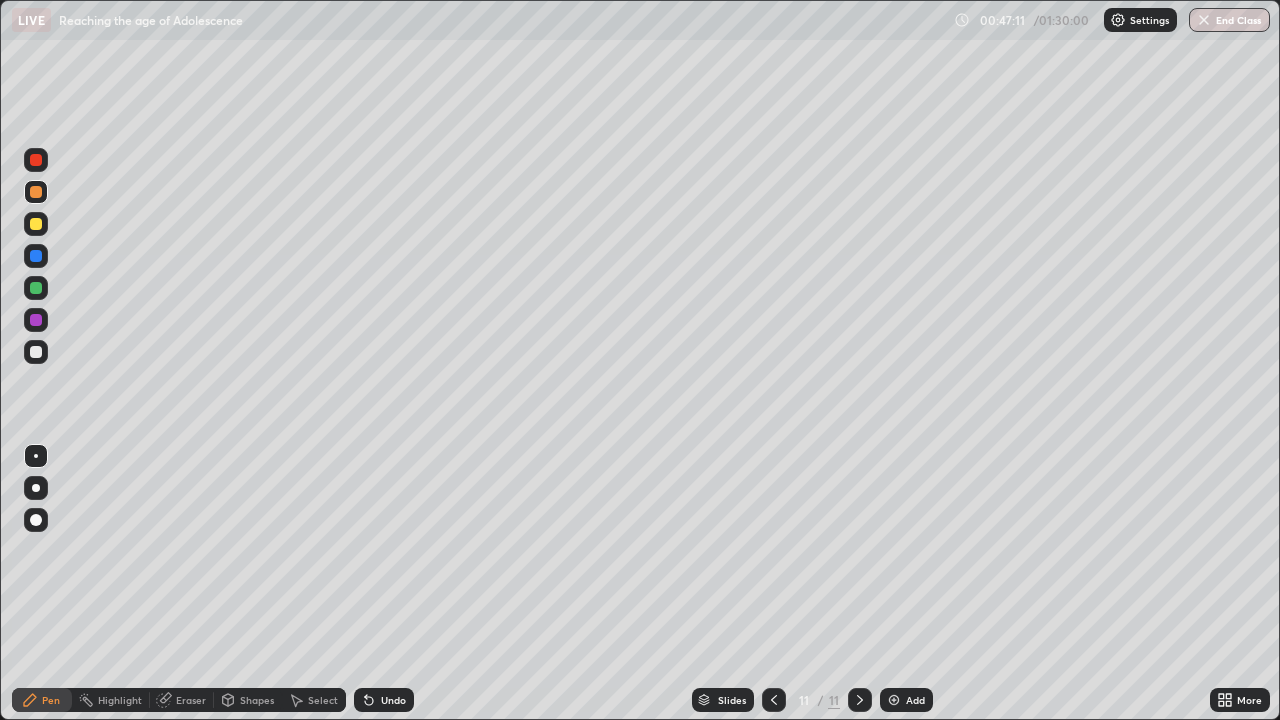 click at bounding box center (36, 160) 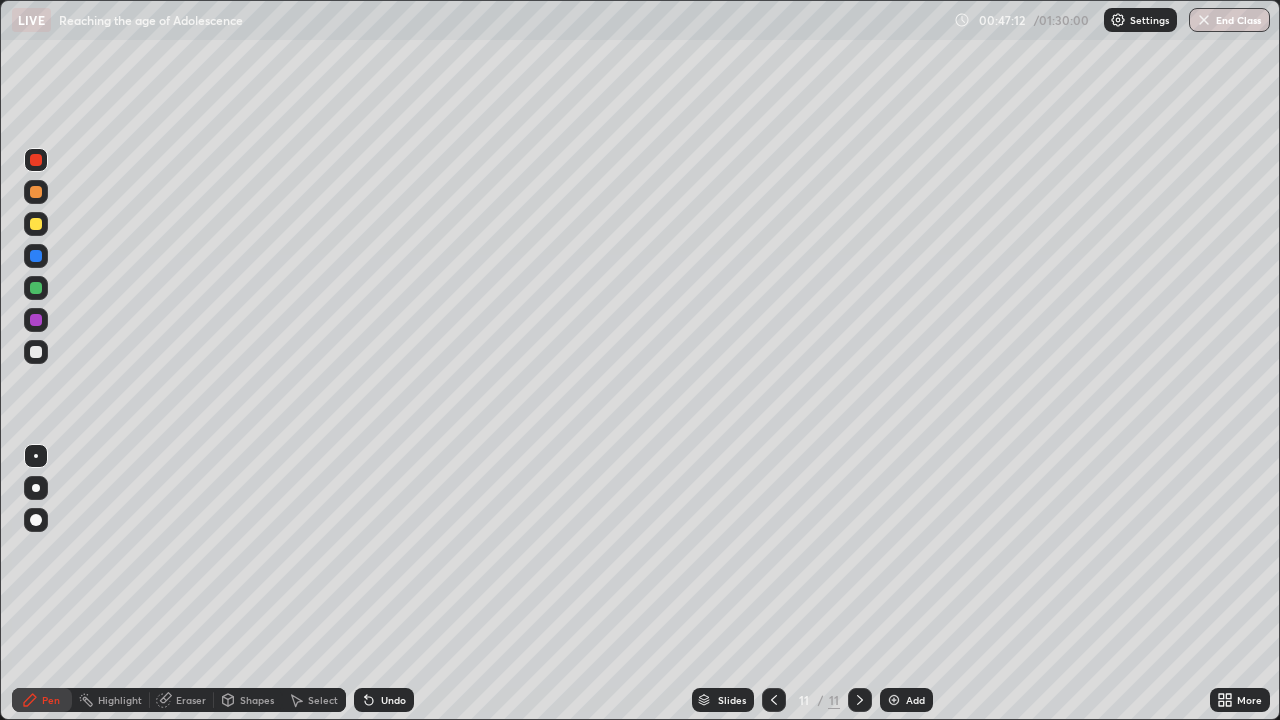 click at bounding box center (36, 224) 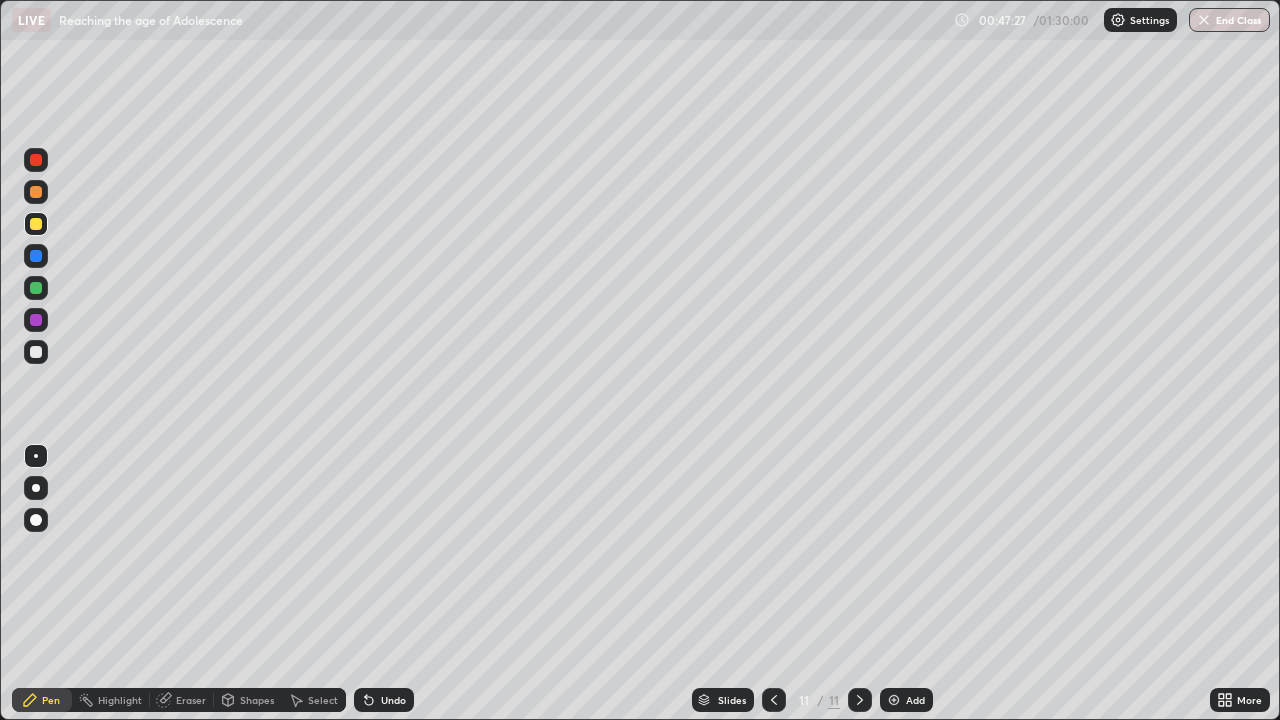 click at bounding box center (36, 192) 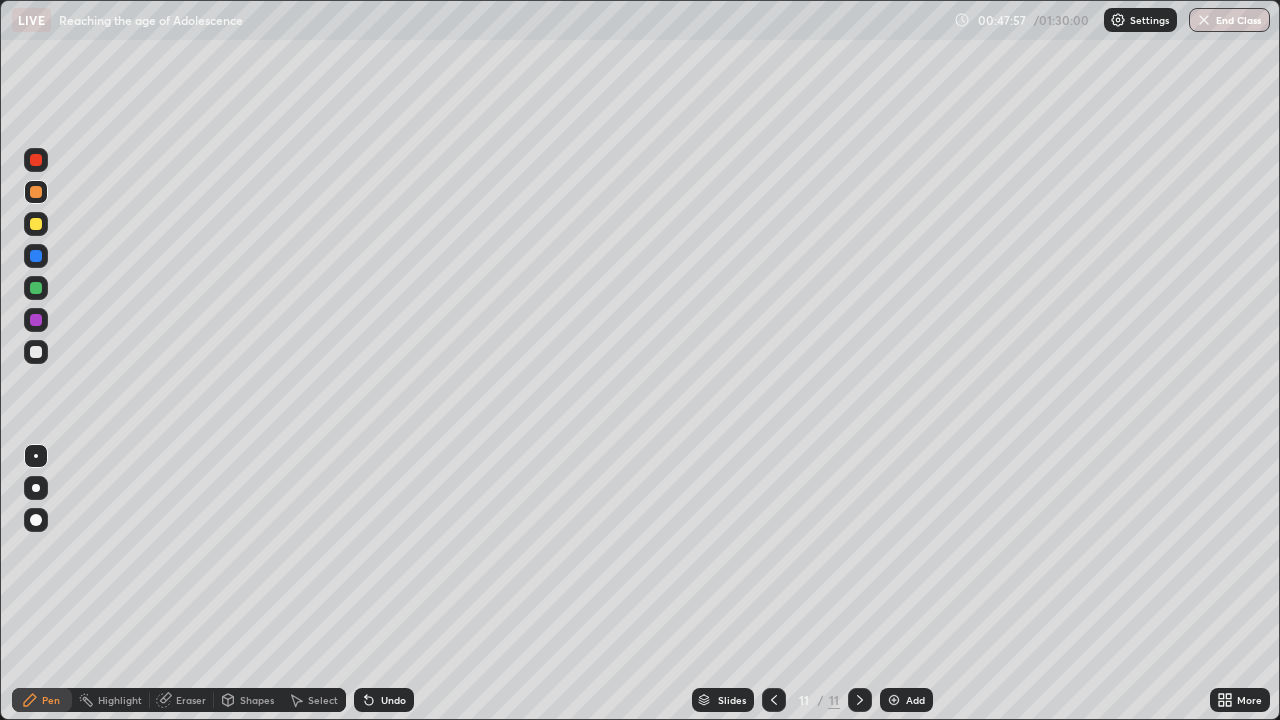 click at bounding box center [36, 224] 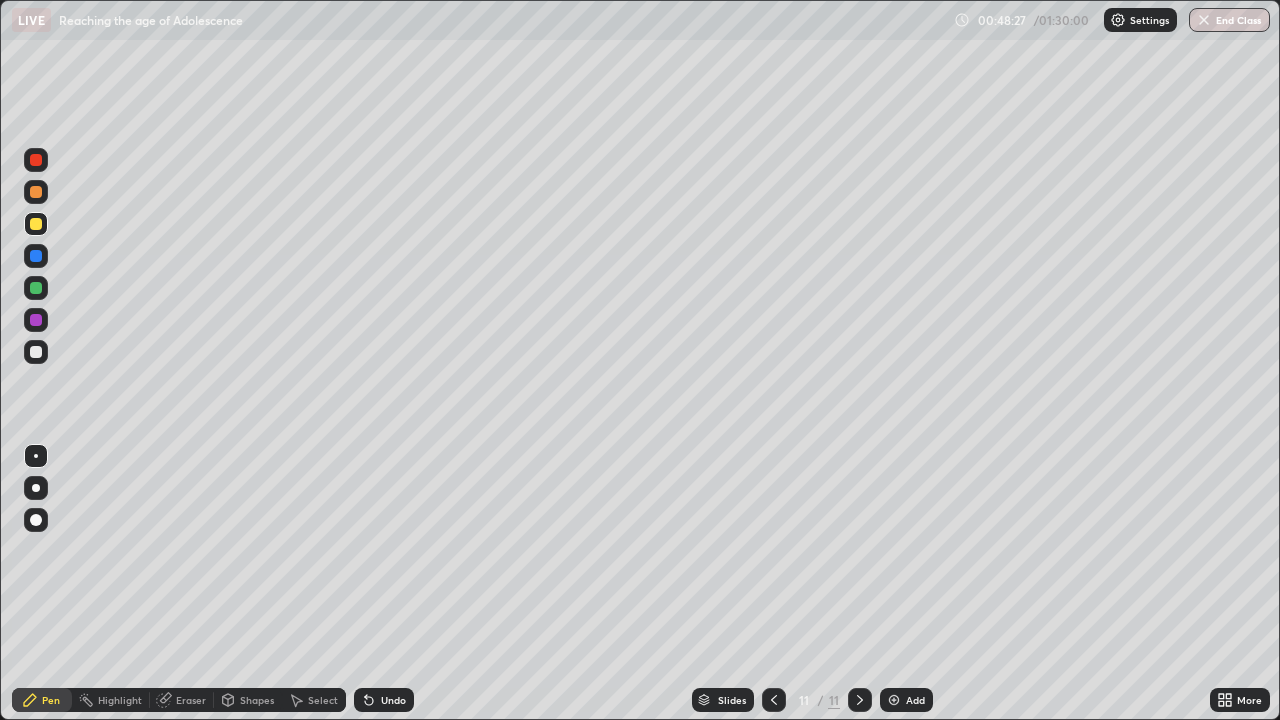 click at bounding box center (36, 160) 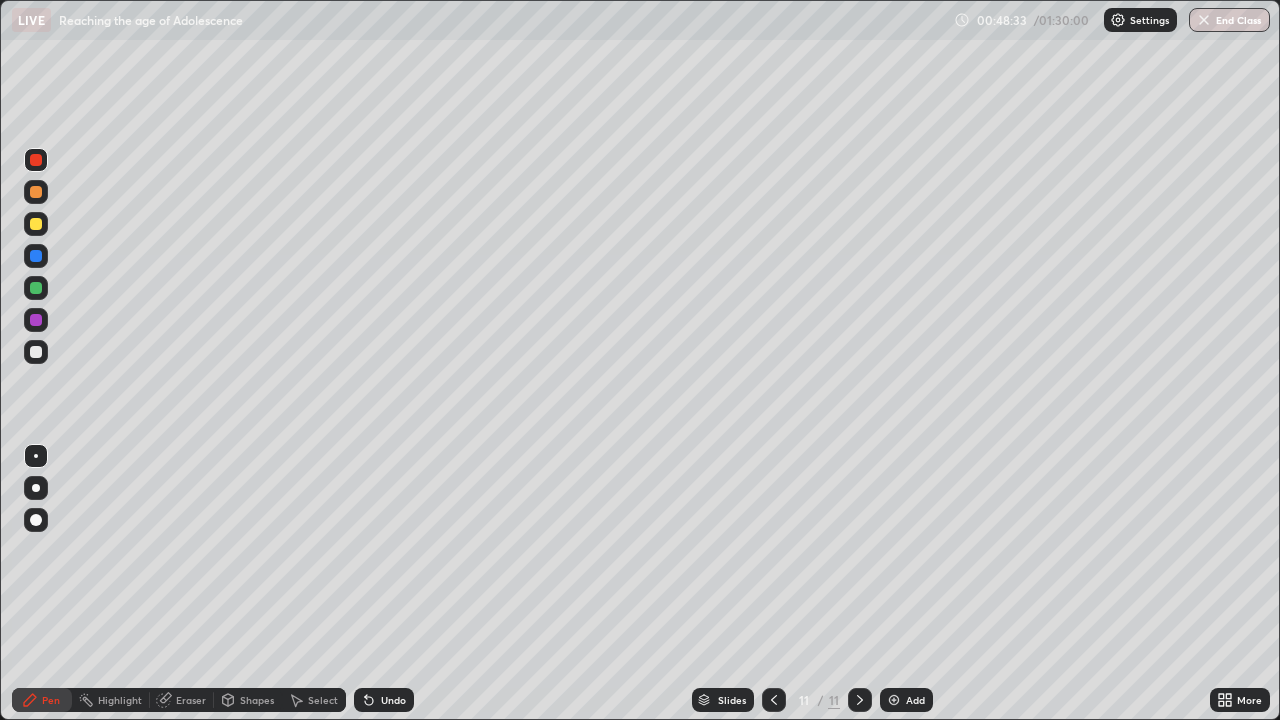 click at bounding box center (36, 224) 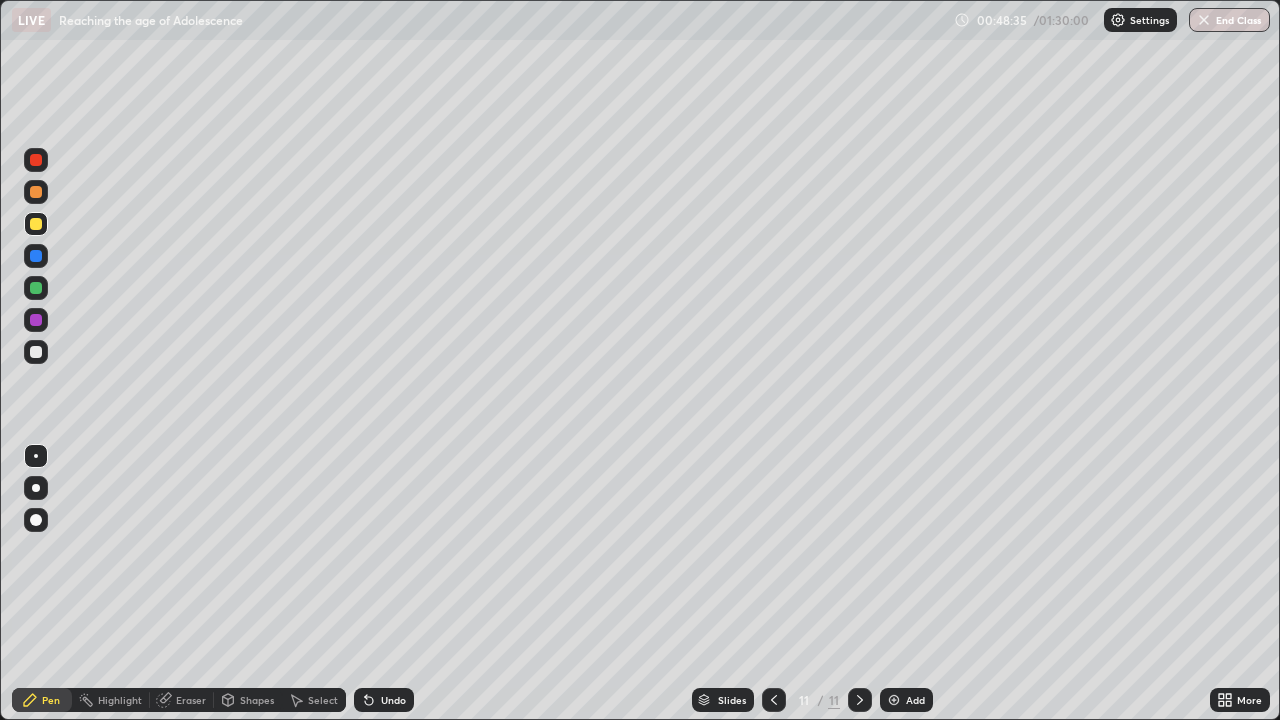 click at bounding box center [36, 224] 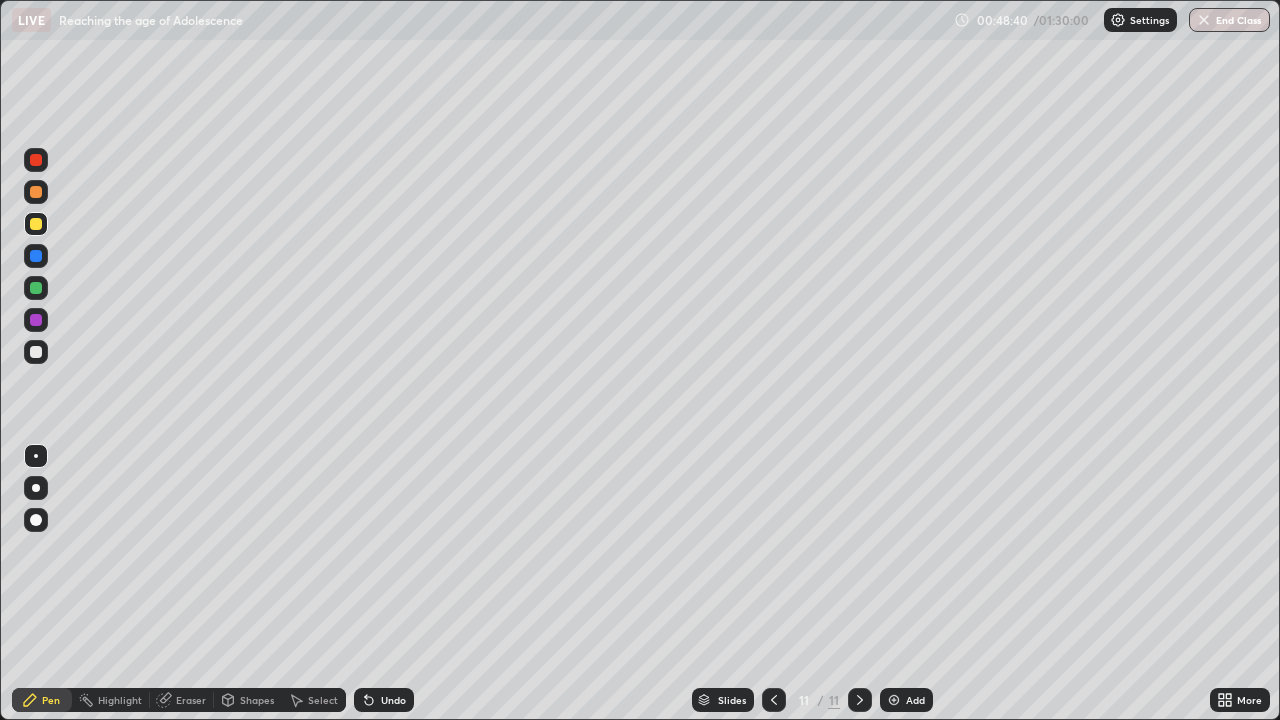 click at bounding box center (36, 224) 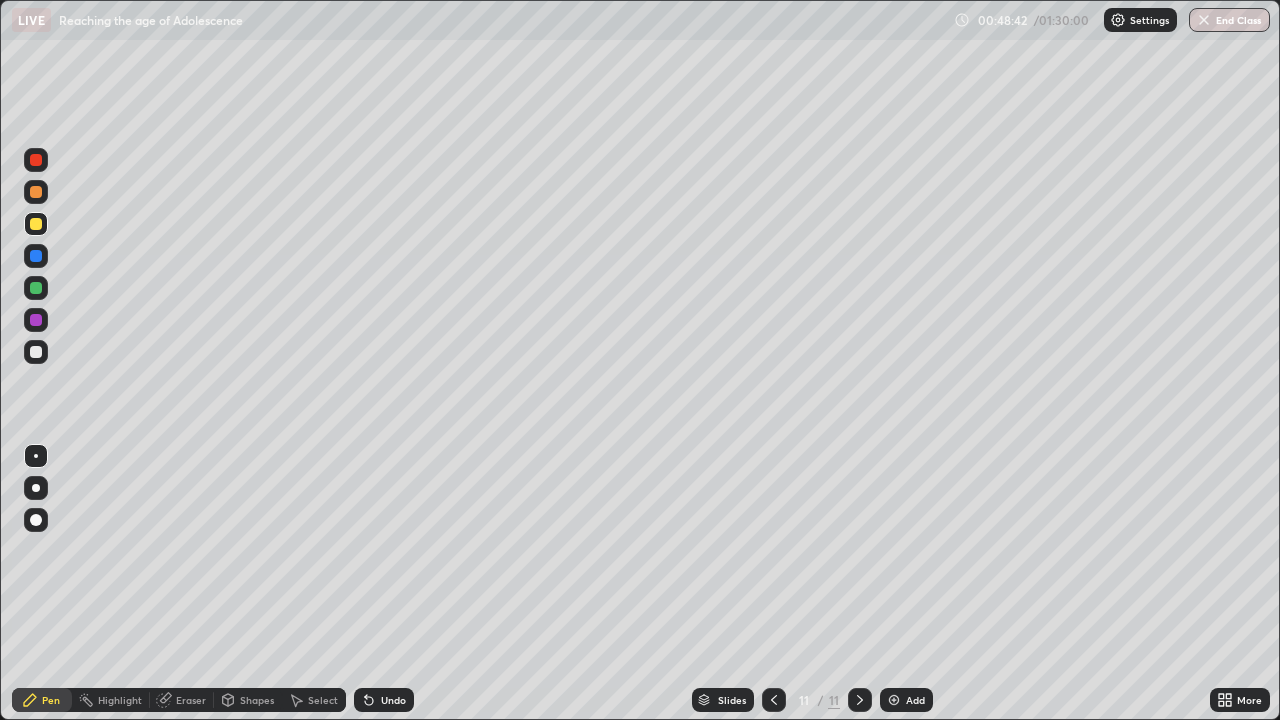 click at bounding box center [36, 320] 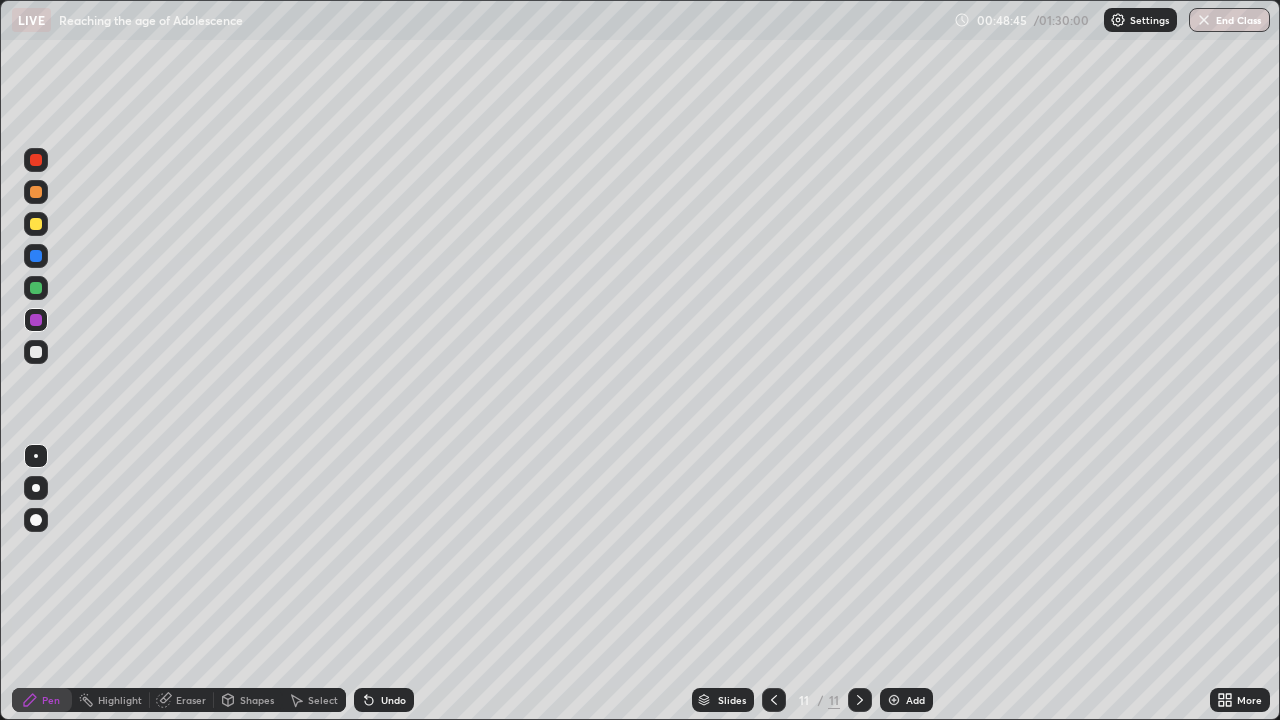 click at bounding box center (36, 192) 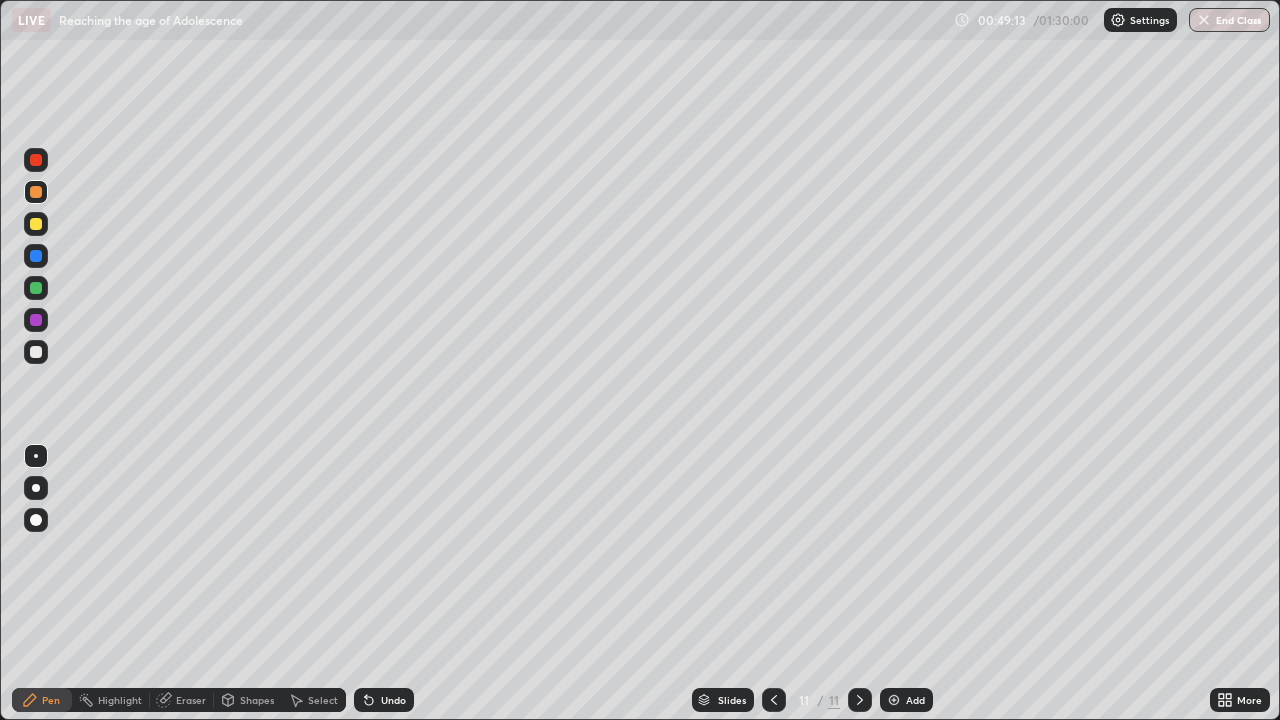 click at bounding box center (36, 224) 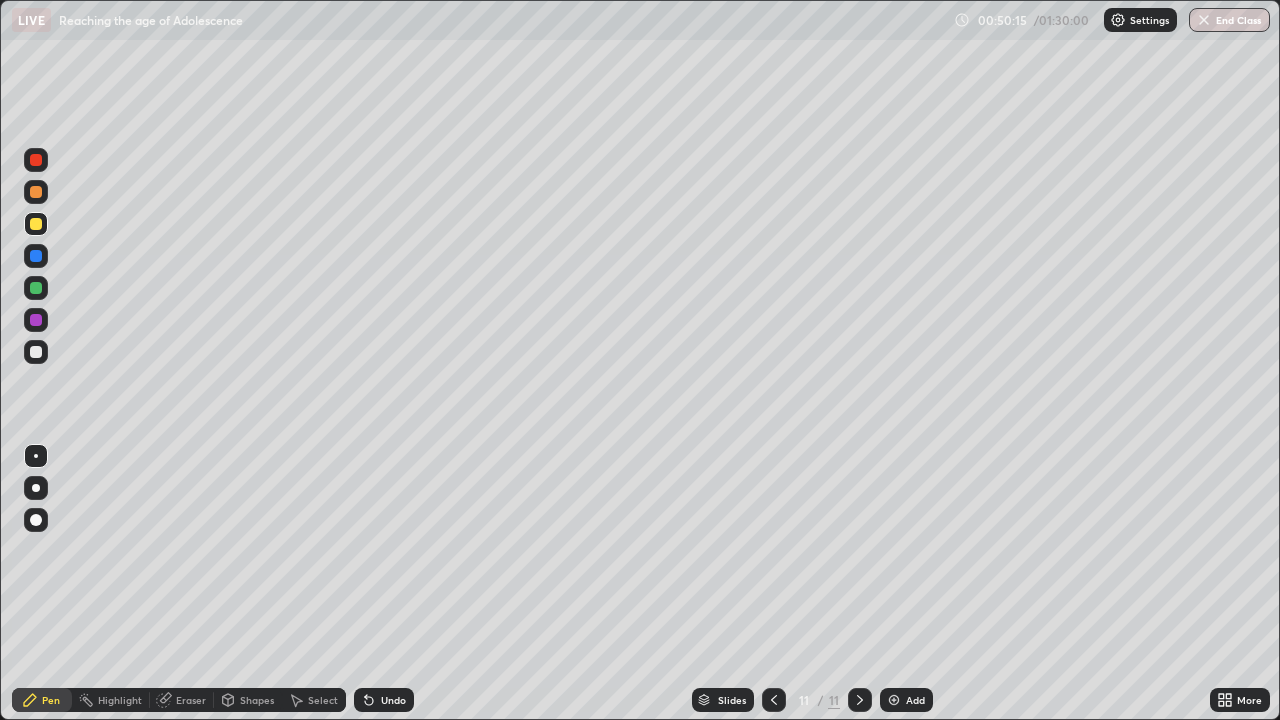 click at bounding box center [774, 700] 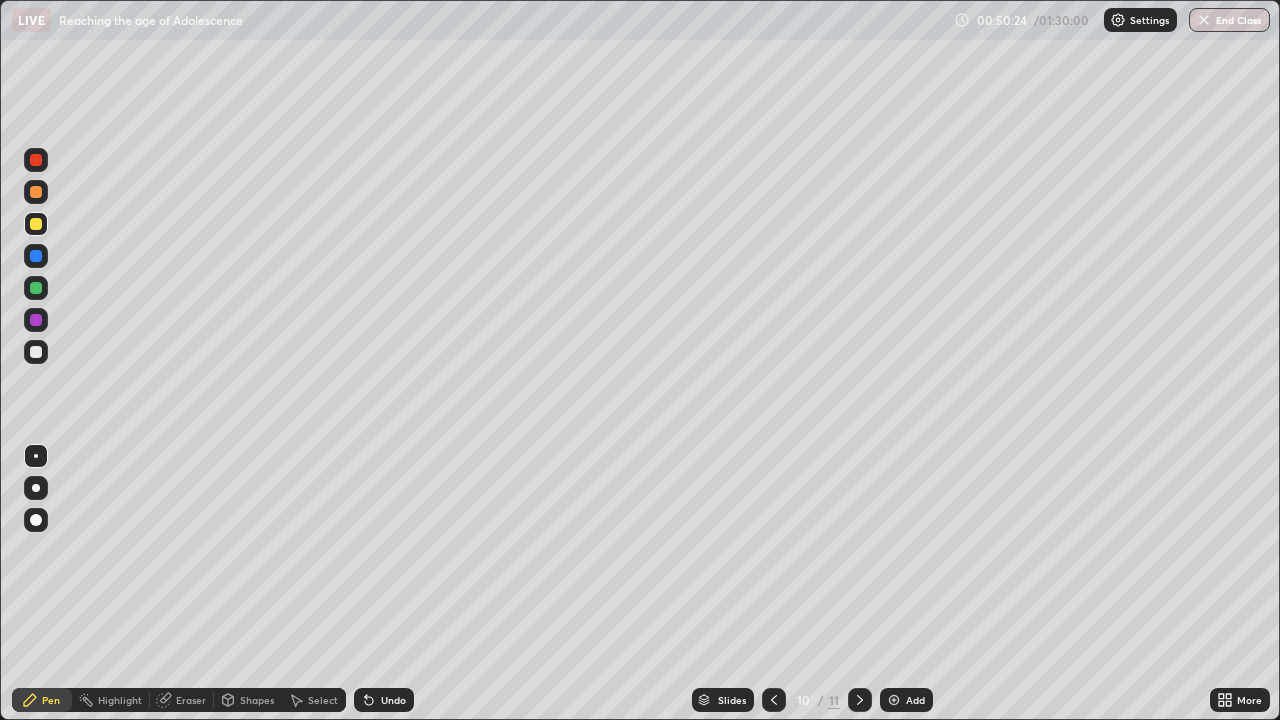 click 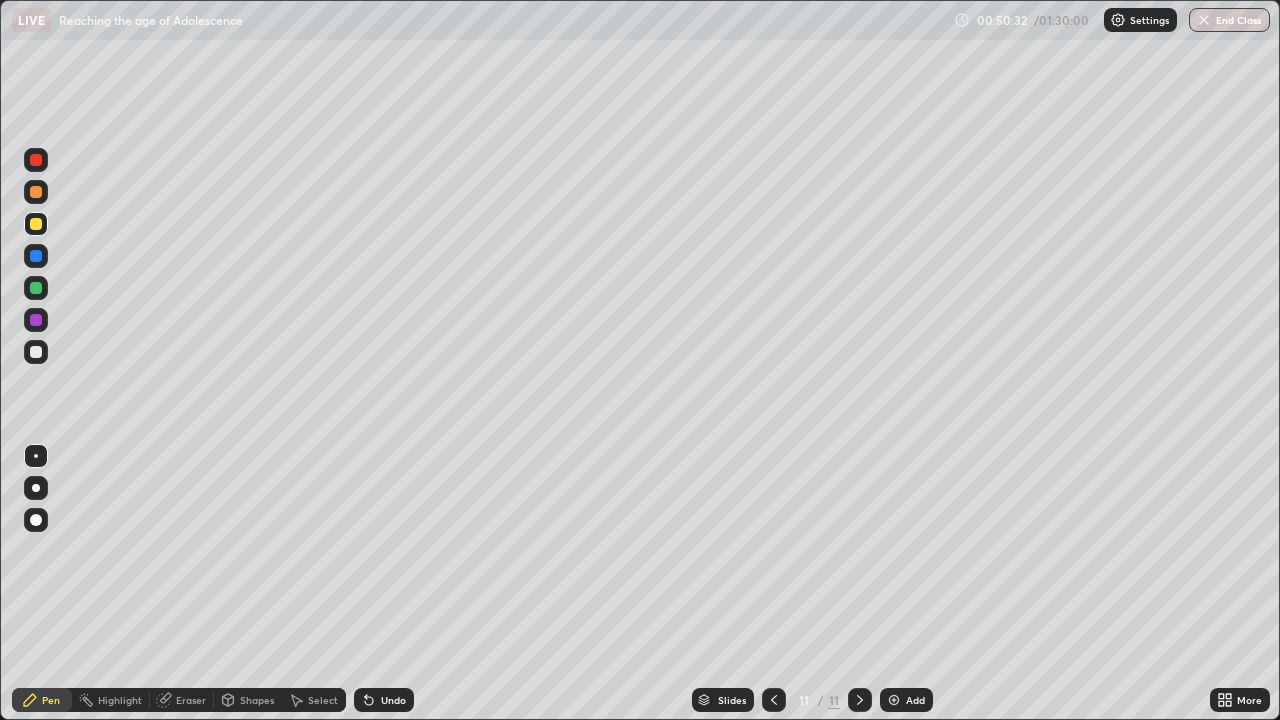 click at bounding box center [894, 700] 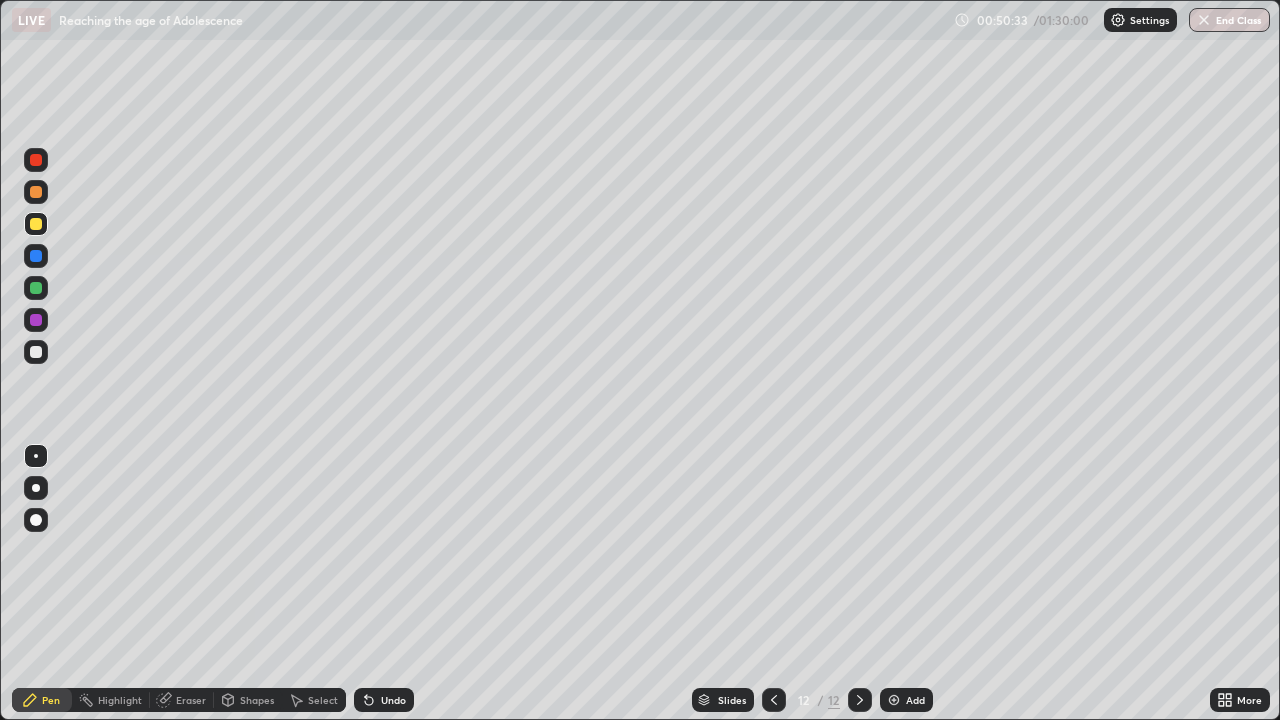 click at bounding box center (36, 352) 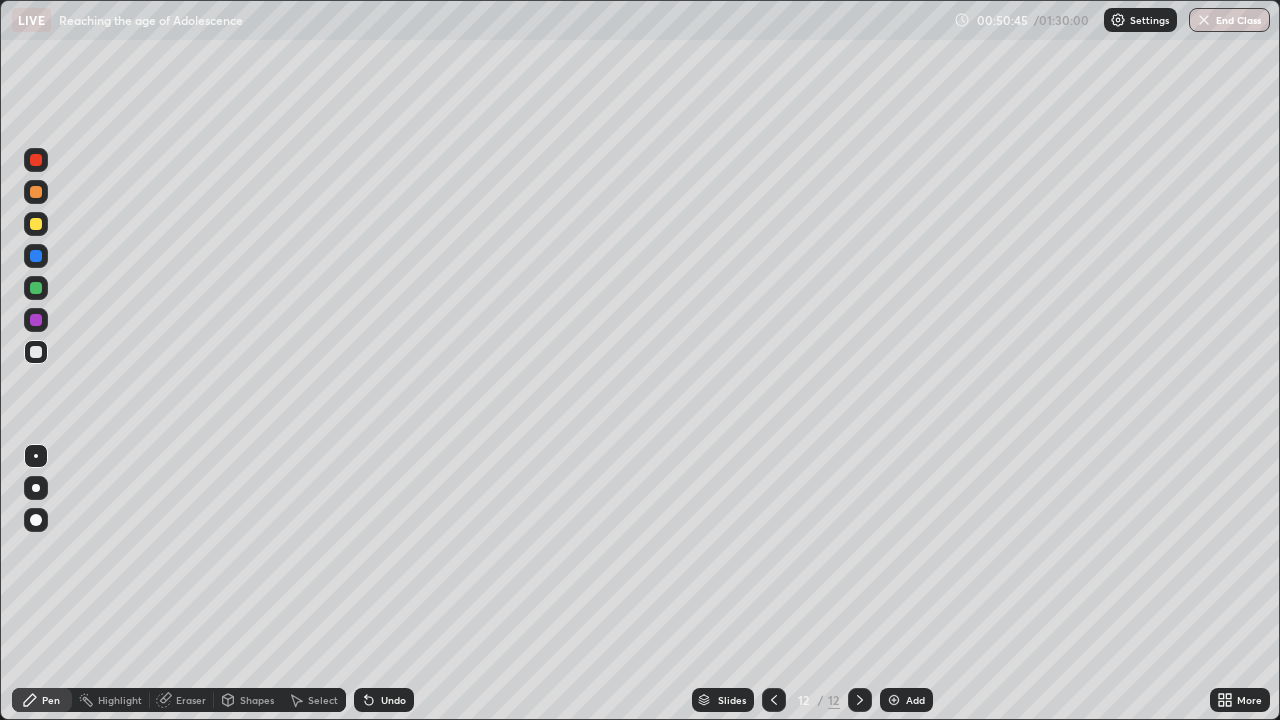 click at bounding box center (36, 192) 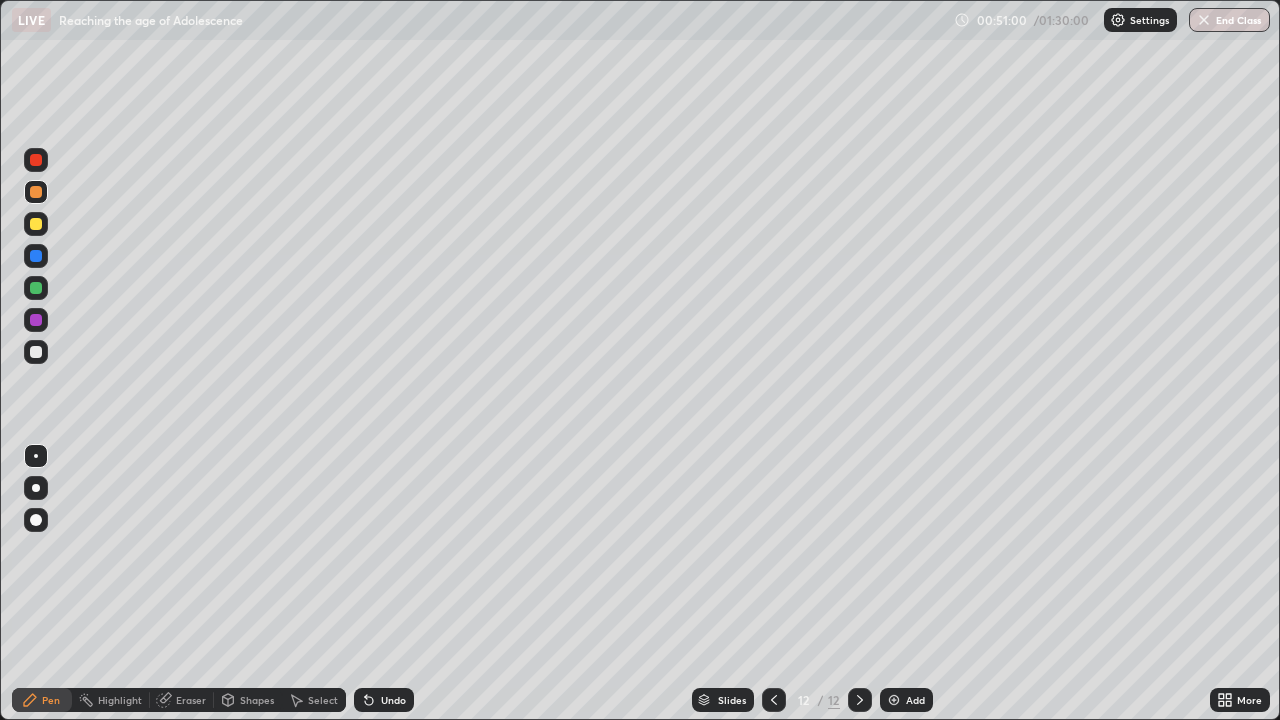 click at bounding box center [36, 224] 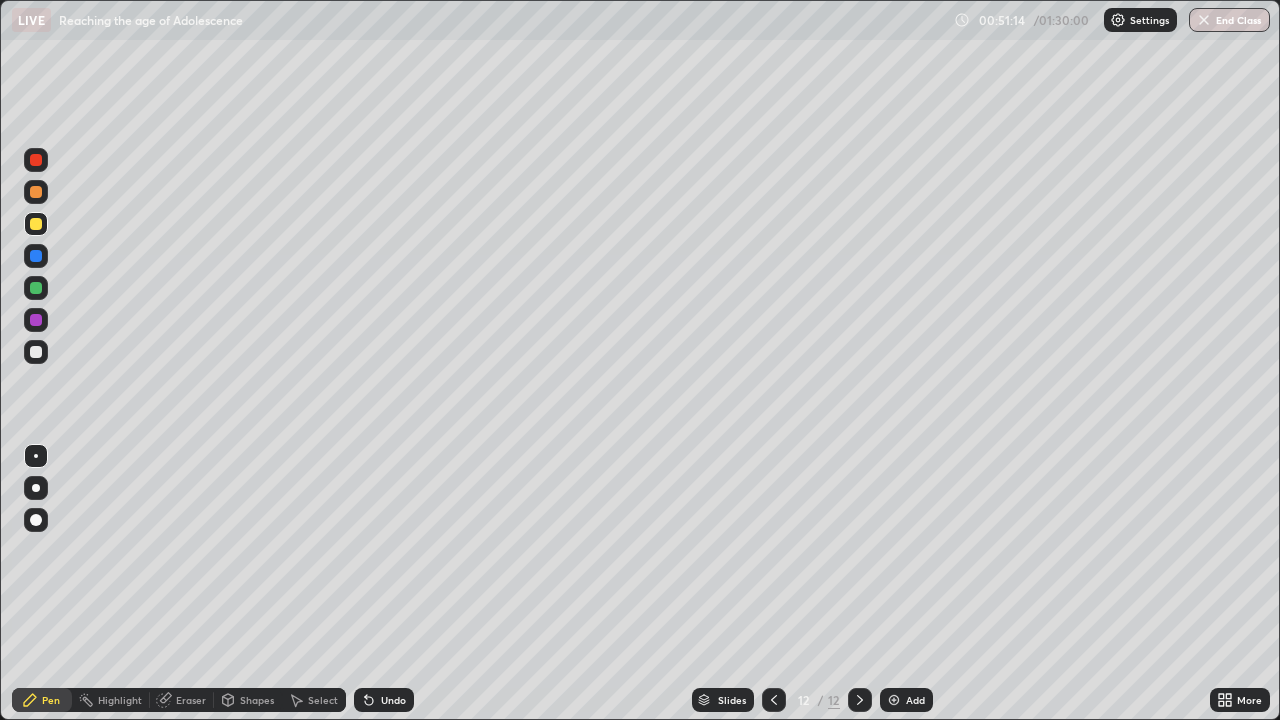 click 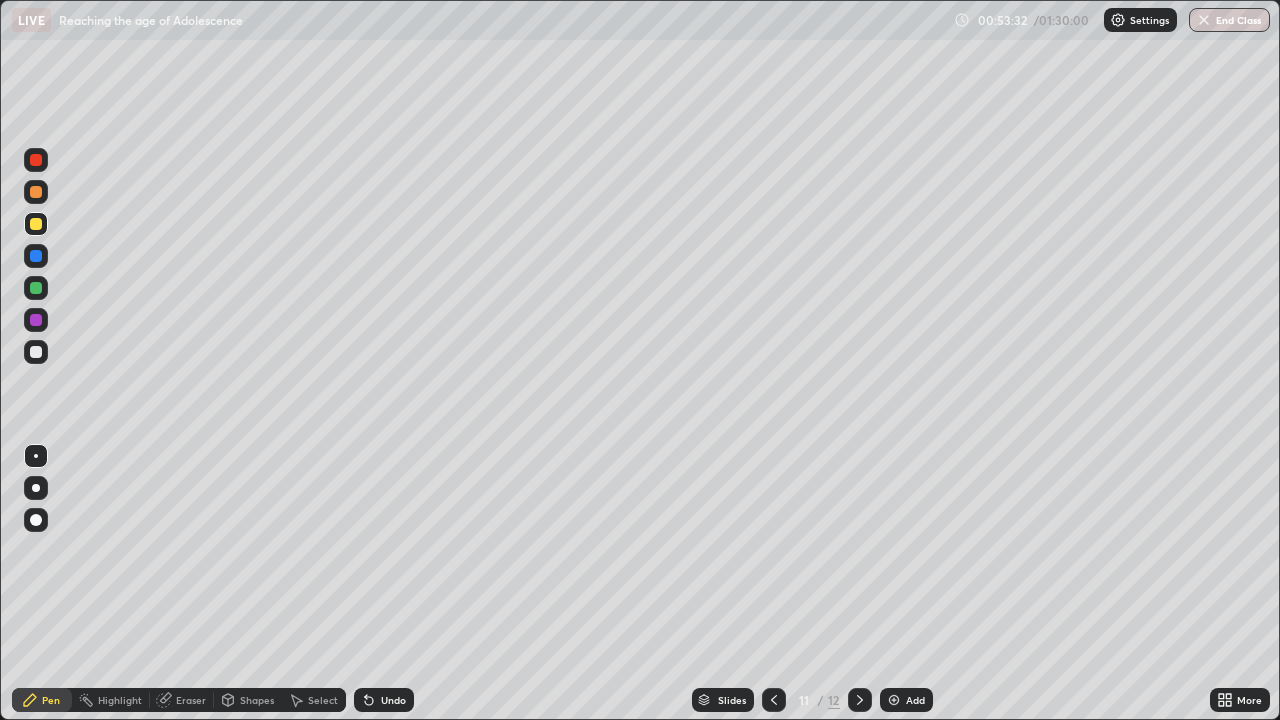 click 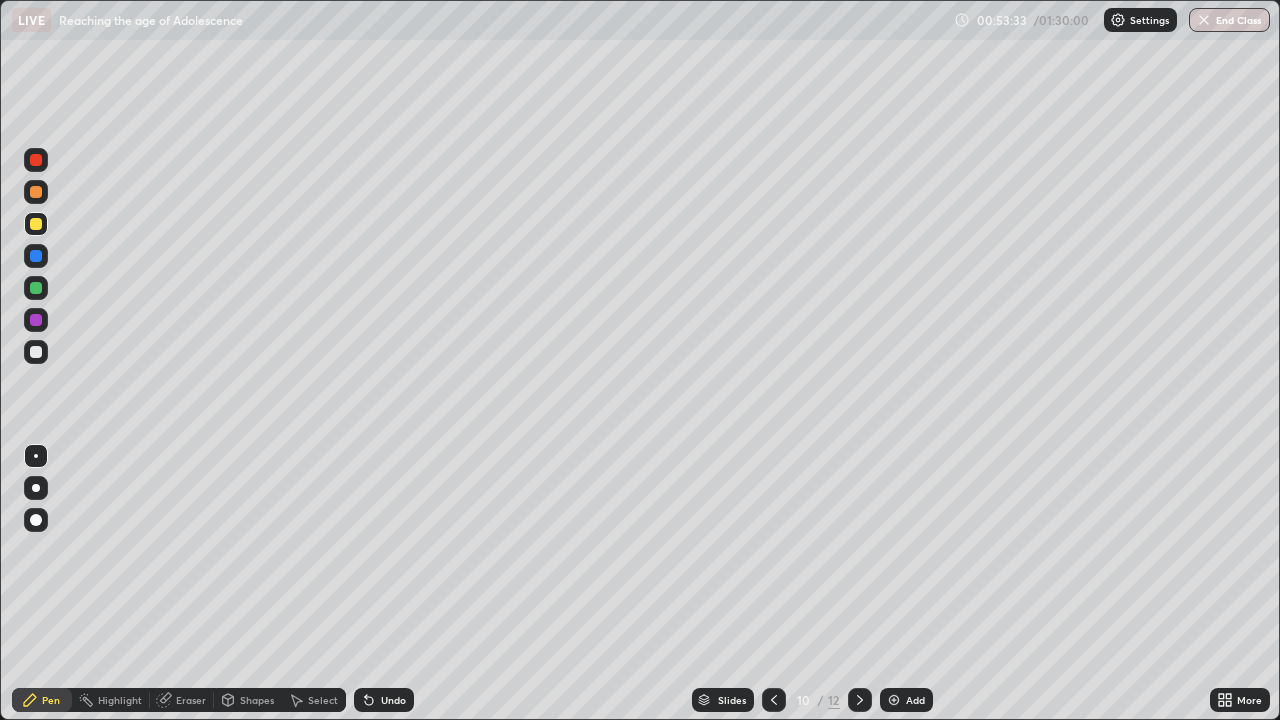 click 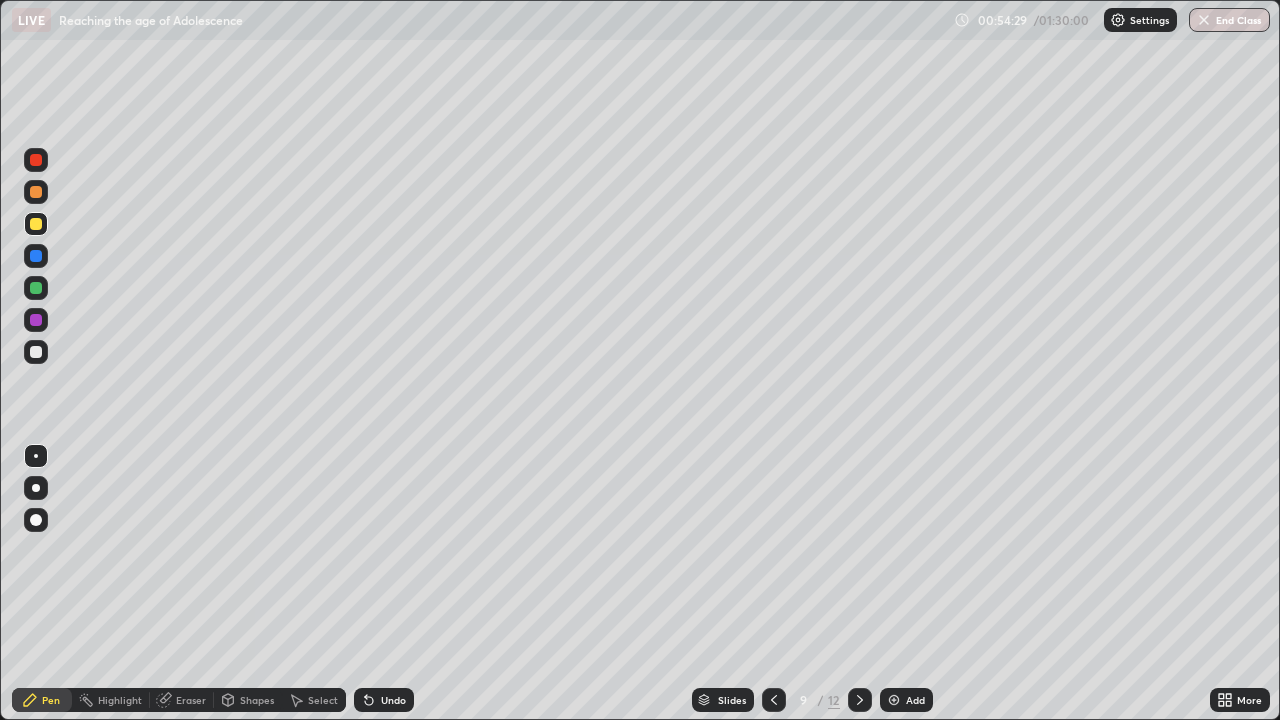 click 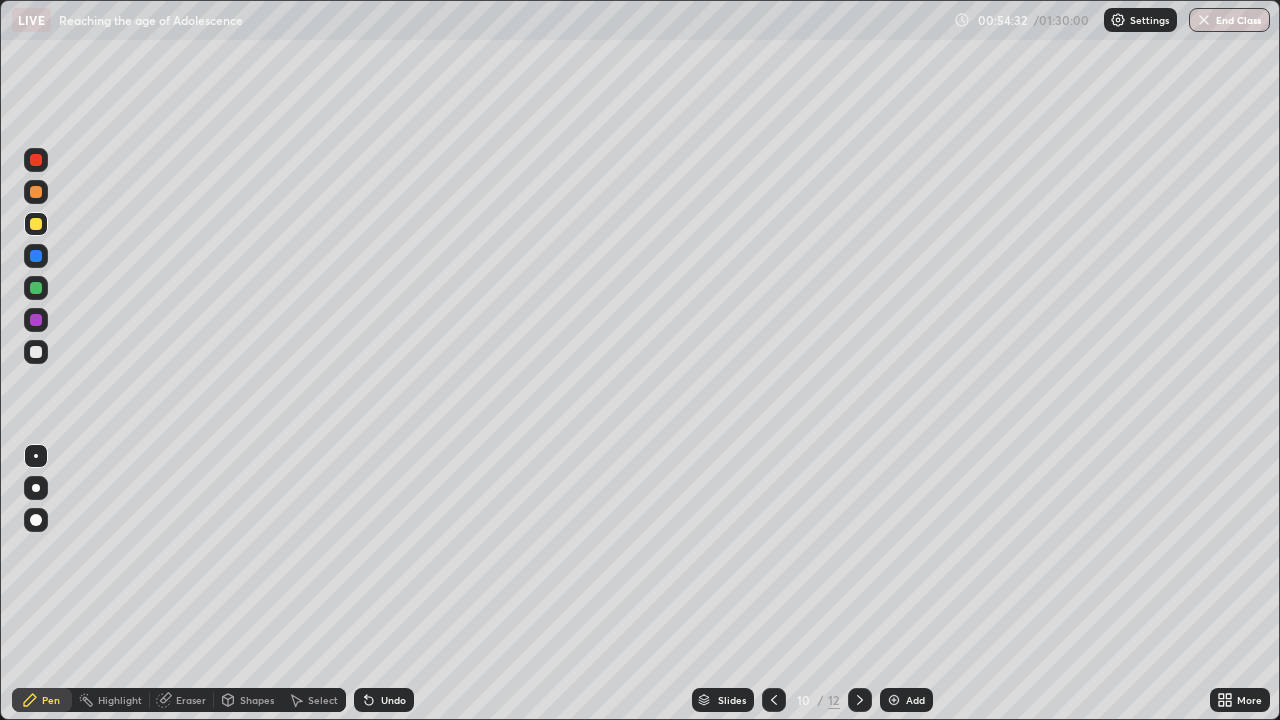 click 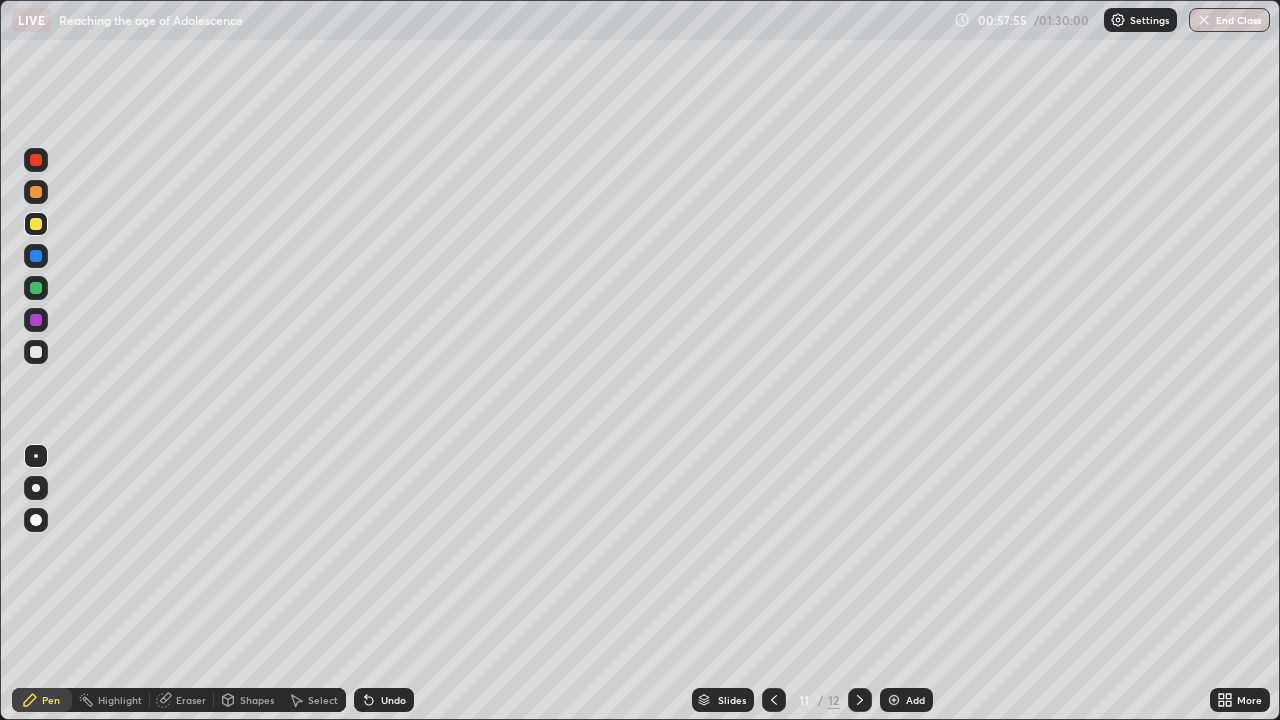 click 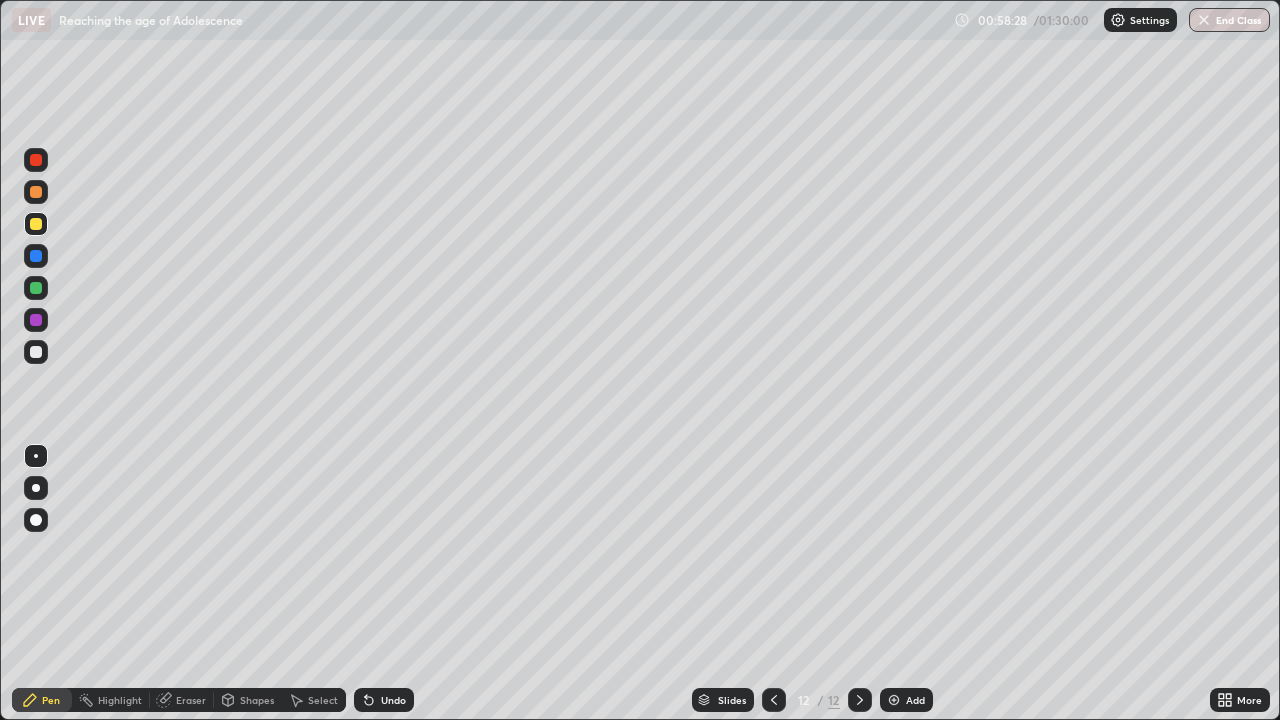 click 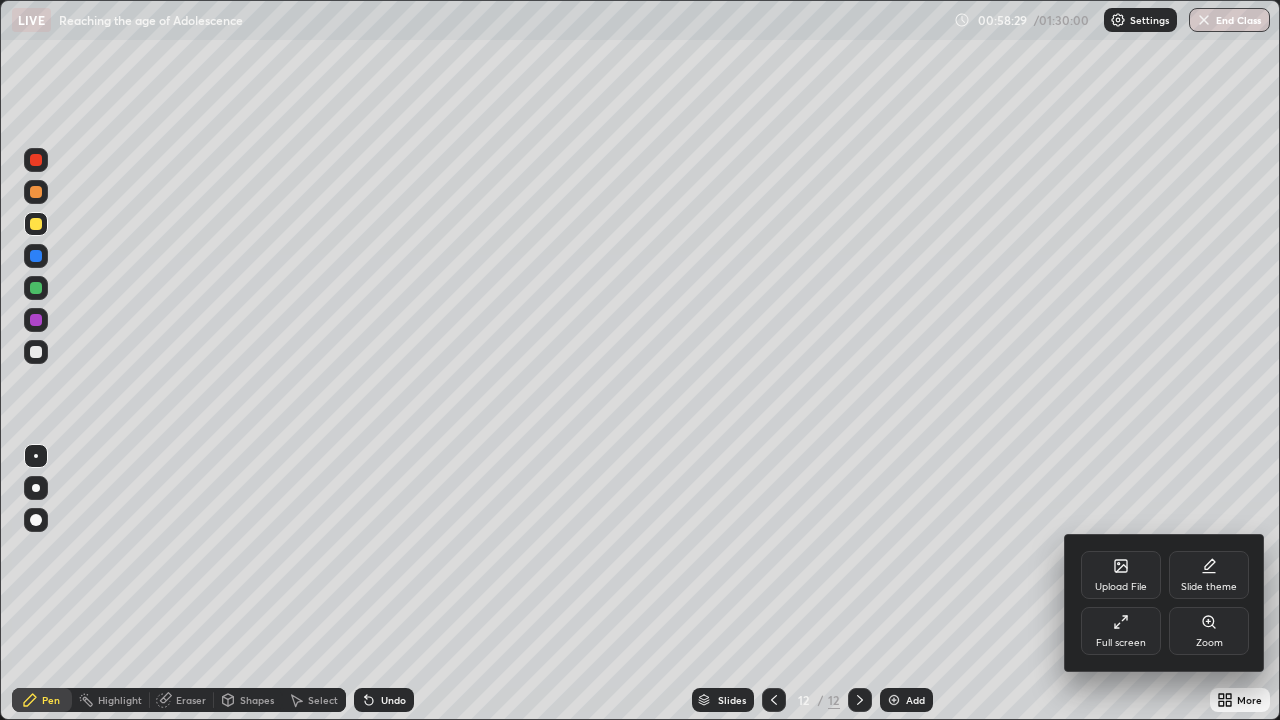 click on "Full screen" at bounding box center (1121, 643) 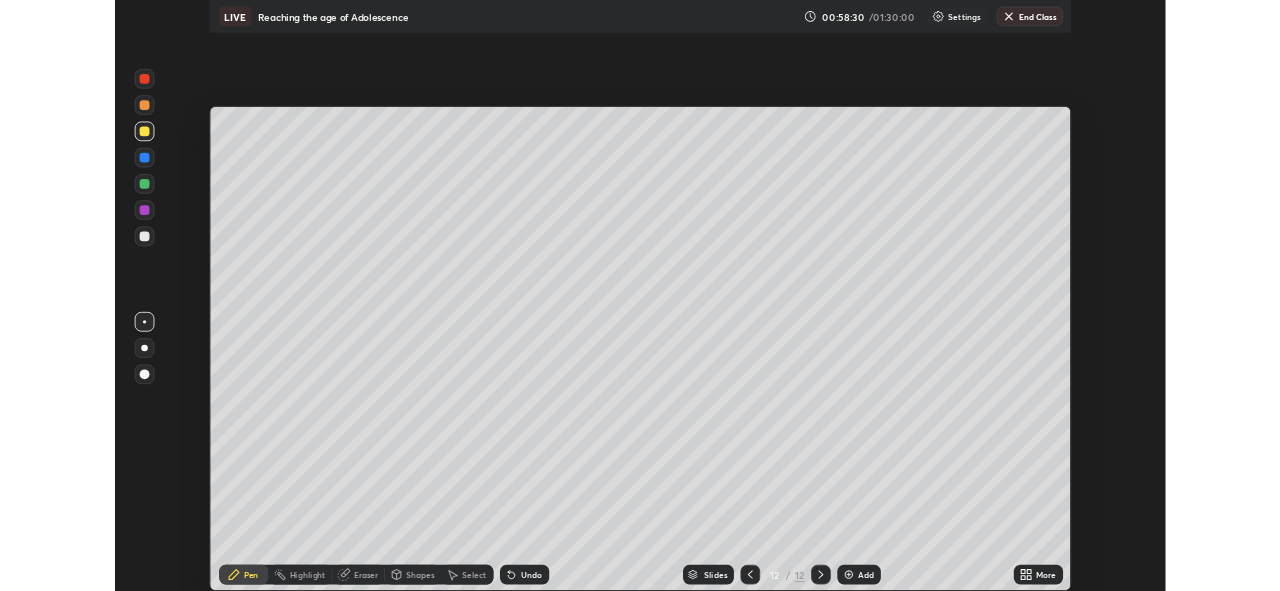 scroll, scrollTop: 591, scrollLeft: 1280, axis: both 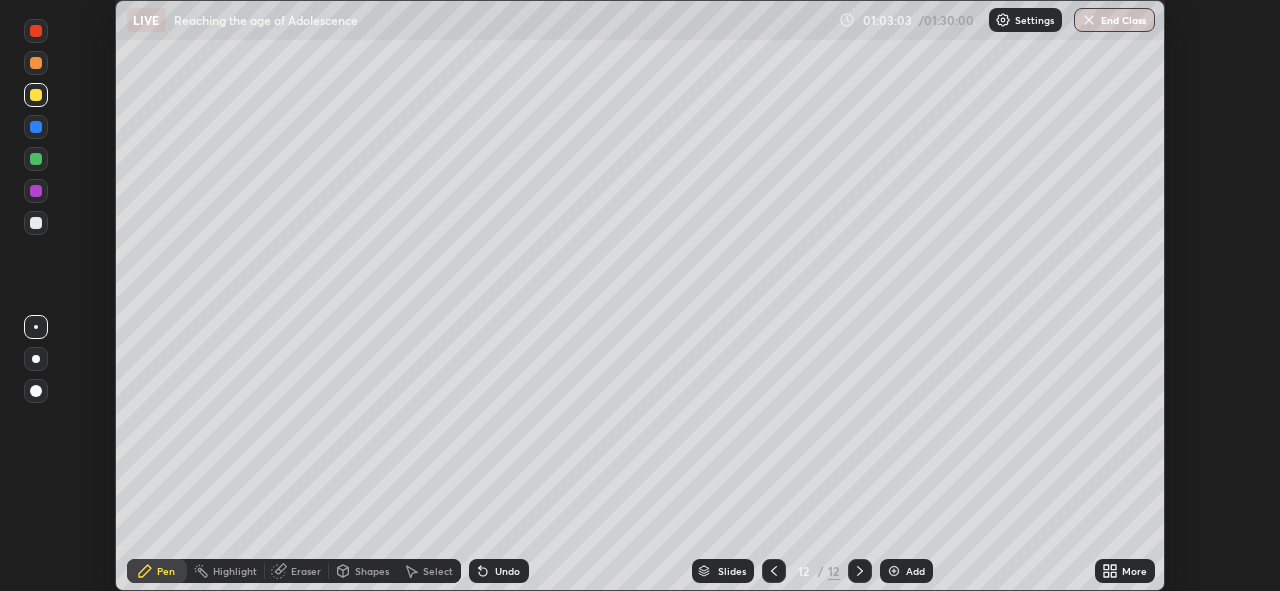 click 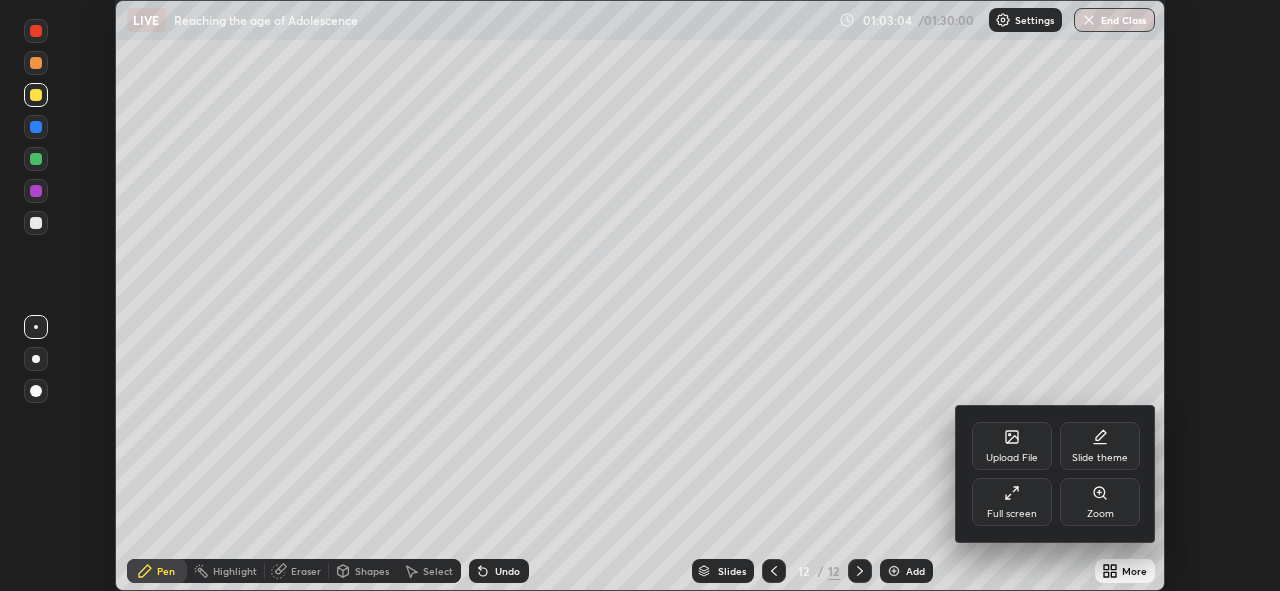 click on "Full screen" at bounding box center [1012, 514] 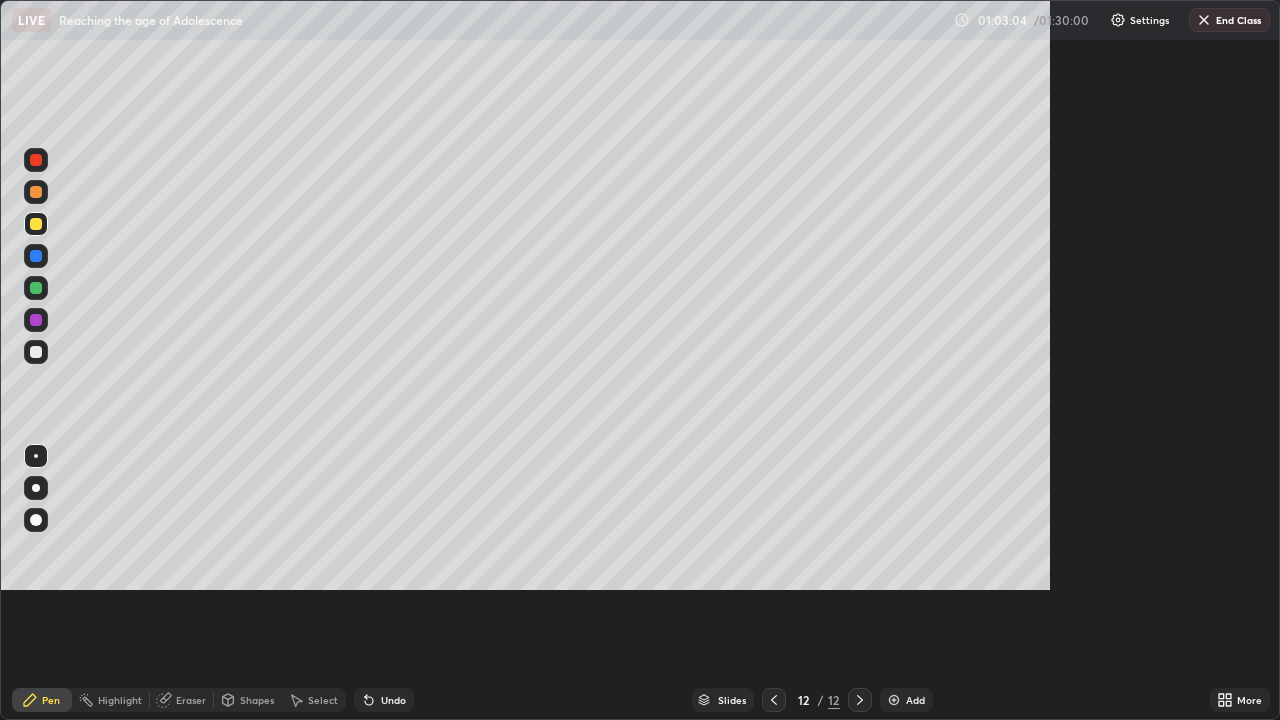 scroll, scrollTop: 99280, scrollLeft: 98720, axis: both 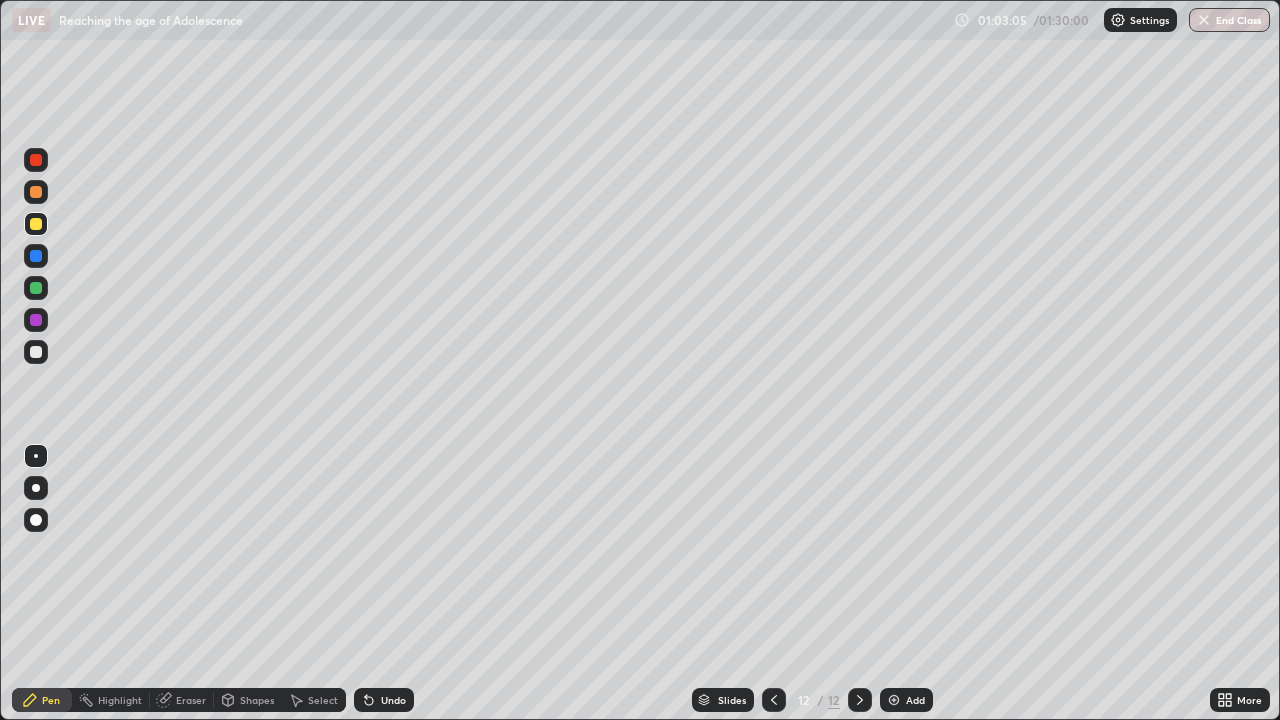 click 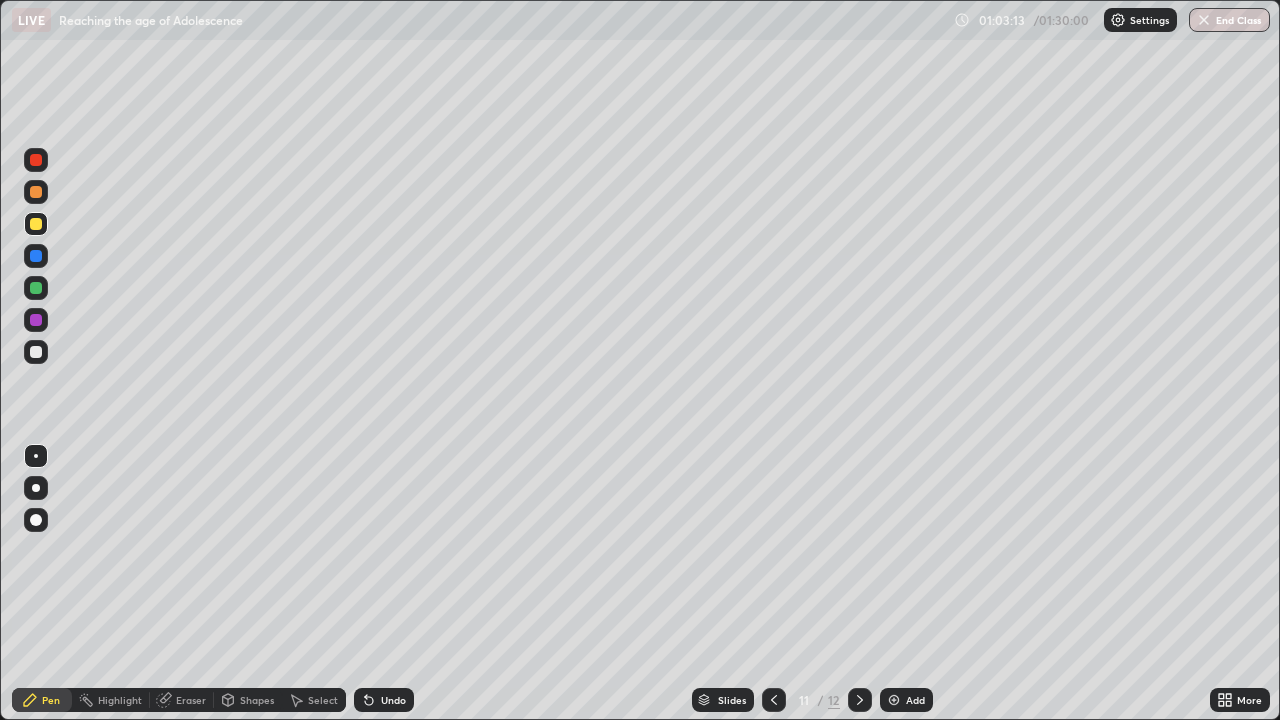 click at bounding box center [894, 700] 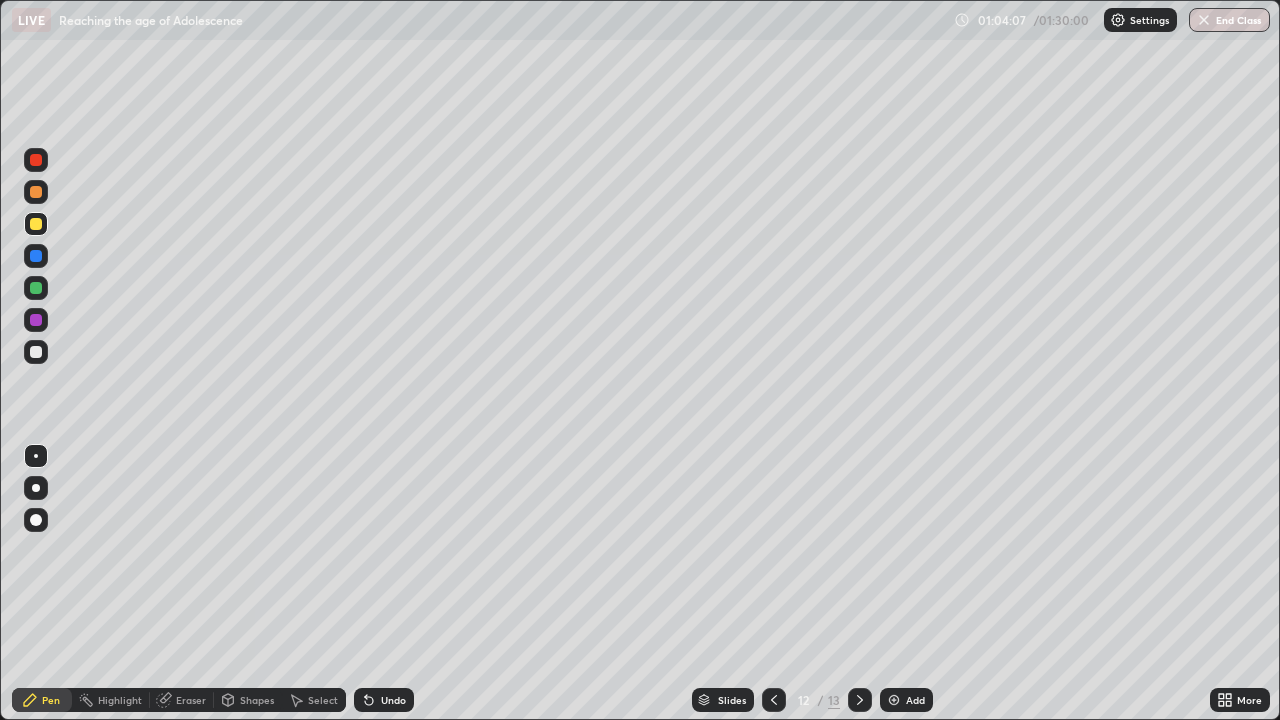 click 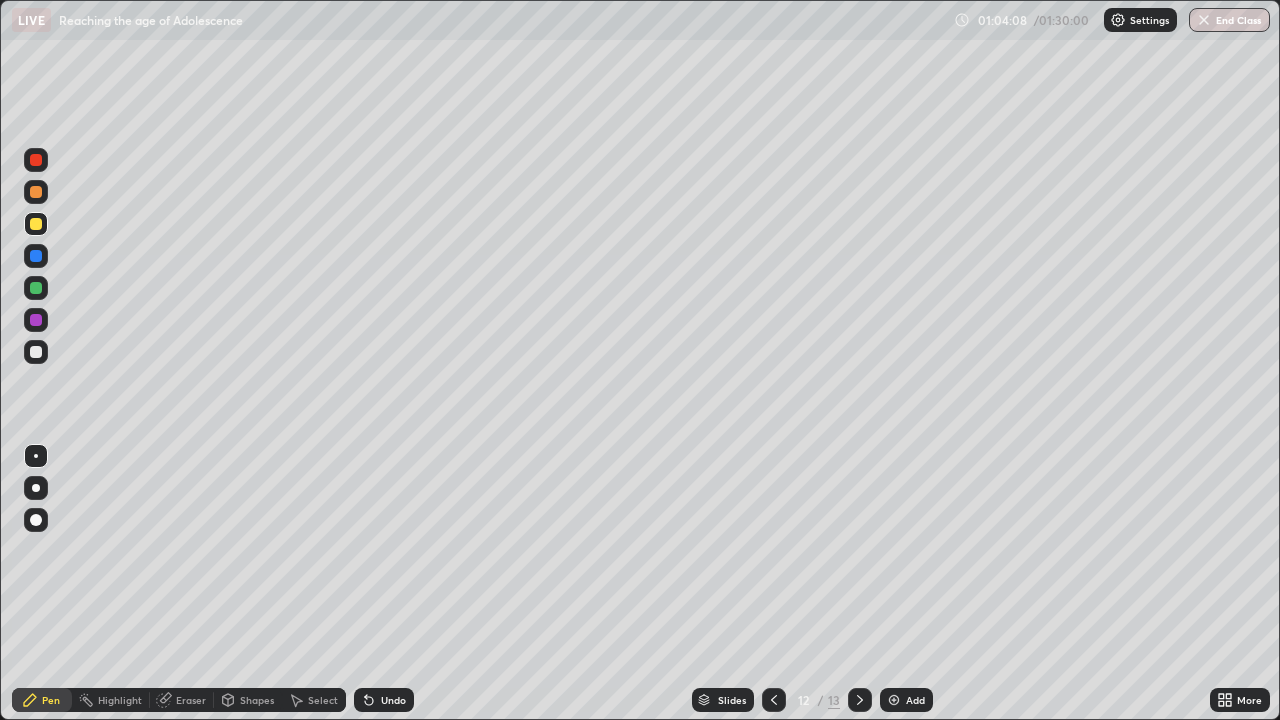 click on "Undo" at bounding box center [384, 700] 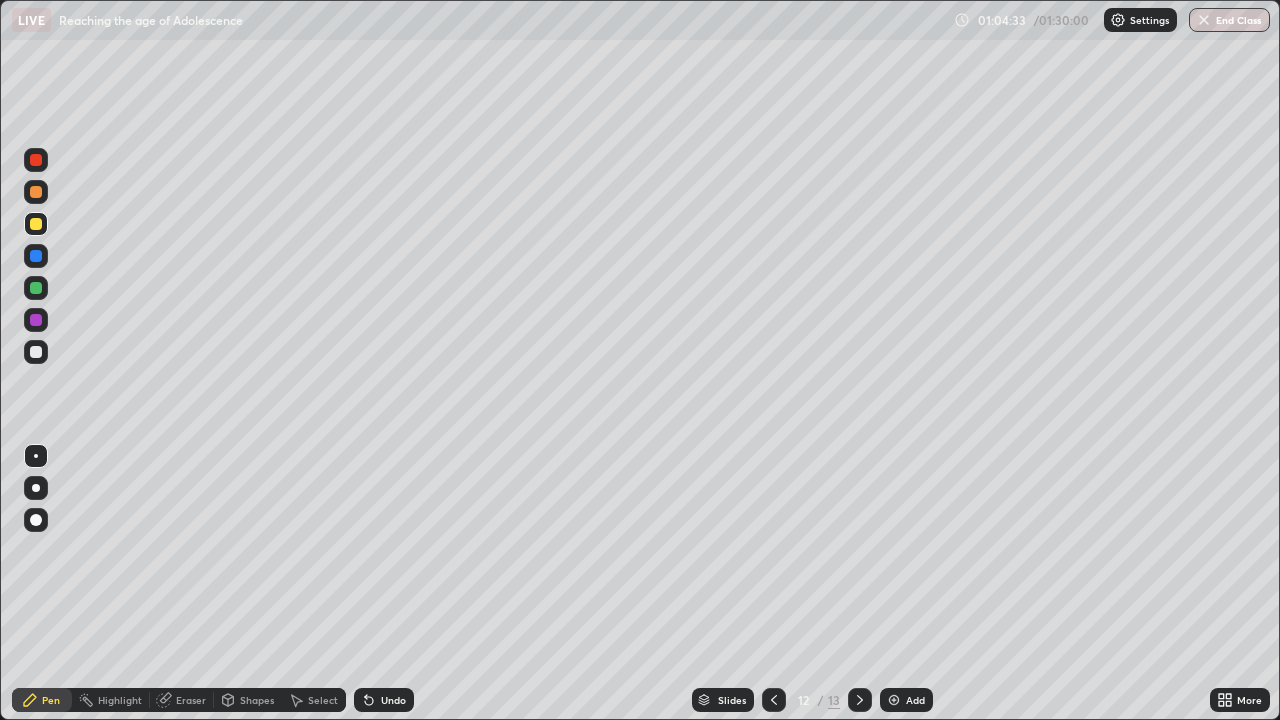 click at bounding box center (36, 352) 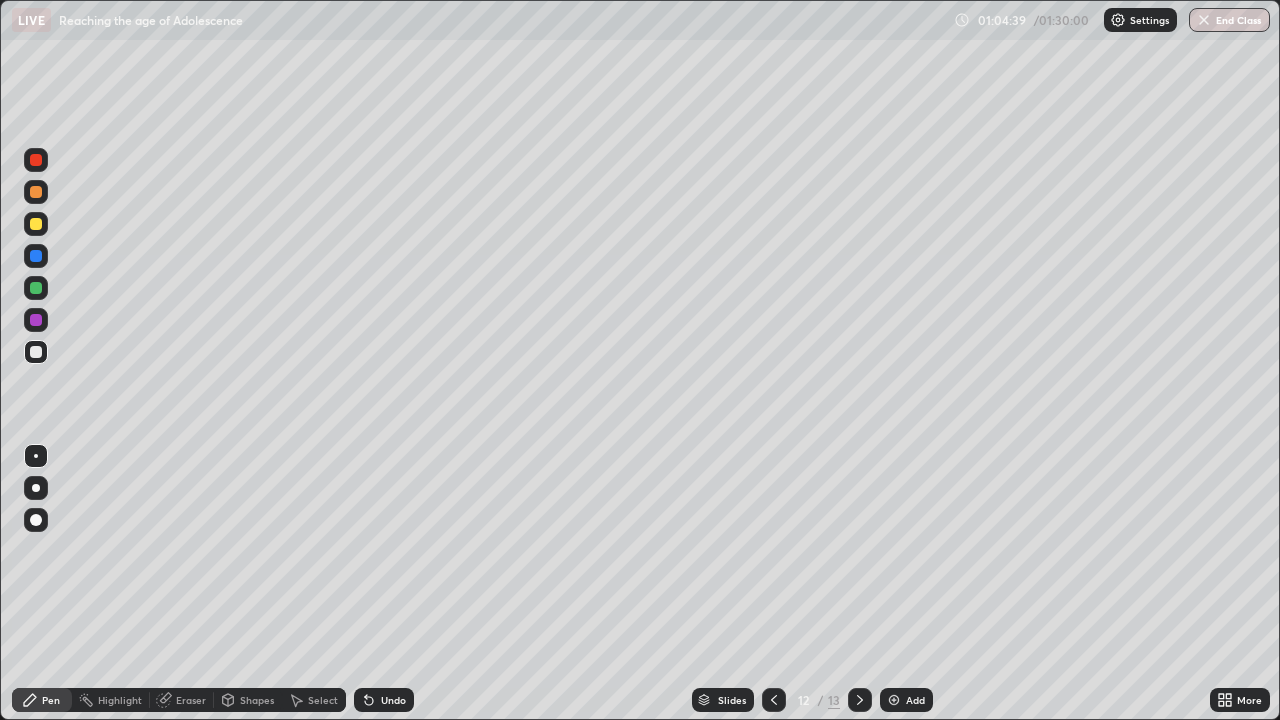 click on "Undo" at bounding box center [393, 700] 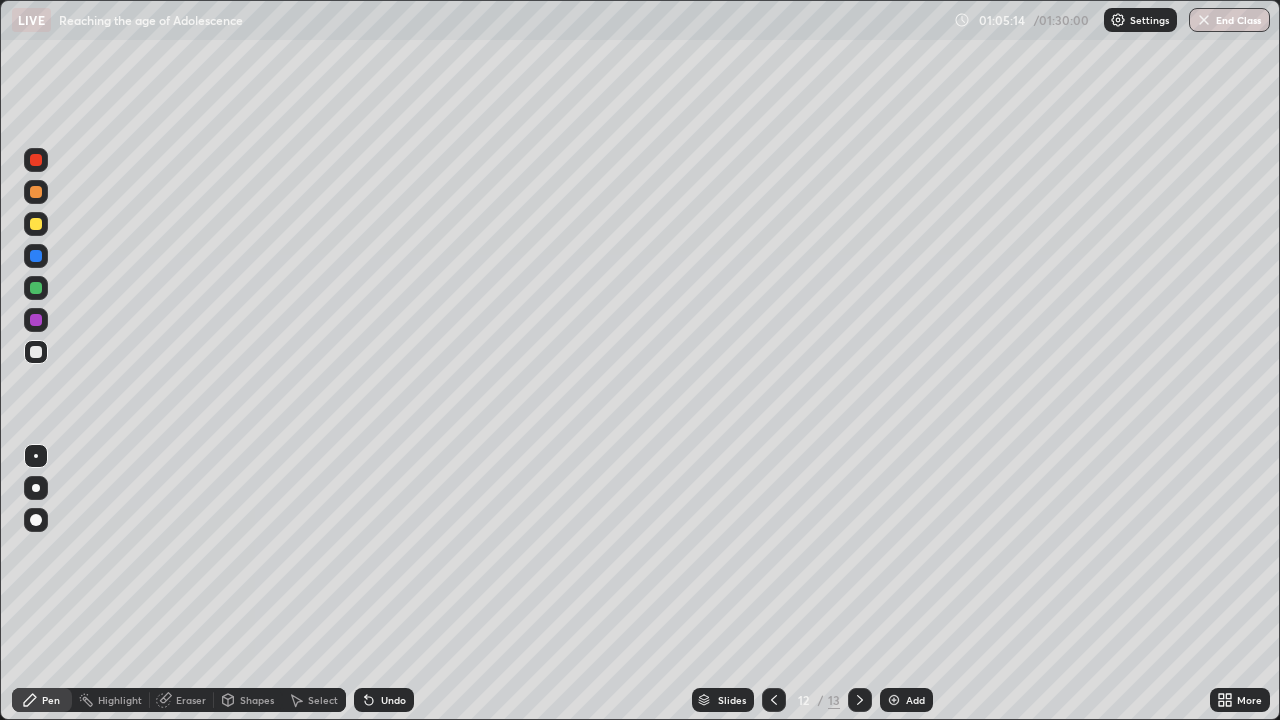 click at bounding box center [36, 224] 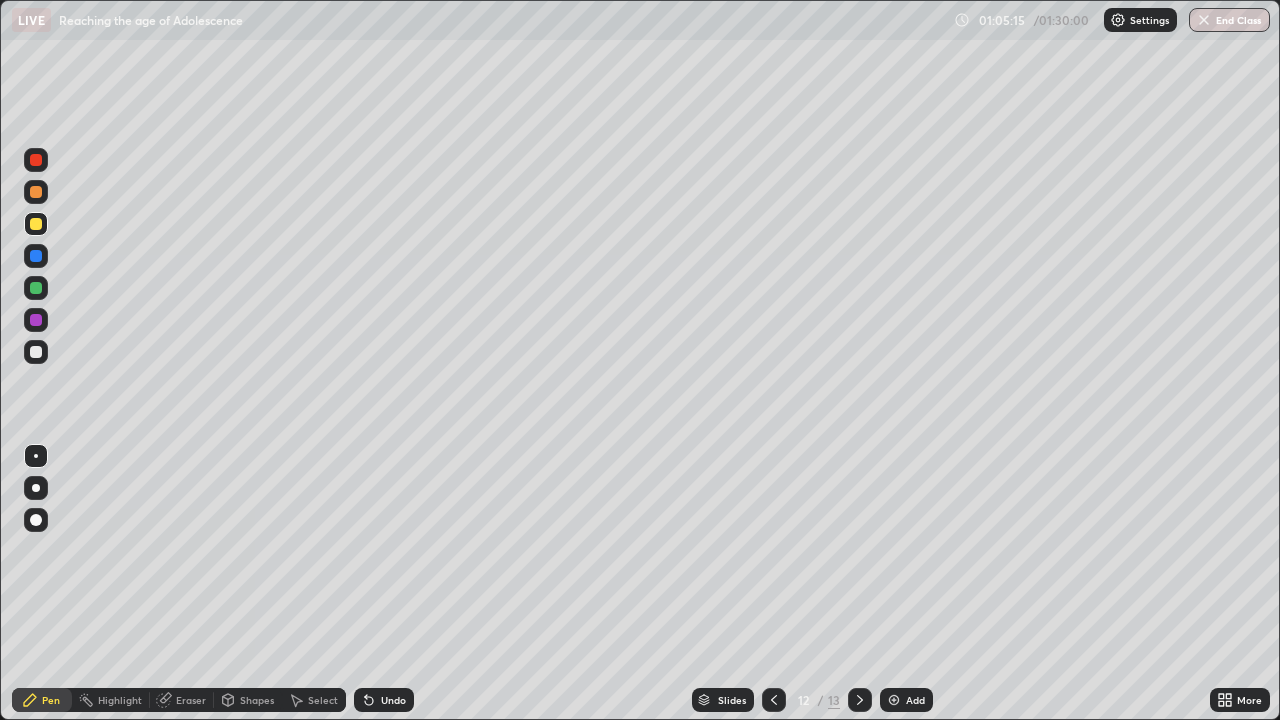 click at bounding box center (36, 320) 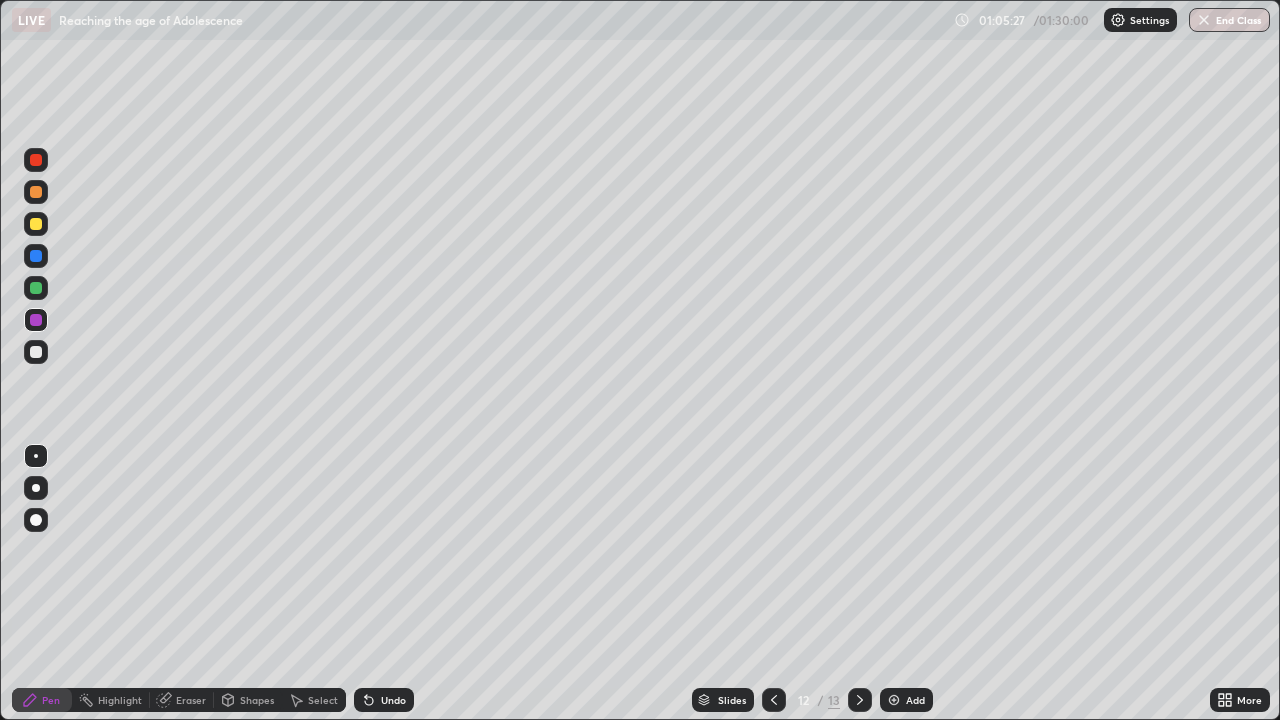 click at bounding box center [36, 288] 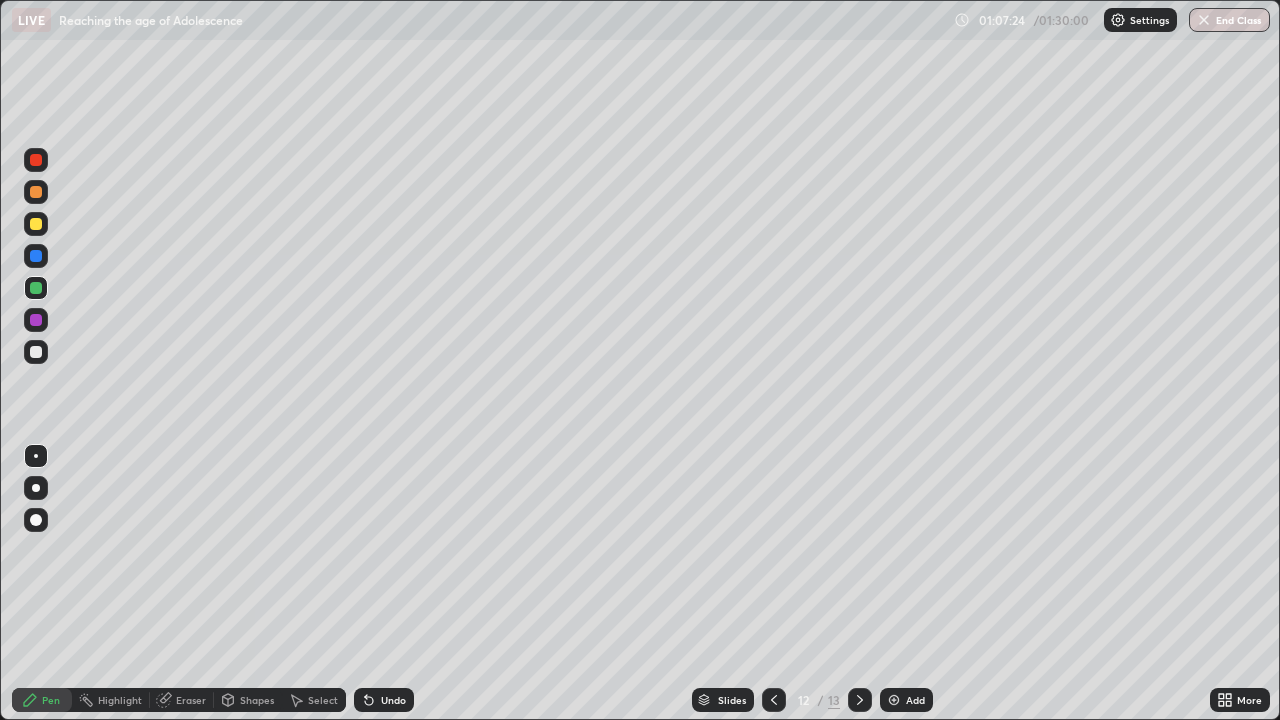 click at bounding box center [894, 700] 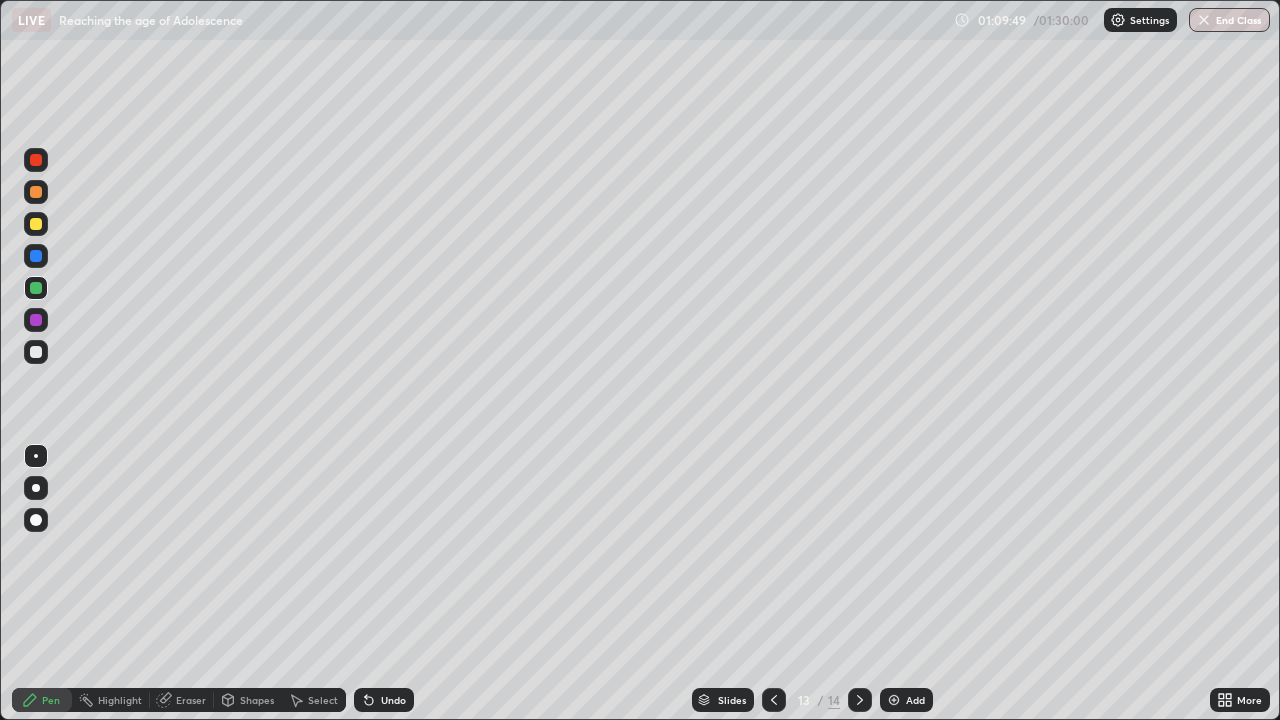 click at bounding box center (894, 700) 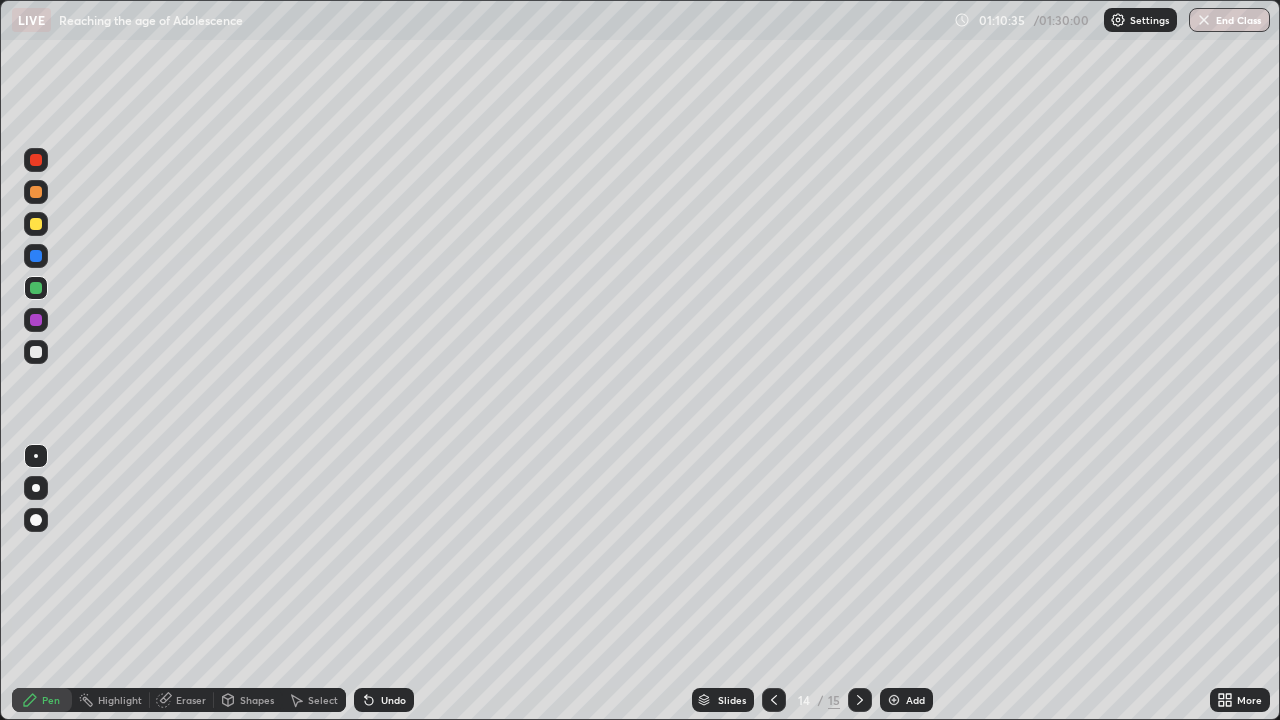 click at bounding box center [36, 224] 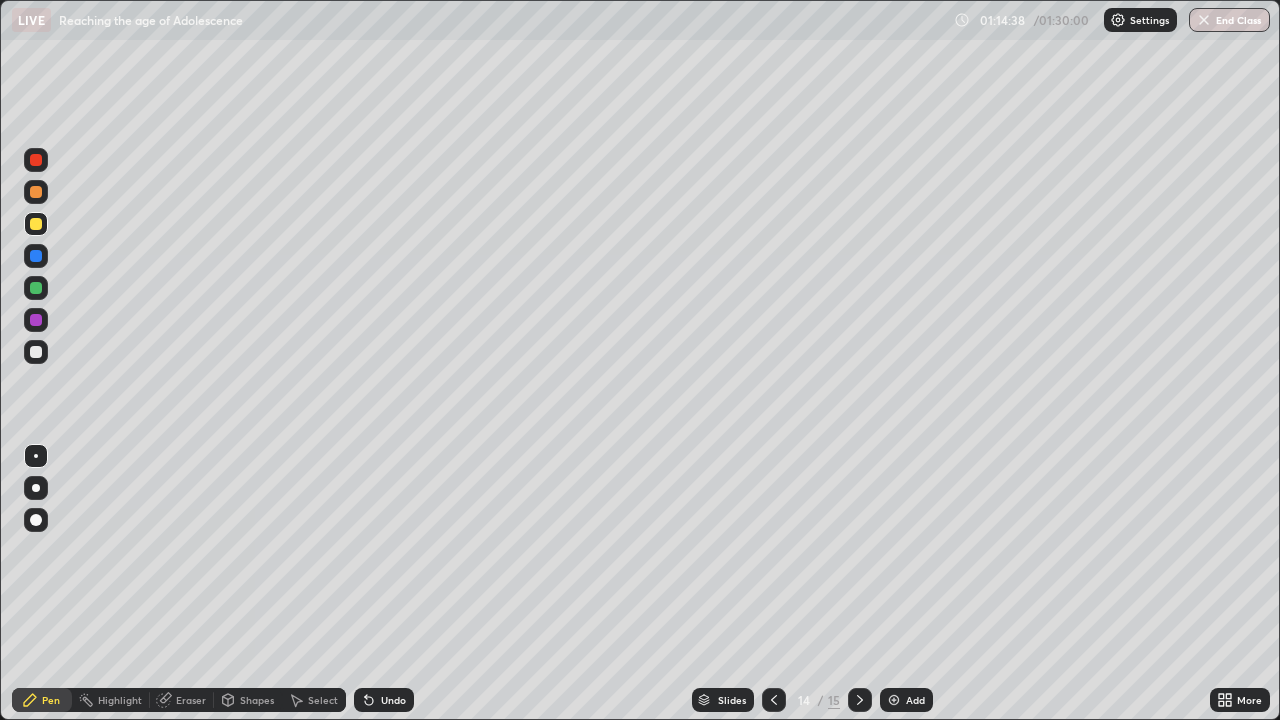 click at bounding box center (894, 700) 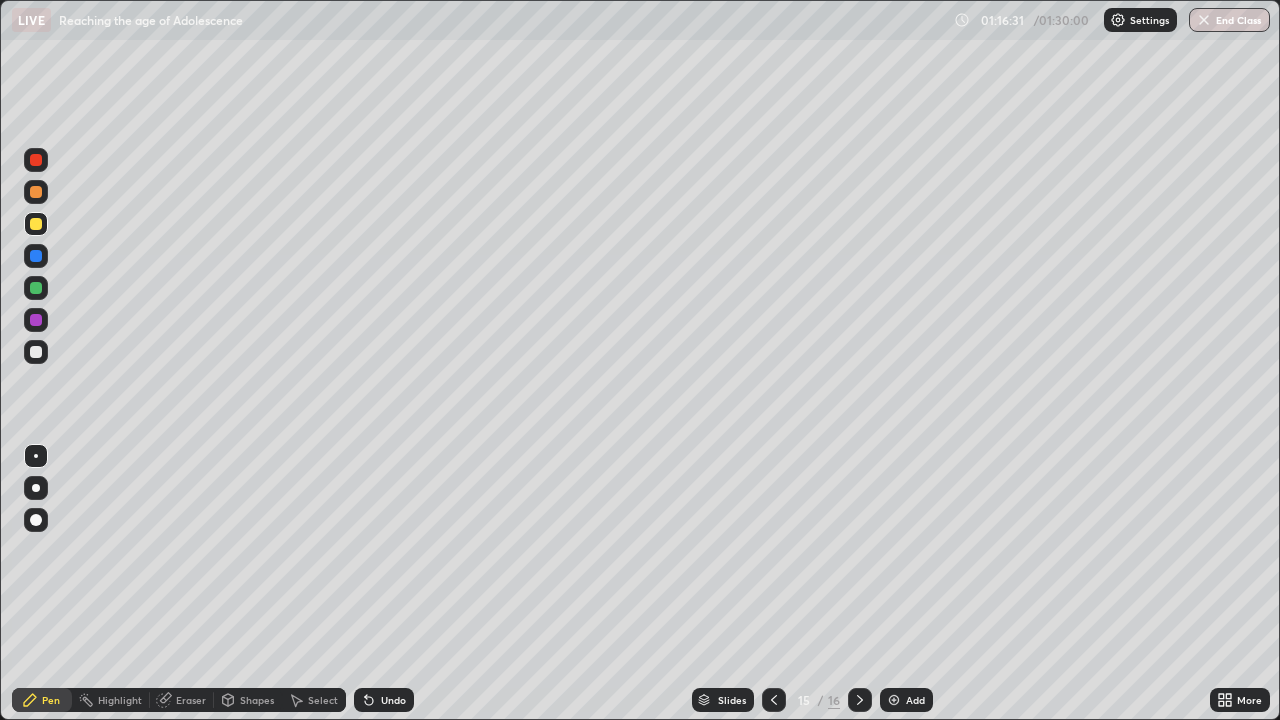 click at bounding box center [894, 700] 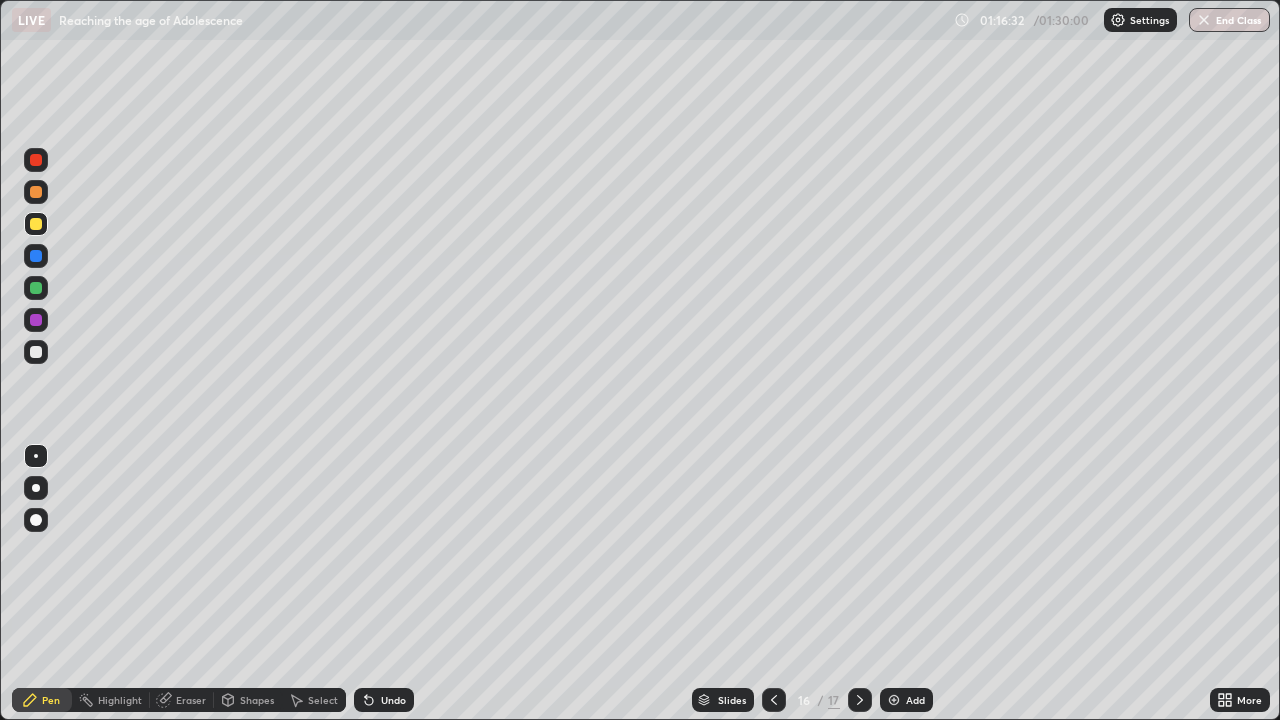 click at bounding box center [36, 352] 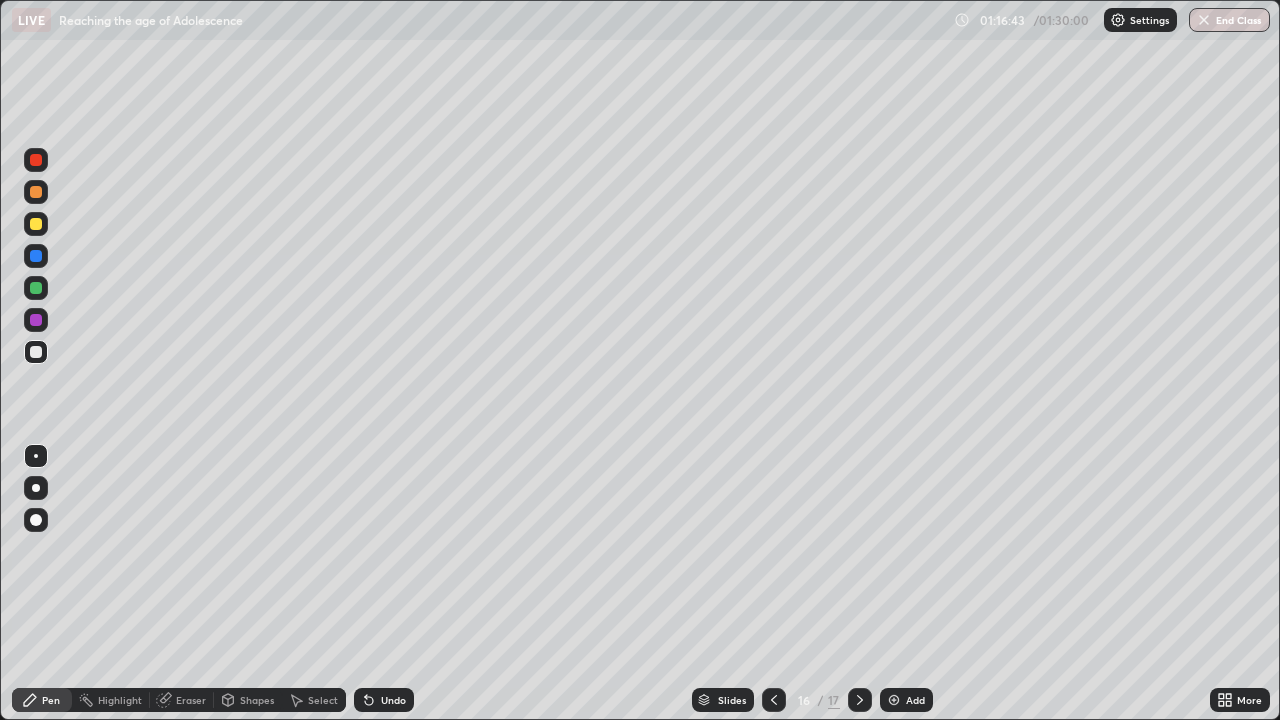 click at bounding box center (36, 224) 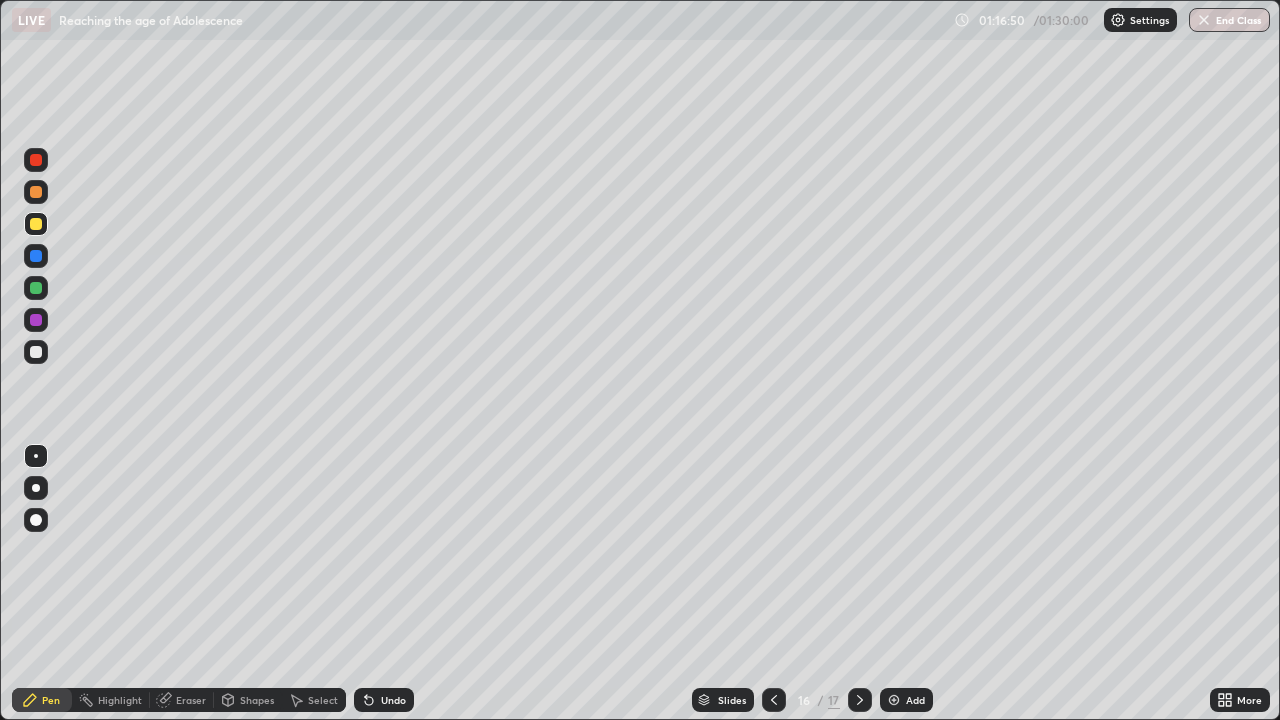 click at bounding box center (36, 160) 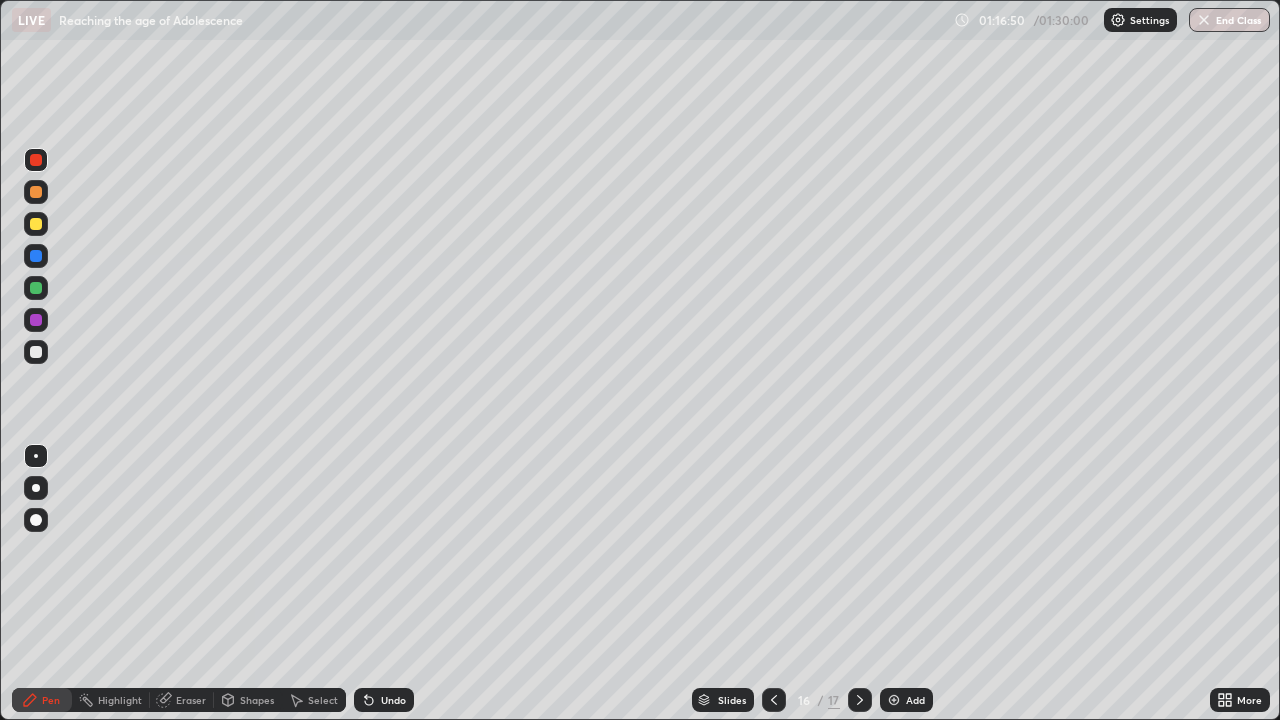 click at bounding box center (36, 192) 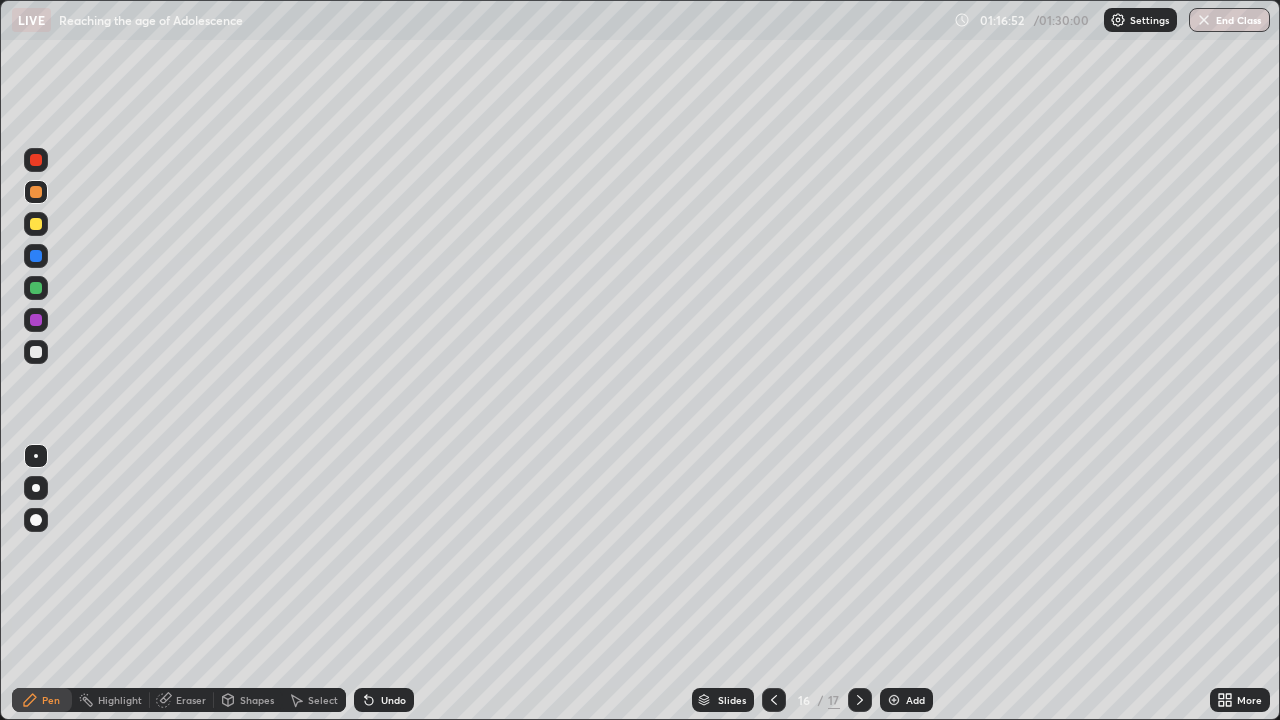 click at bounding box center (36, 256) 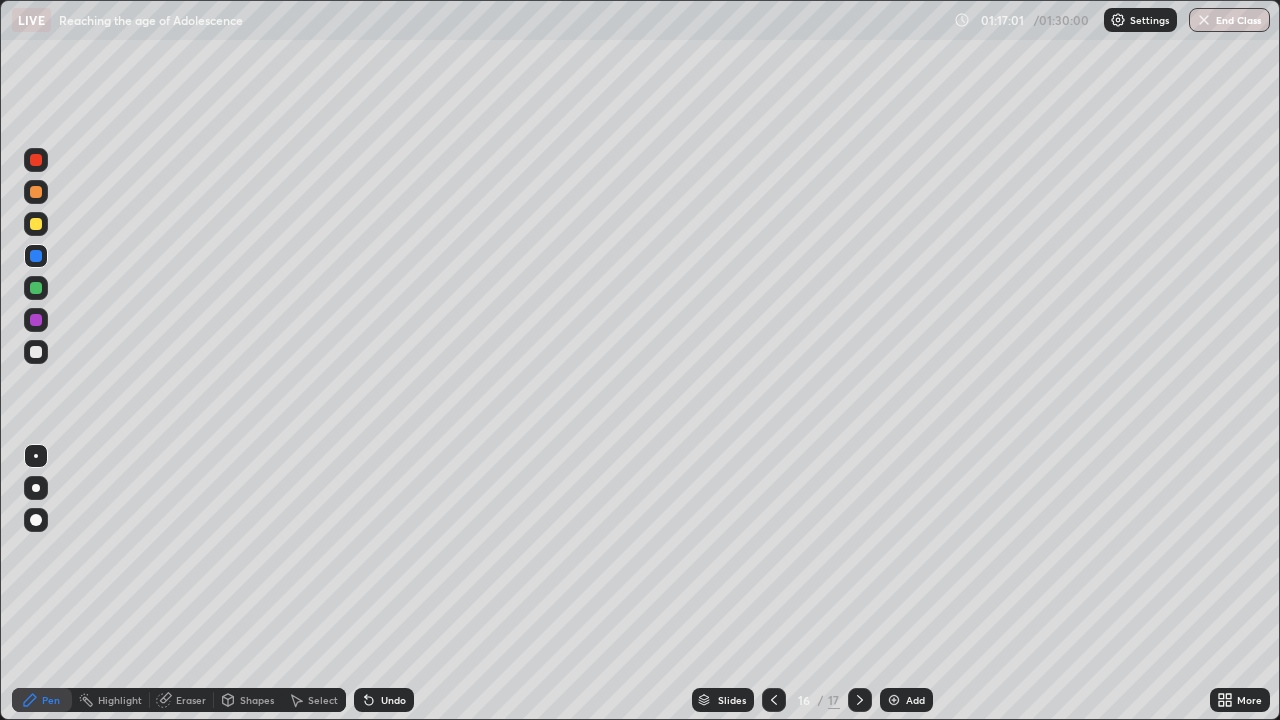click at bounding box center (36, 160) 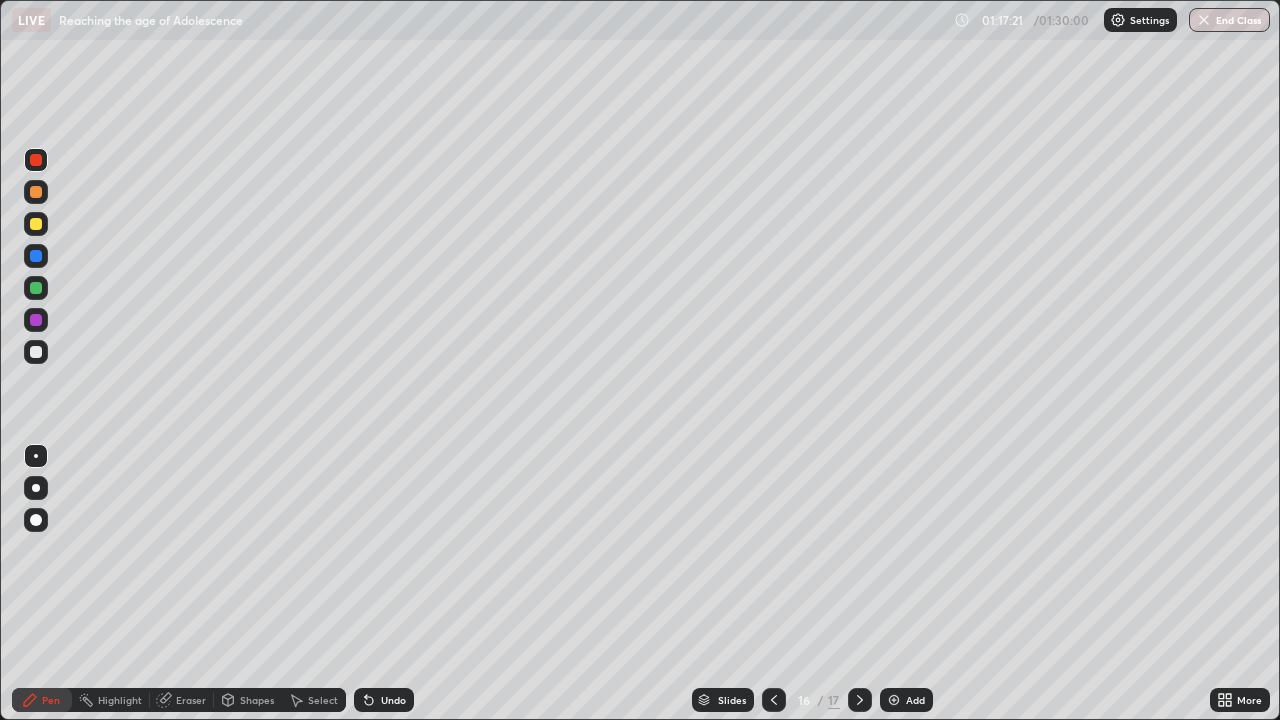 click at bounding box center (36, 352) 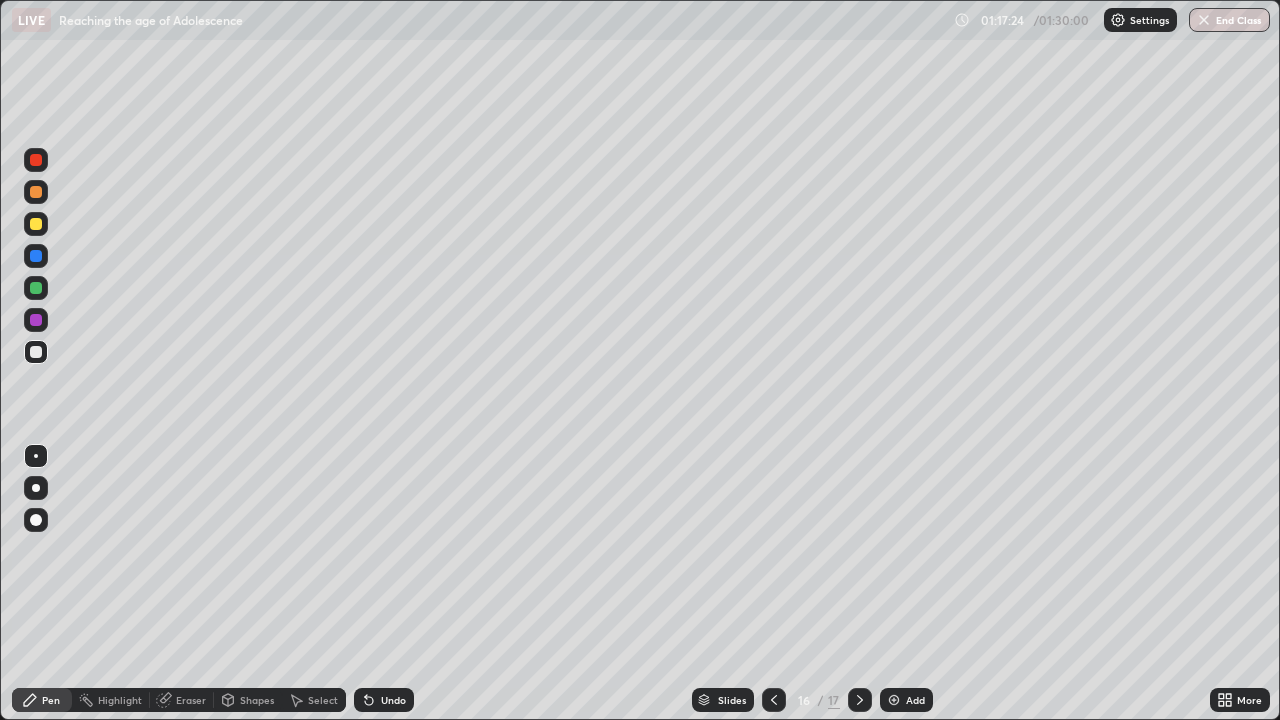 click at bounding box center (36, 224) 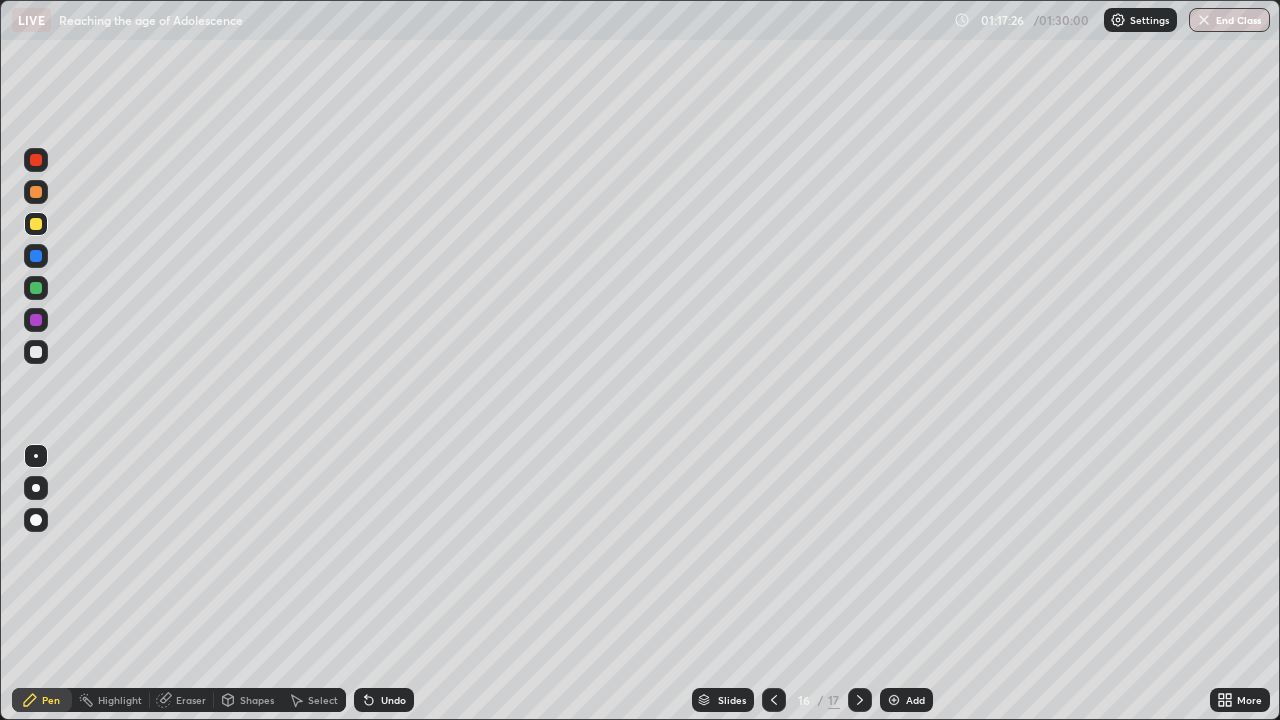 click at bounding box center (36, 256) 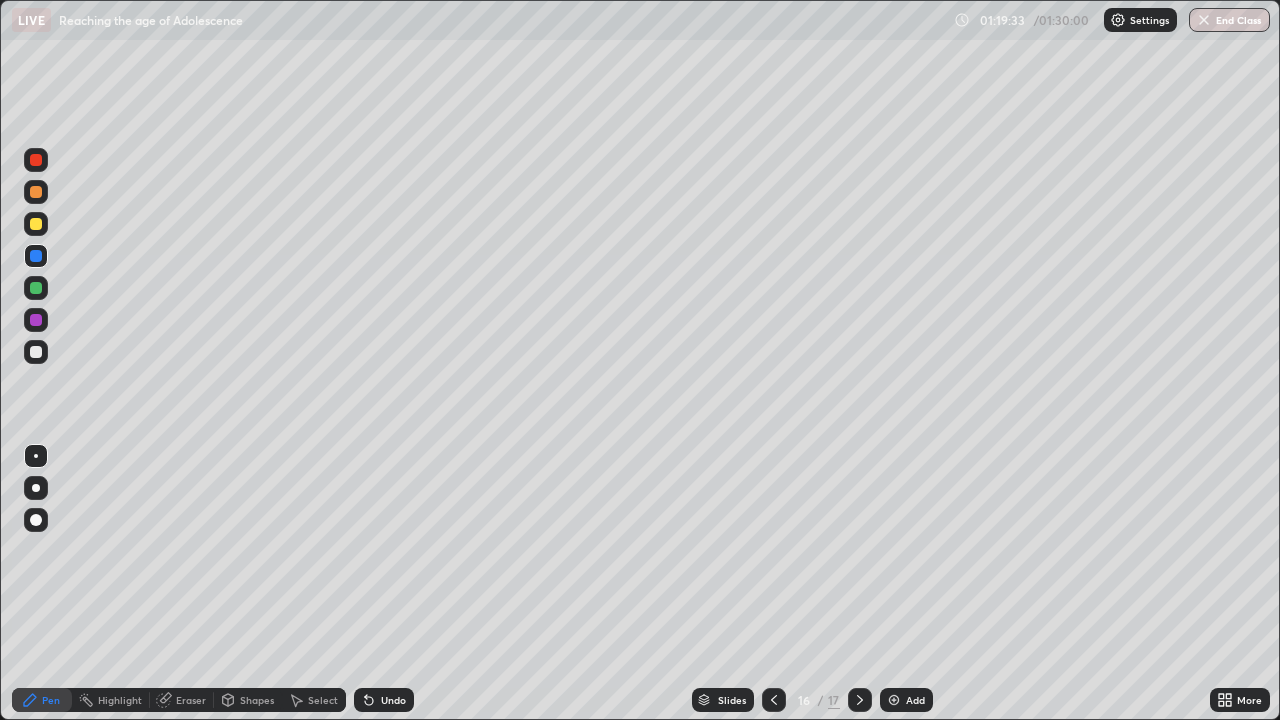 click at bounding box center [36, 224] 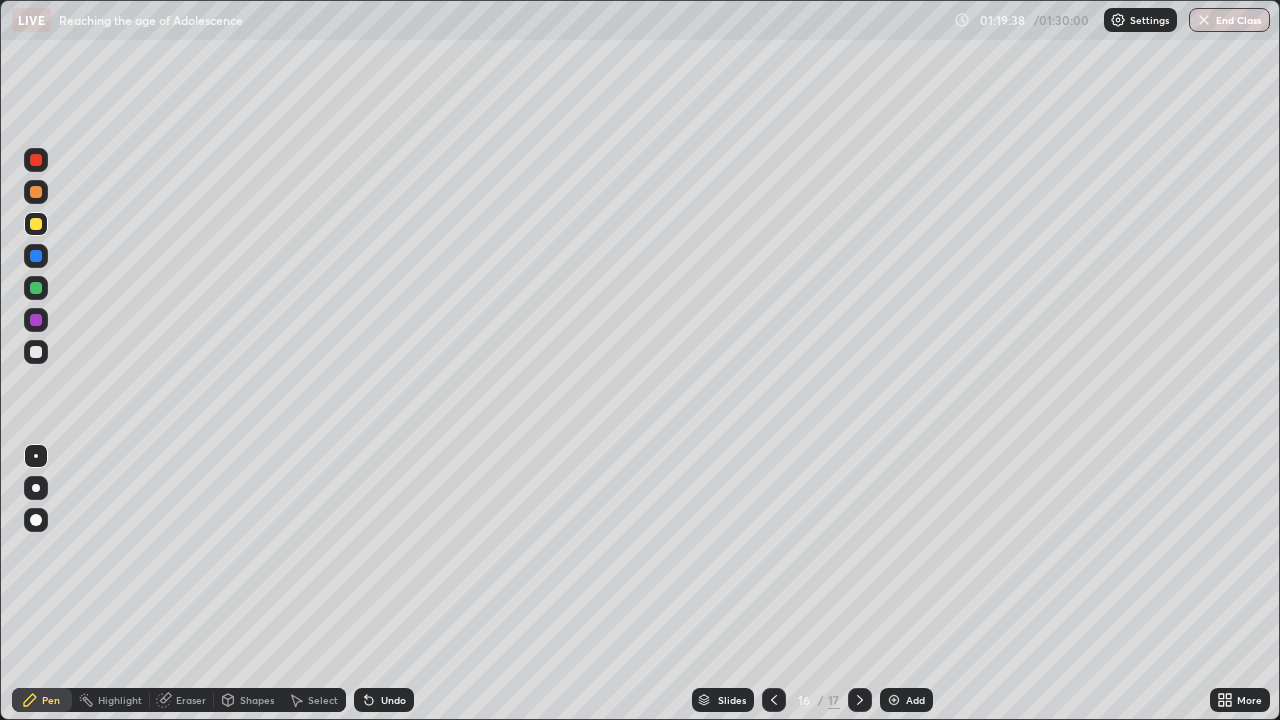 click at bounding box center (36, 192) 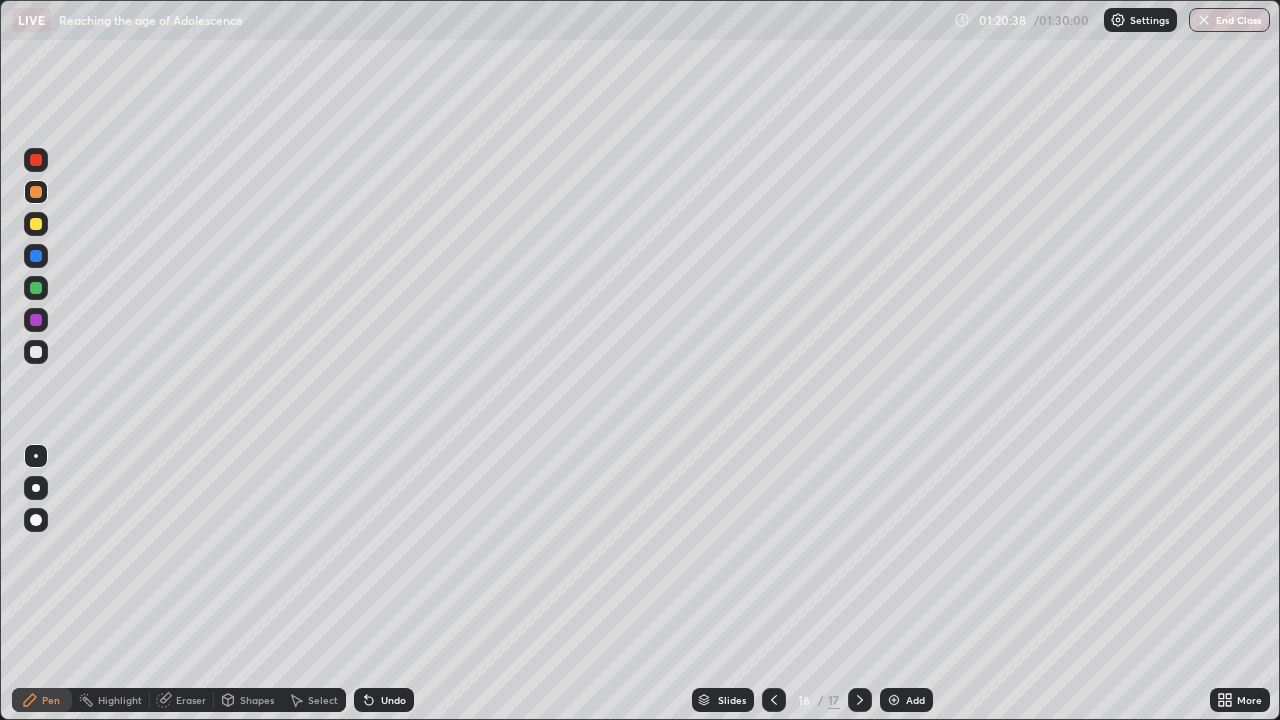 click at bounding box center (36, 352) 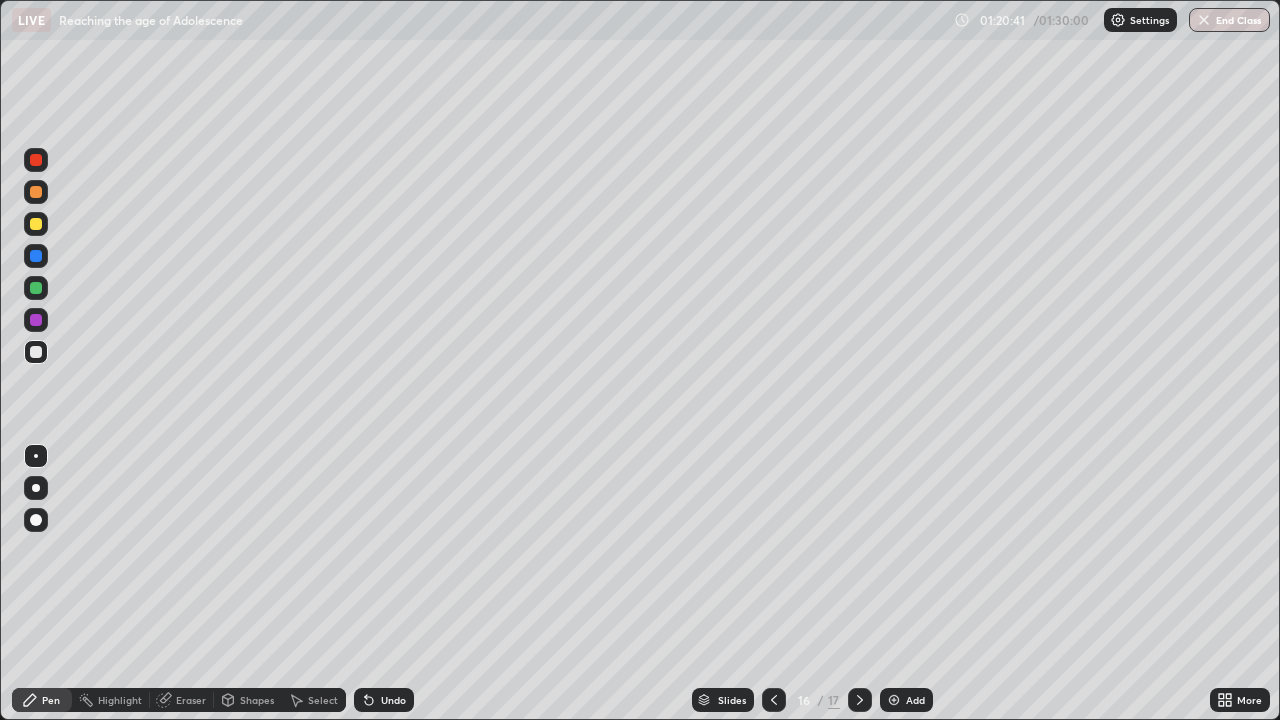click on "Eraser" at bounding box center (191, 700) 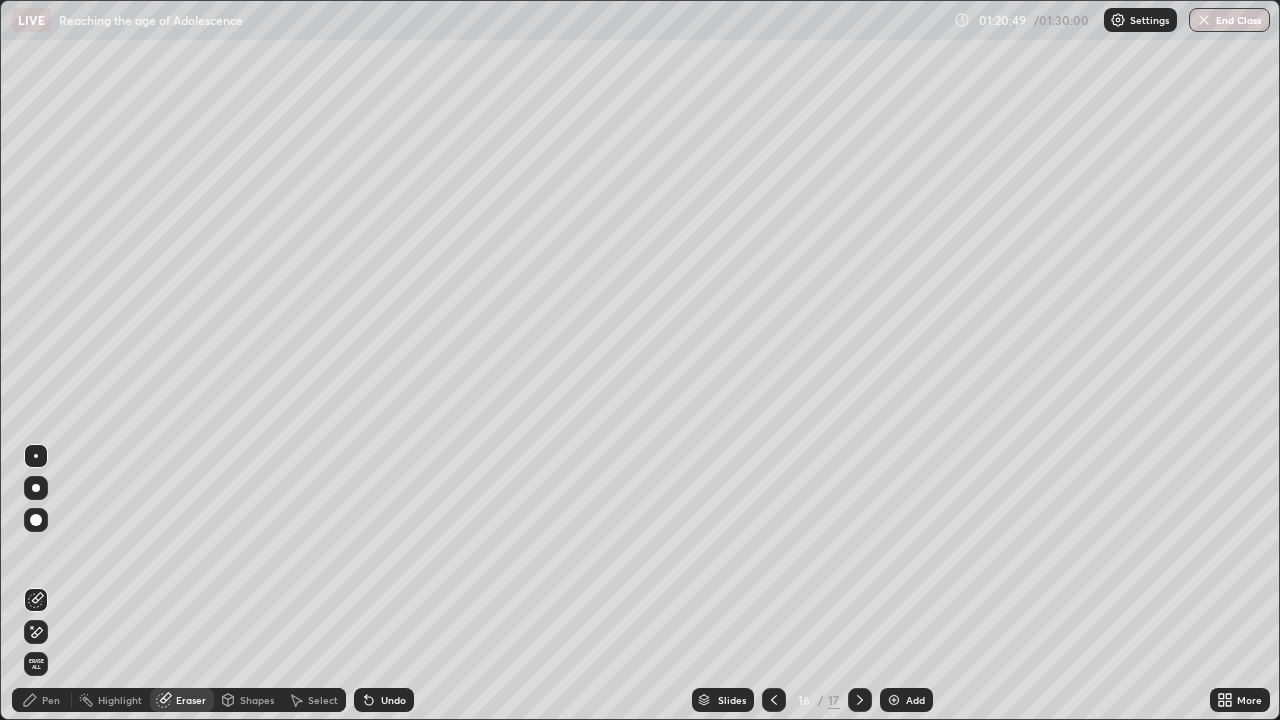 click on "Pen" at bounding box center (51, 700) 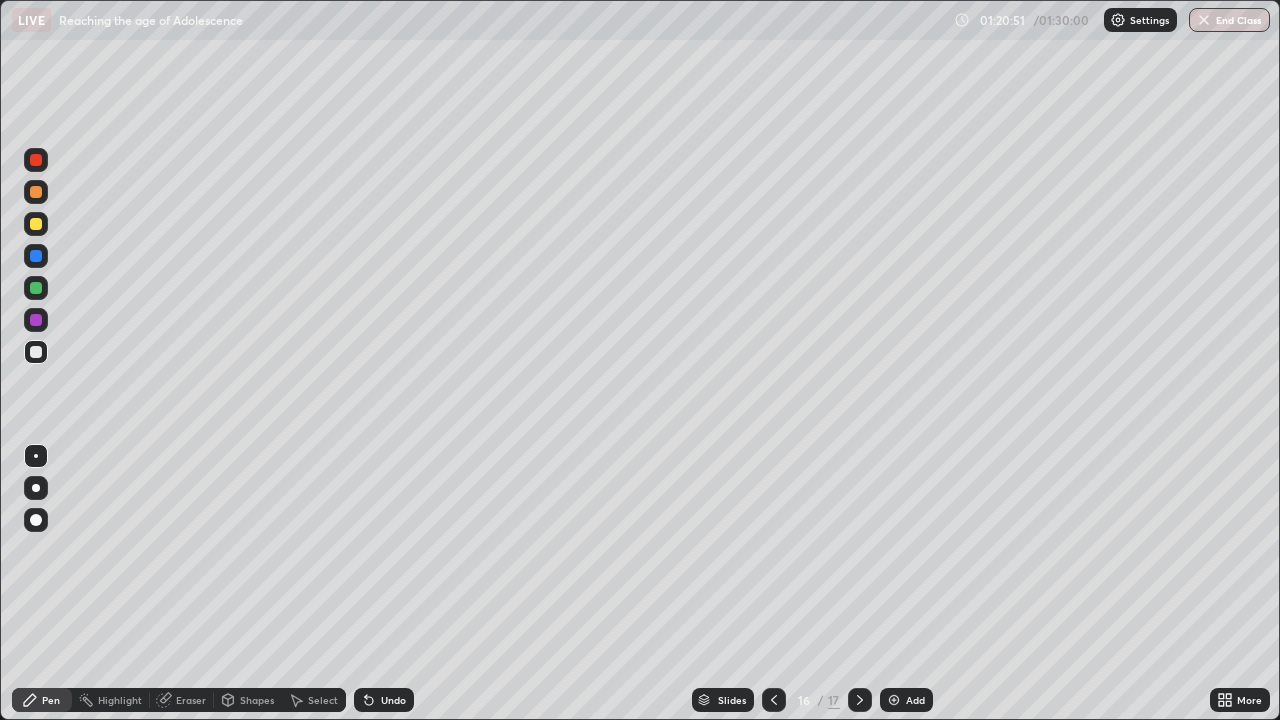 click at bounding box center (36, 352) 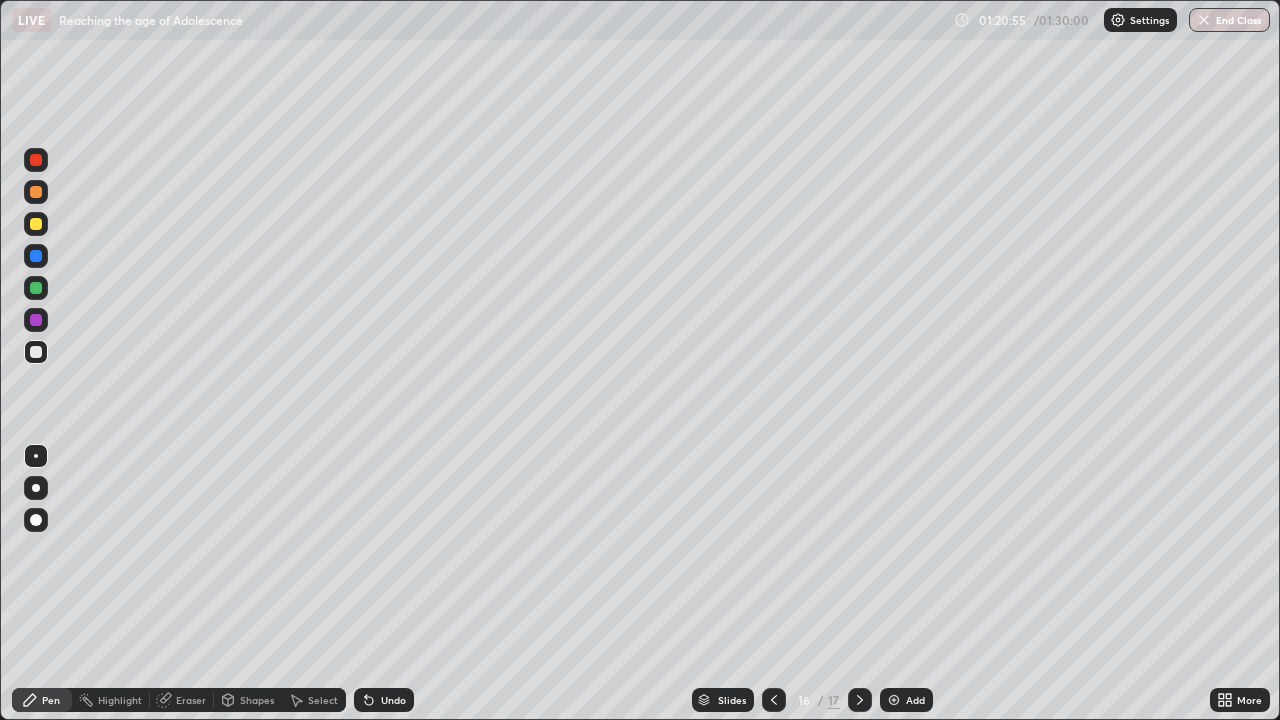 click at bounding box center [36, 256] 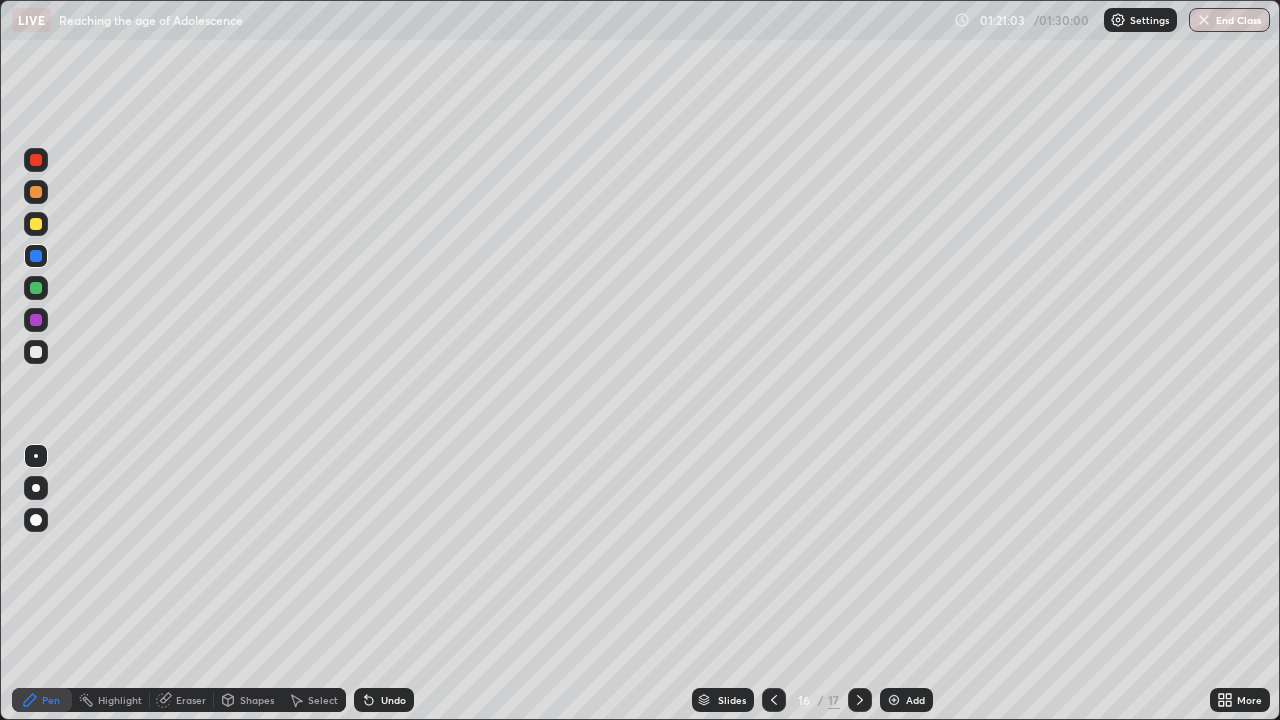click at bounding box center [36, 192] 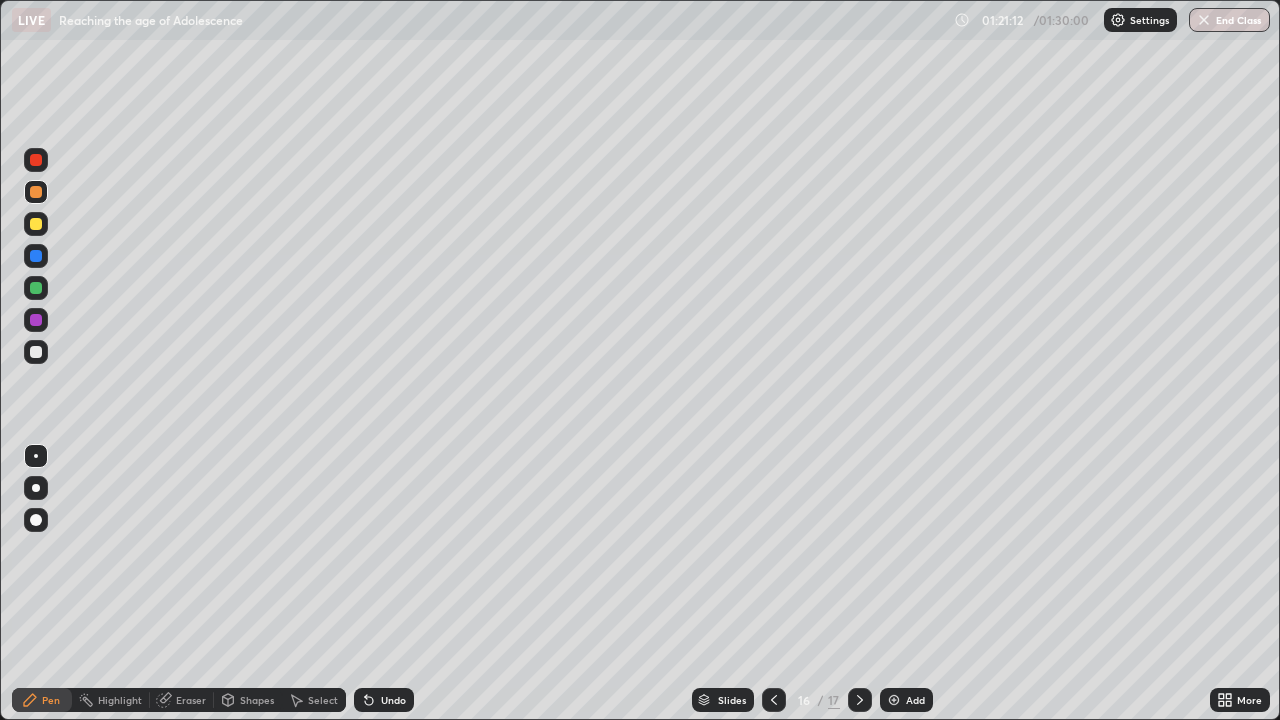 click at bounding box center [36, 256] 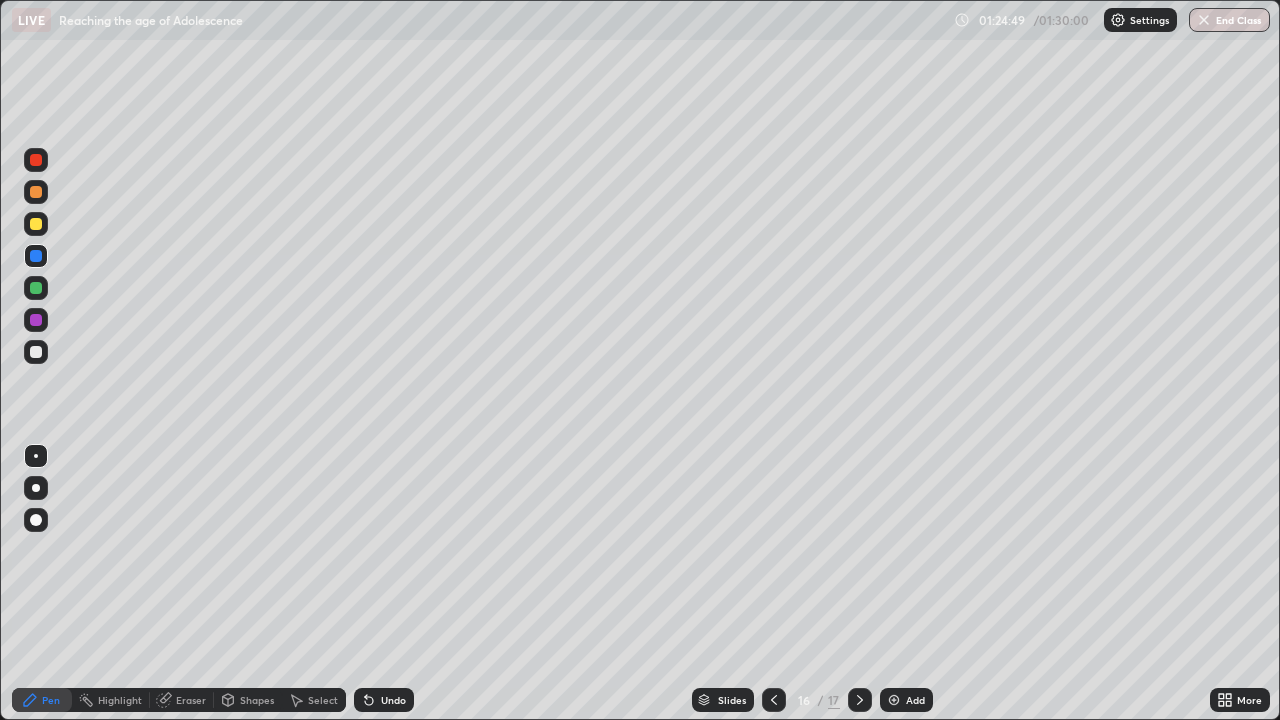 click at bounding box center [894, 700] 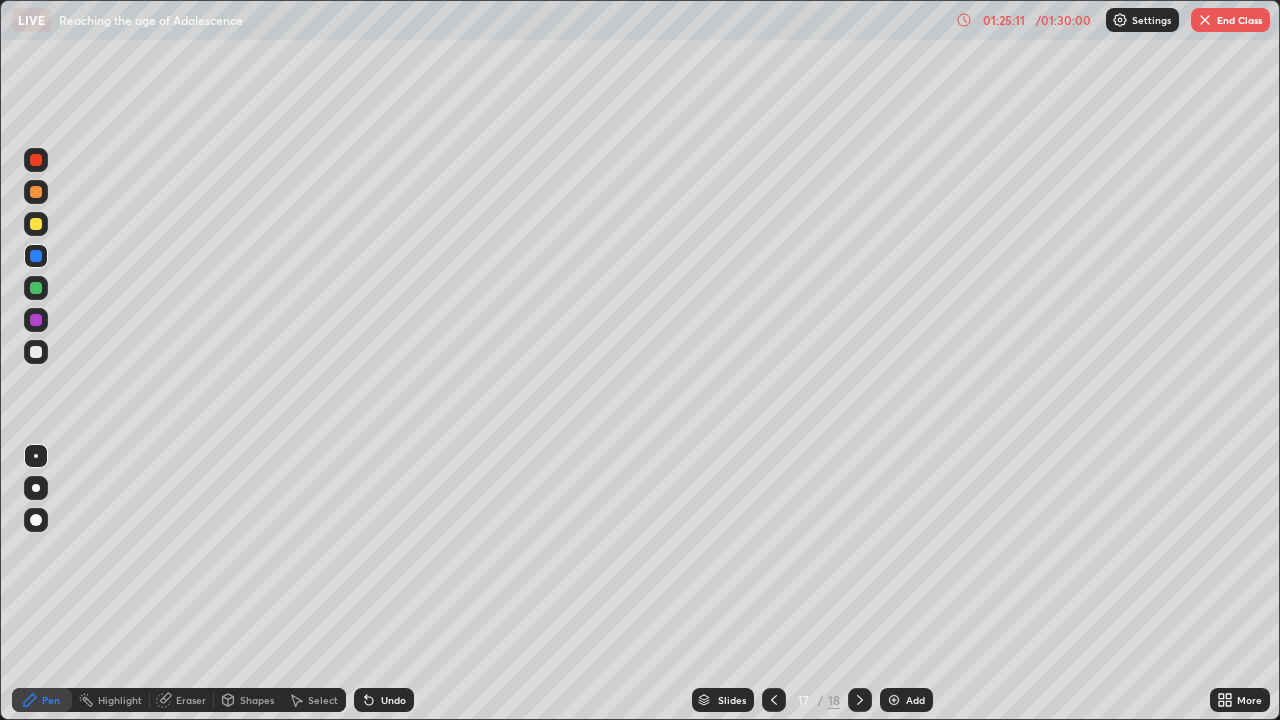 click at bounding box center [36, 192] 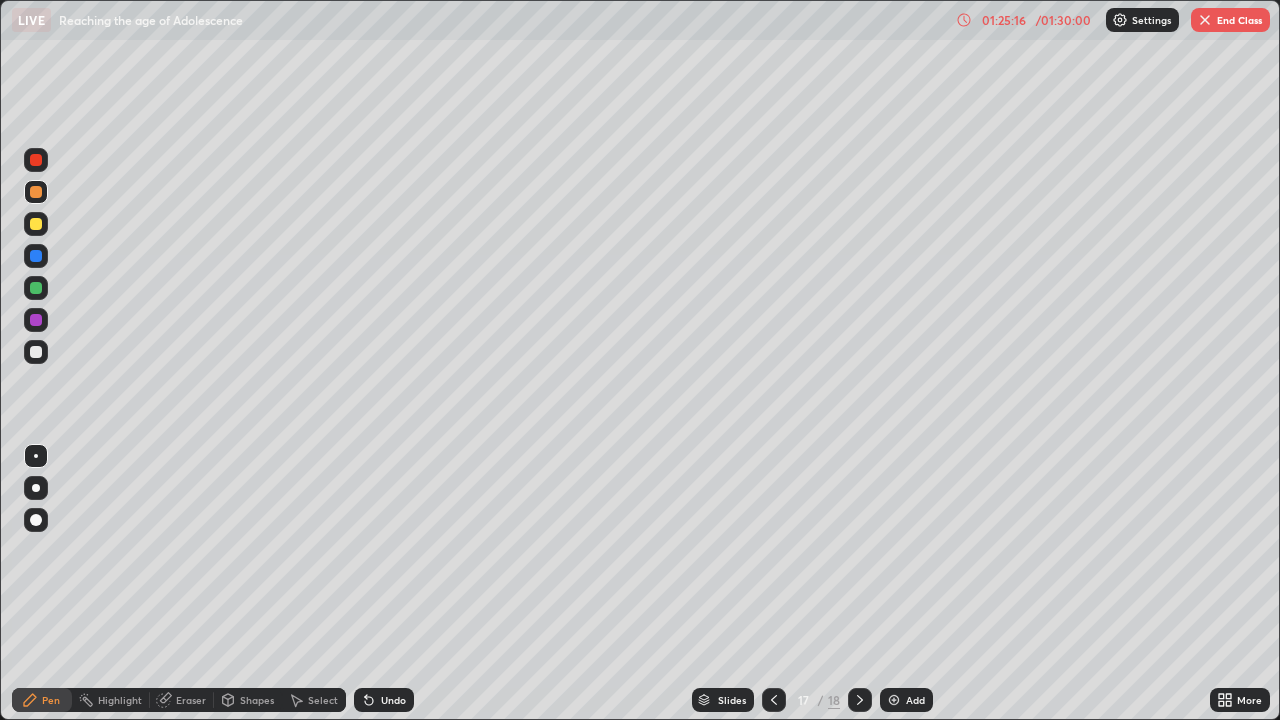 click at bounding box center (36, 224) 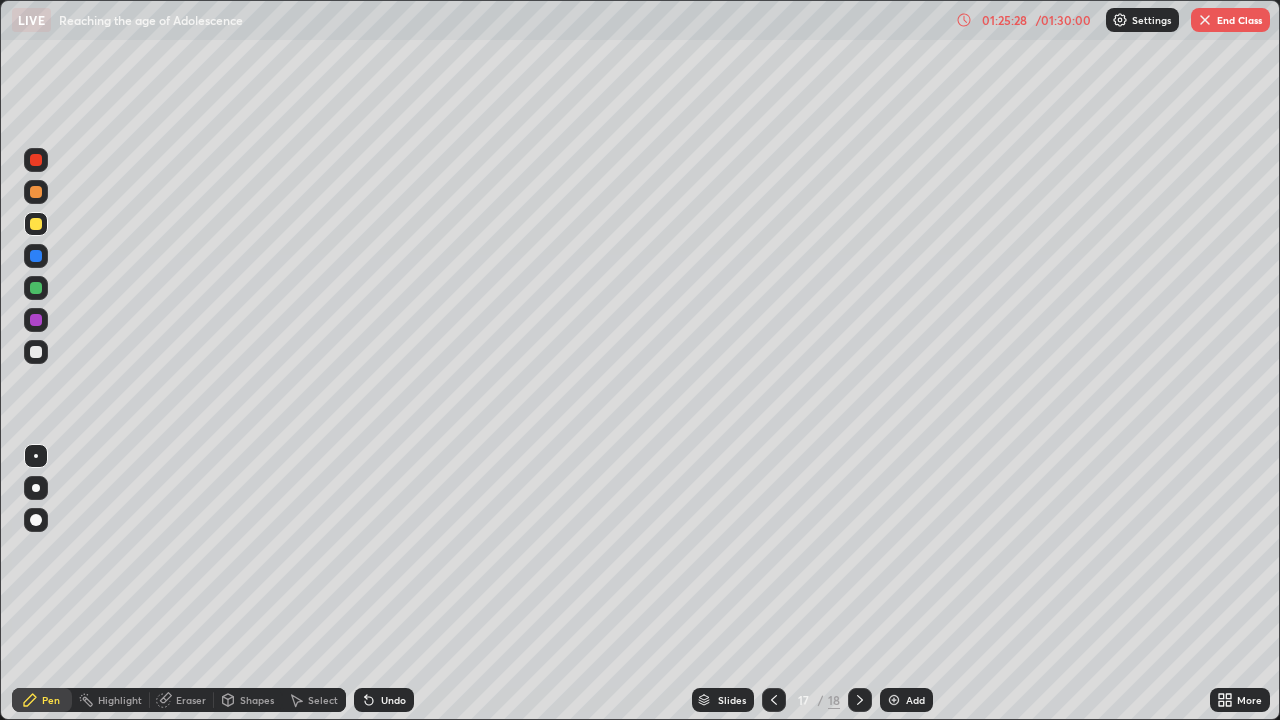 click at bounding box center [36, 256] 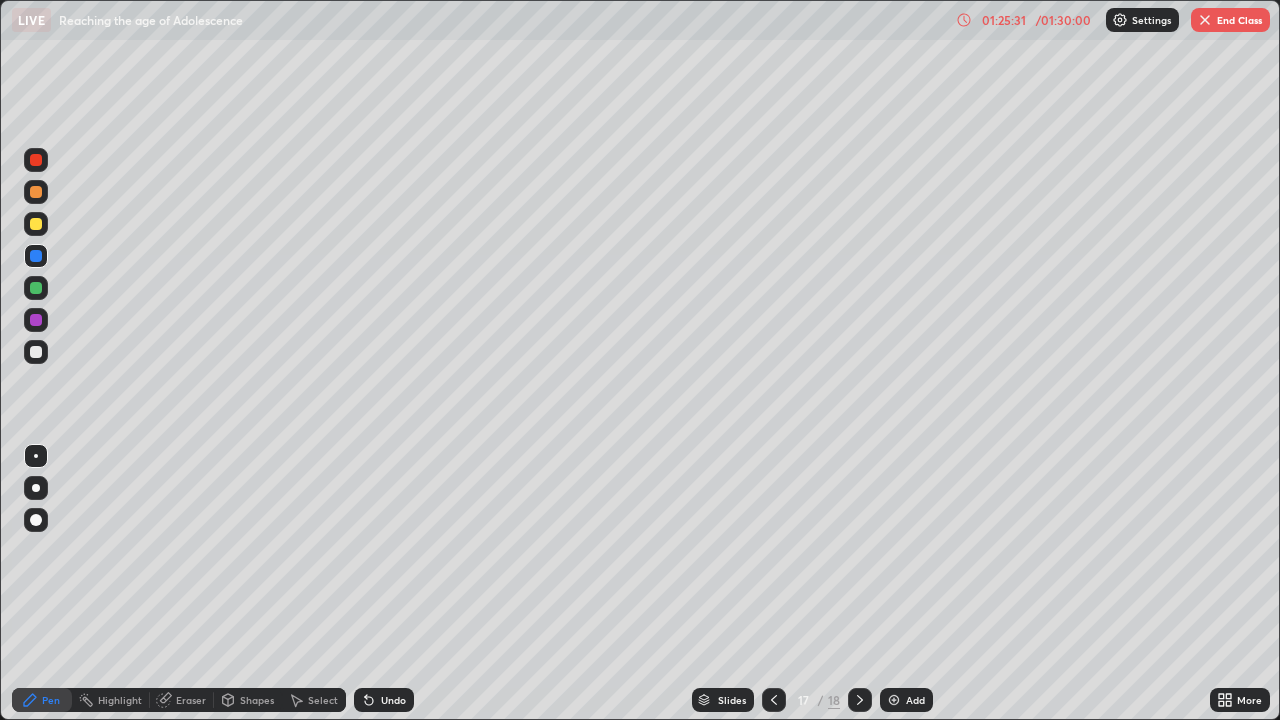 click at bounding box center [36, 192] 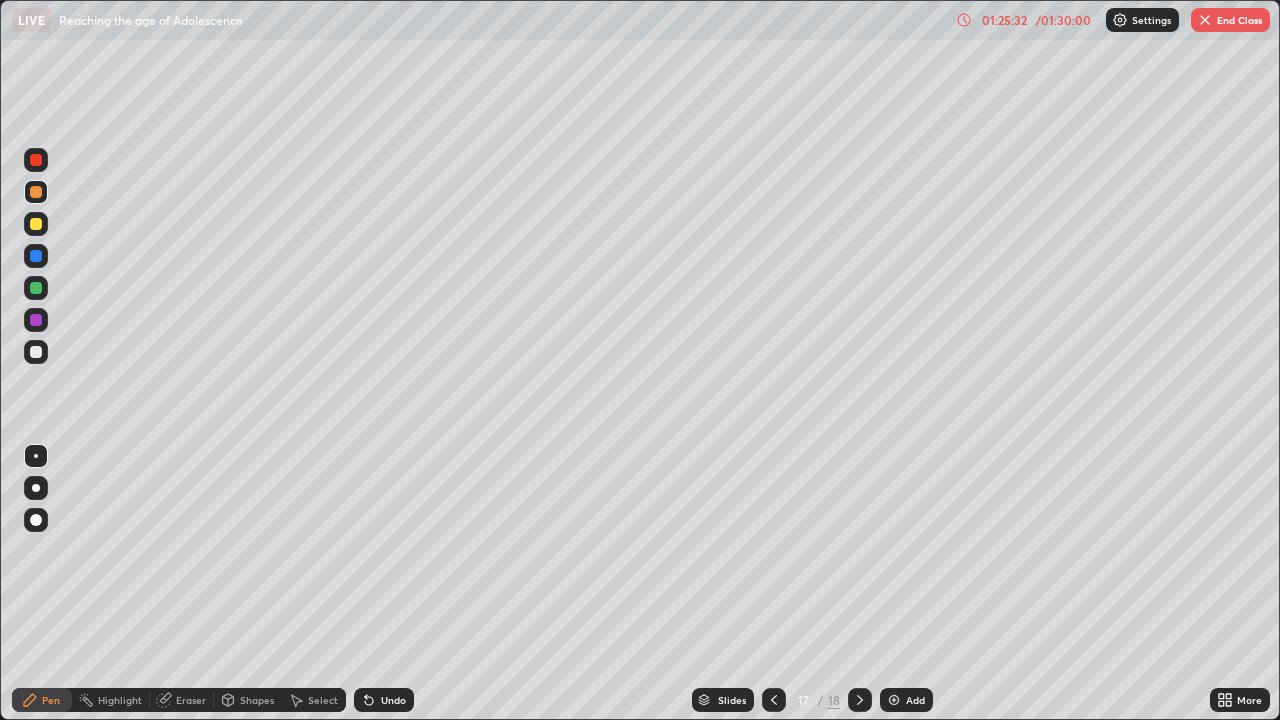 click at bounding box center (36, 160) 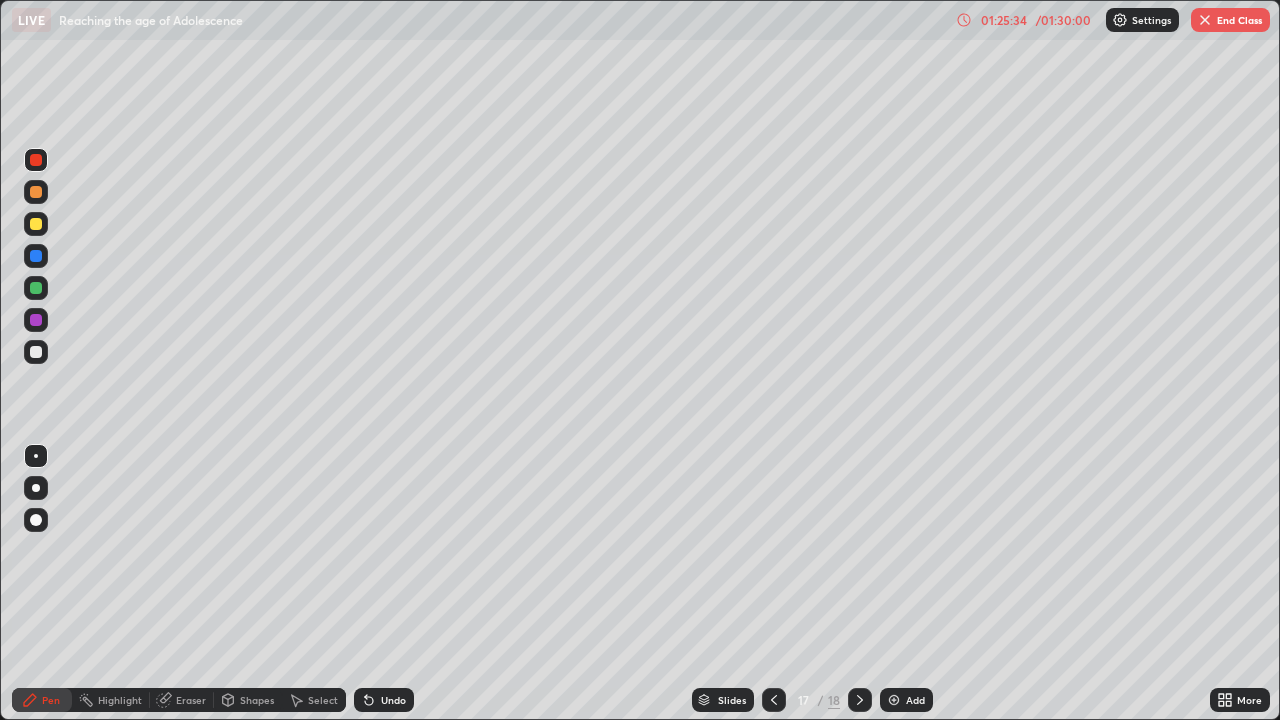 click at bounding box center [36, 192] 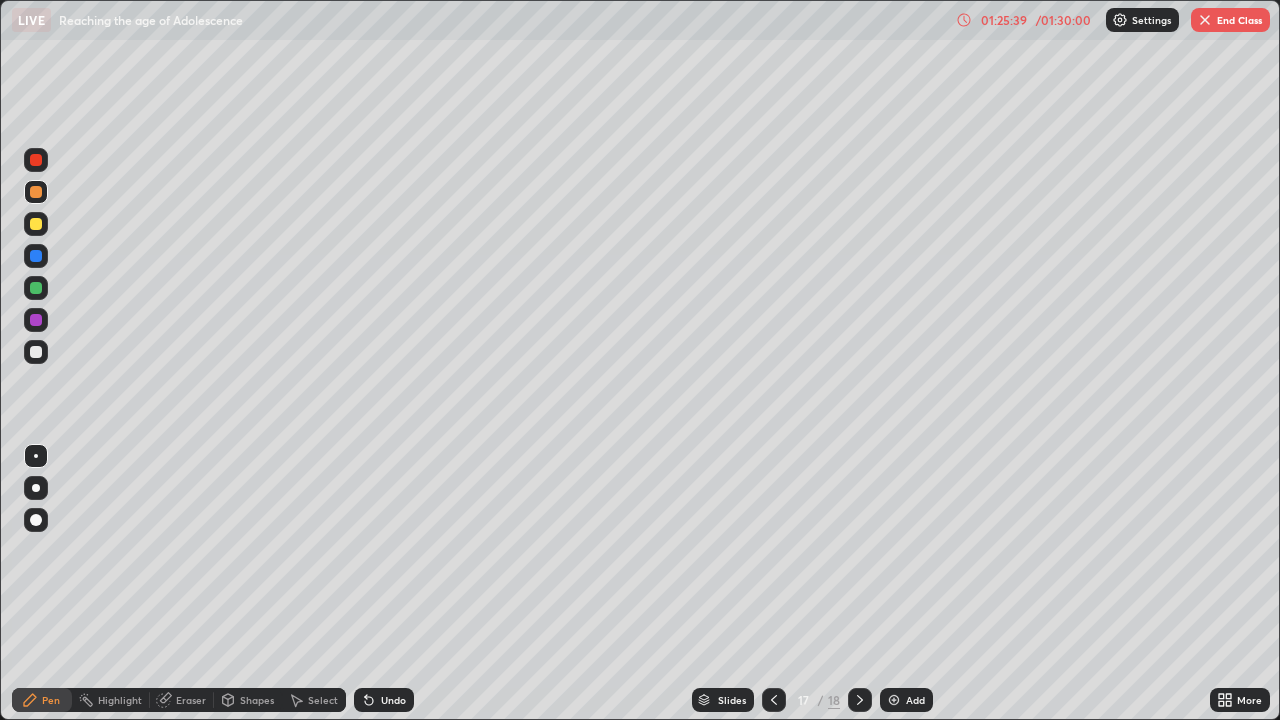 click at bounding box center [36, 224] 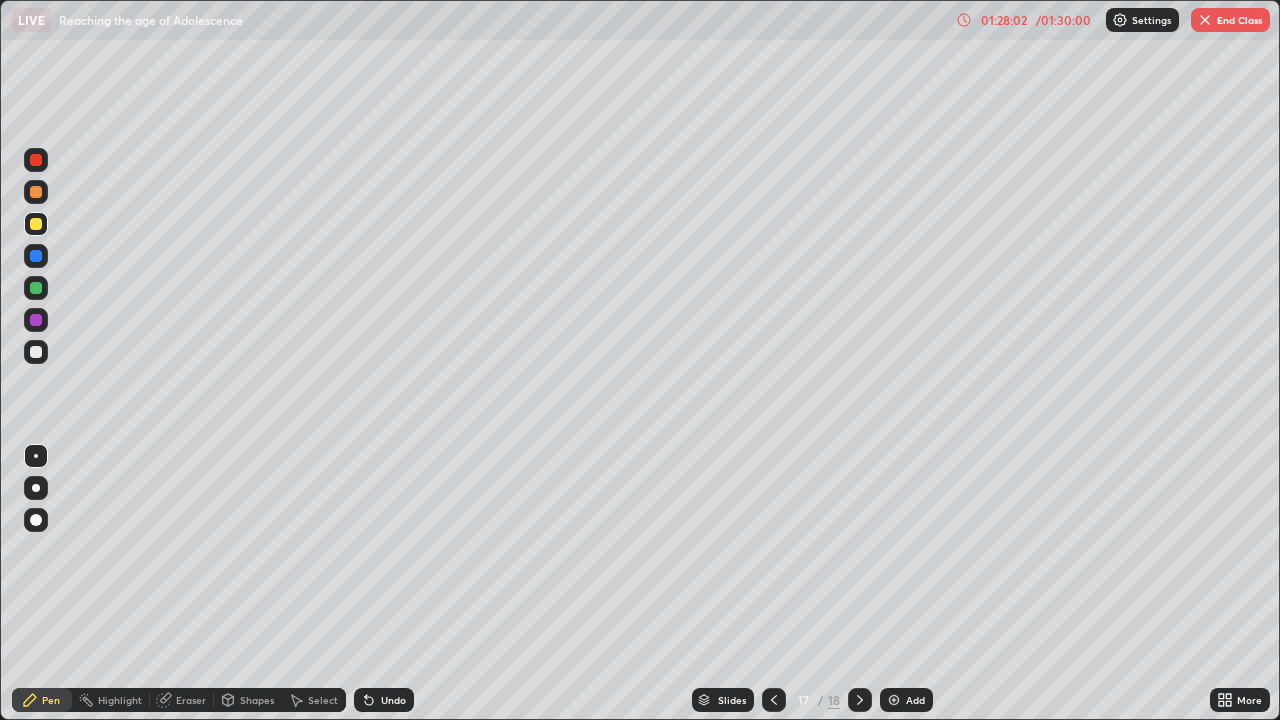click 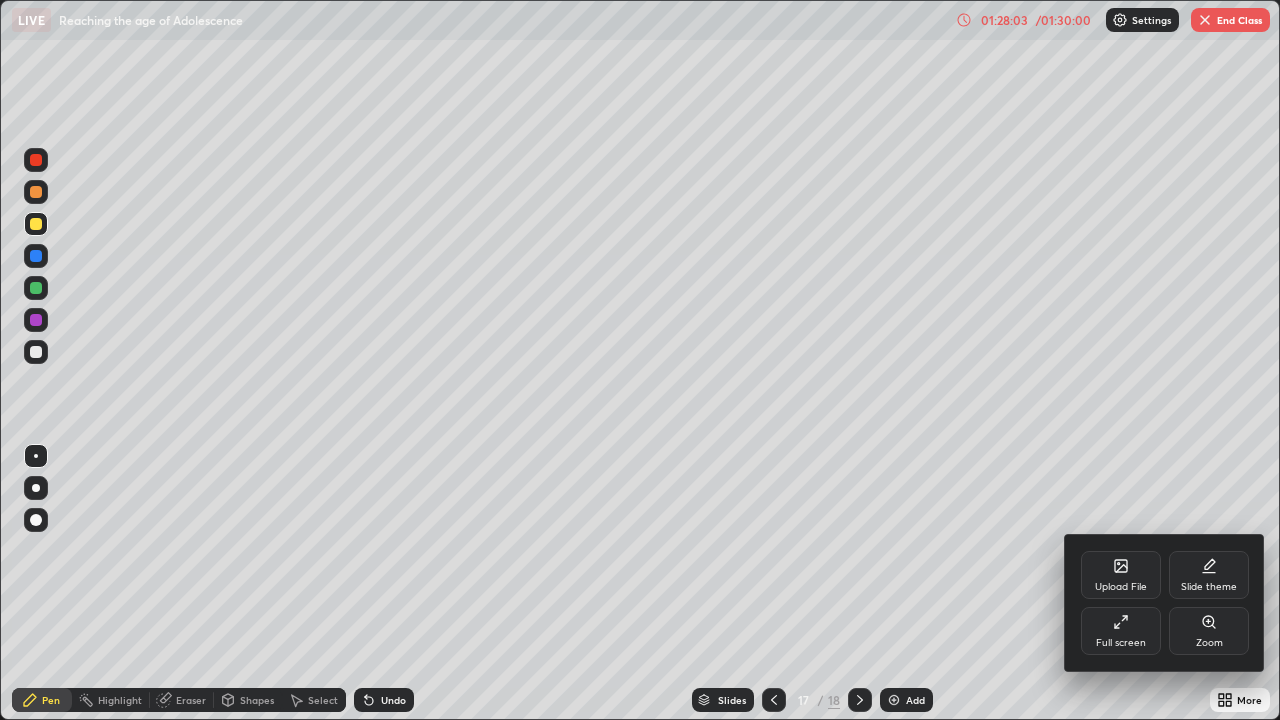 click on "Full screen" at bounding box center (1121, 631) 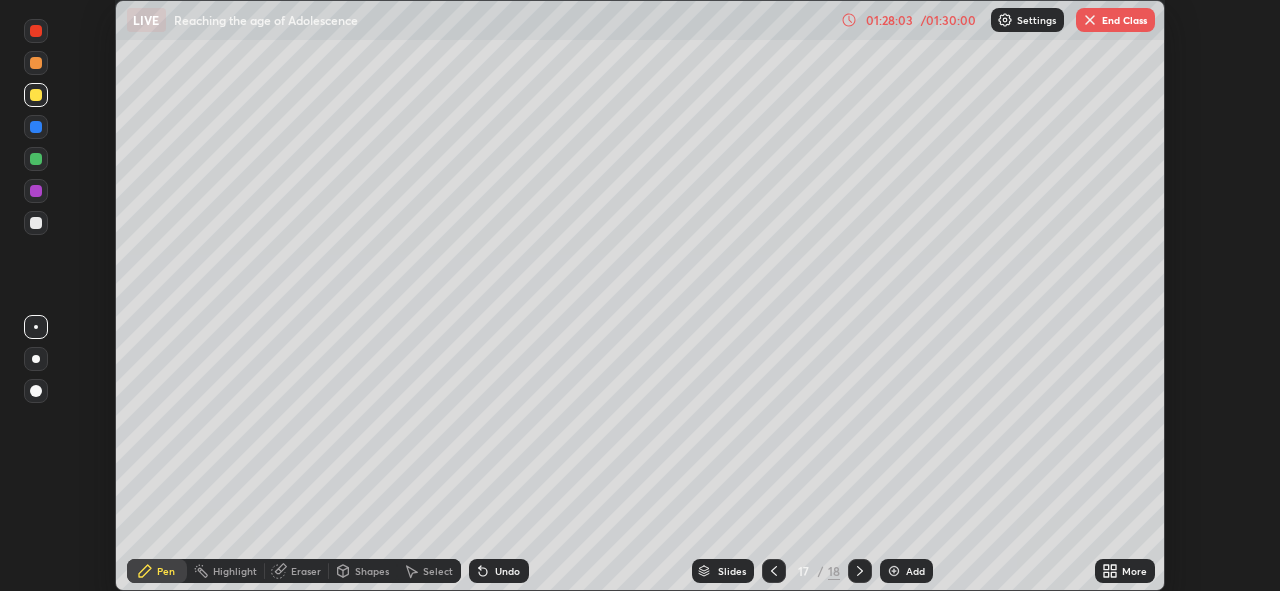 scroll, scrollTop: 591, scrollLeft: 1280, axis: both 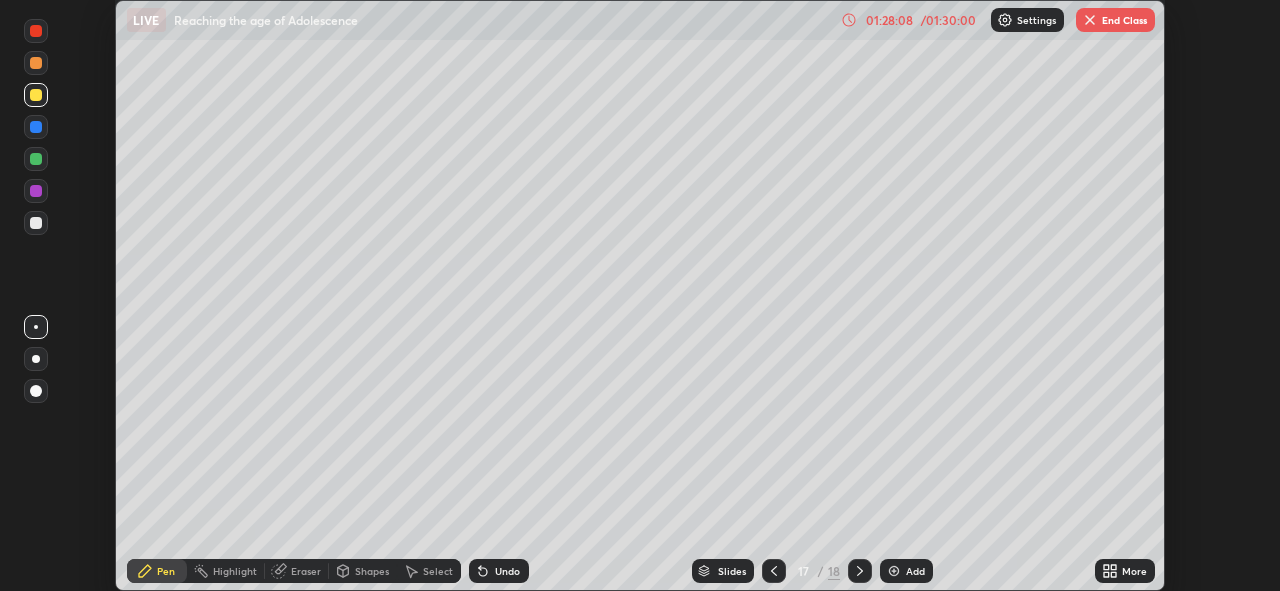 click on "End Class" at bounding box center [1115, 20] 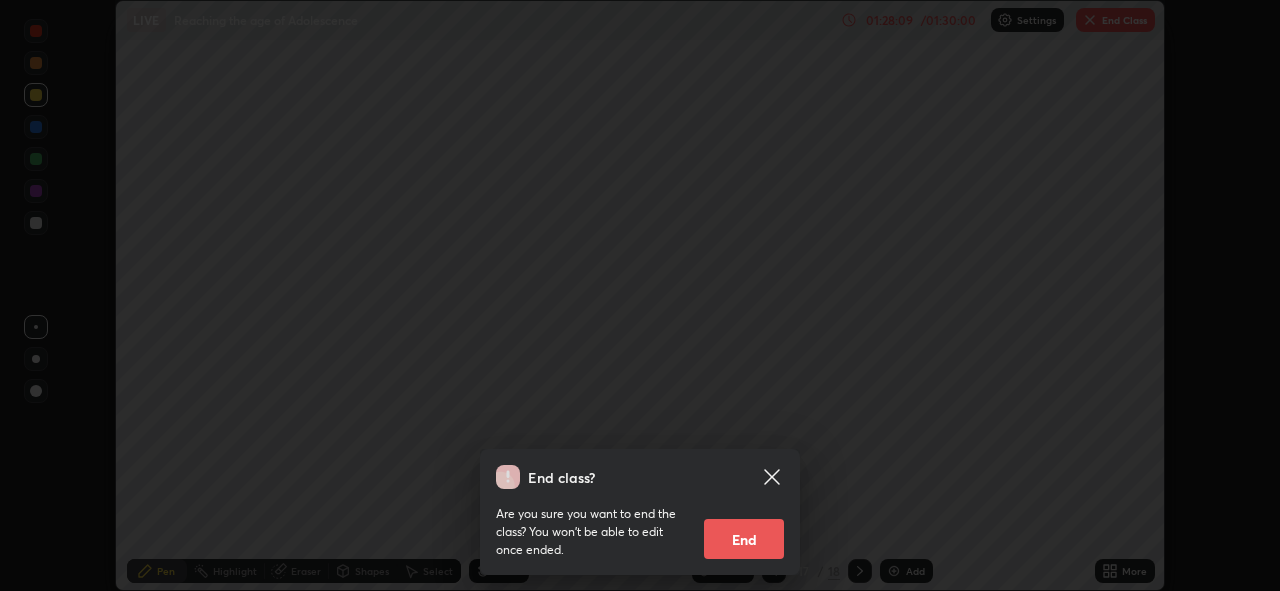 click on "End" at bounding box center (744, 539) 